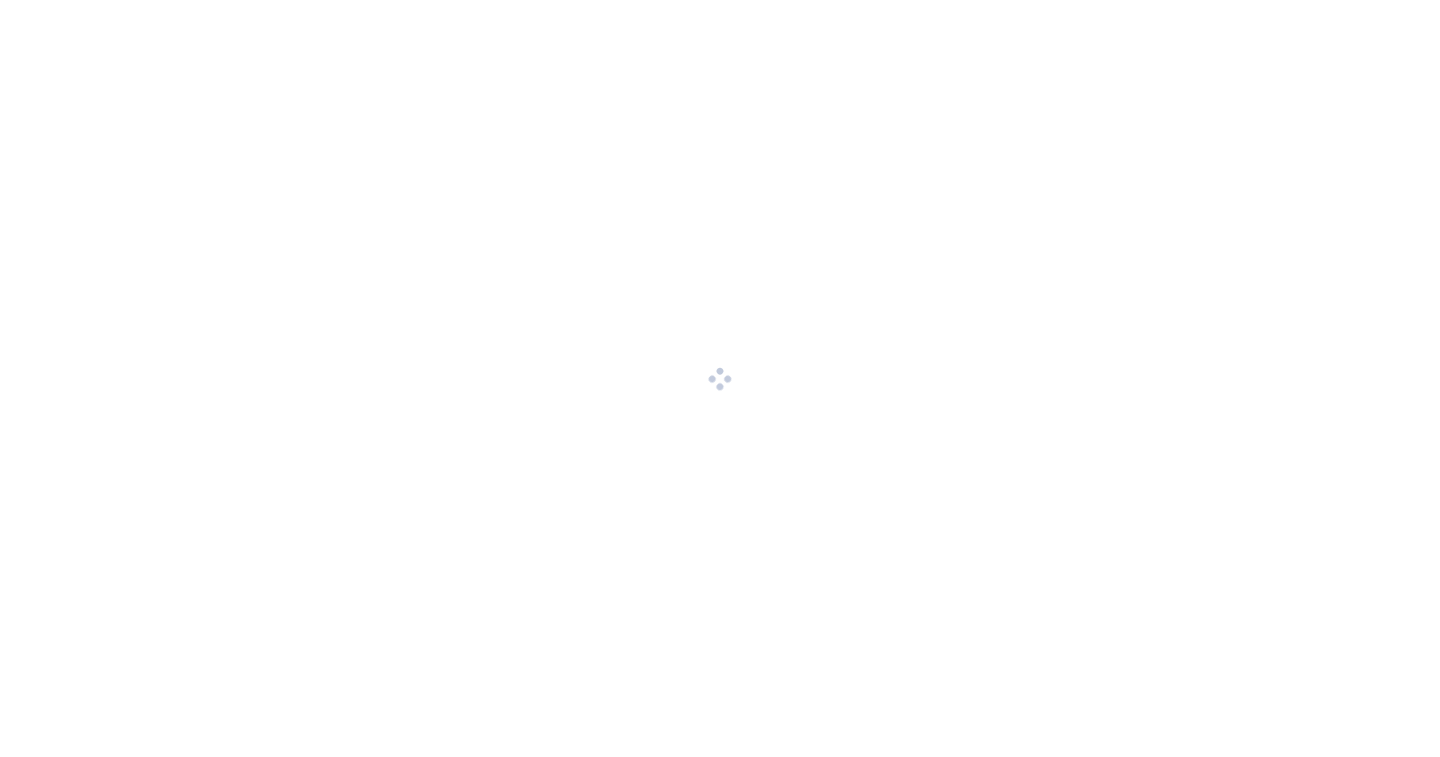 scroll, scrollTop: 0, scrollLeft: 0, axis: both 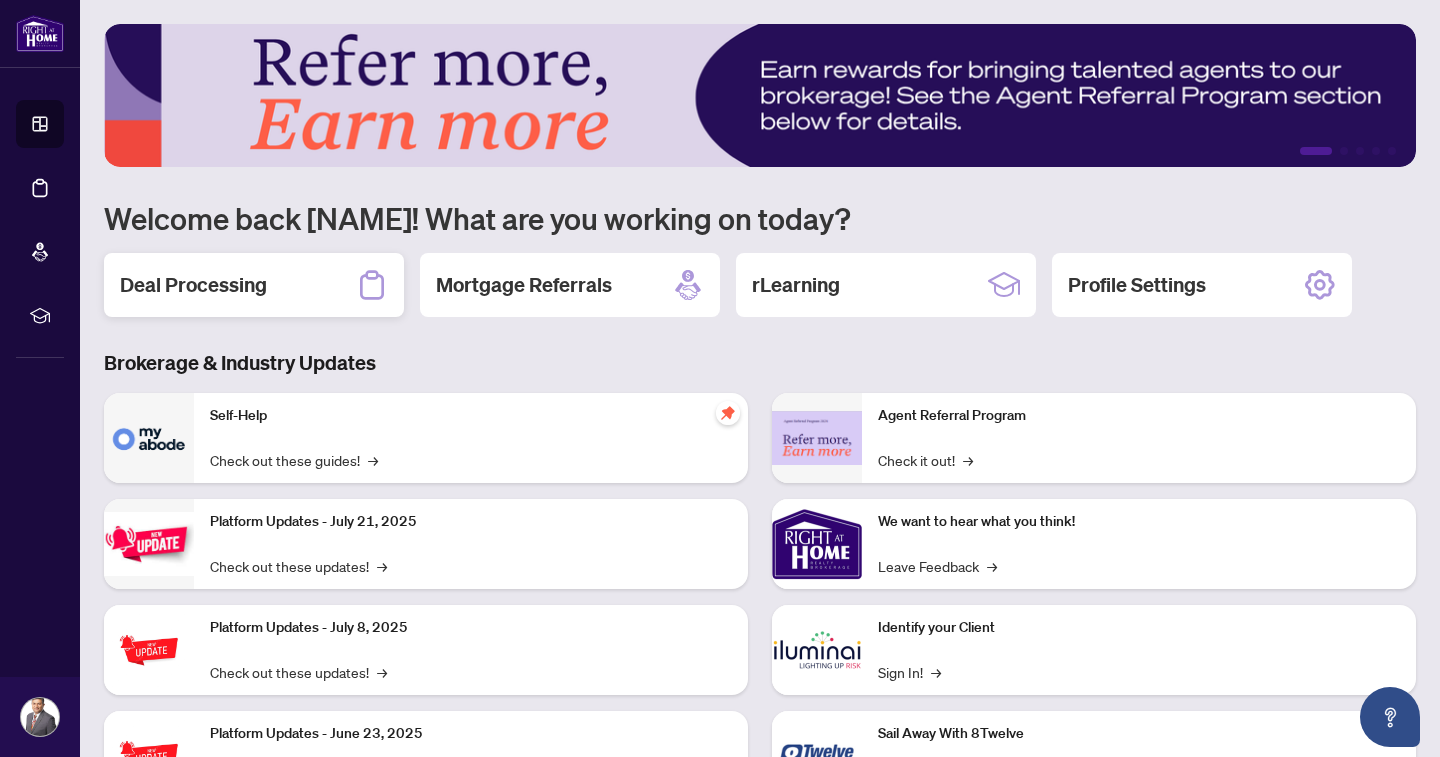 click on "Deal Processing" at bounding box center (193, 285) 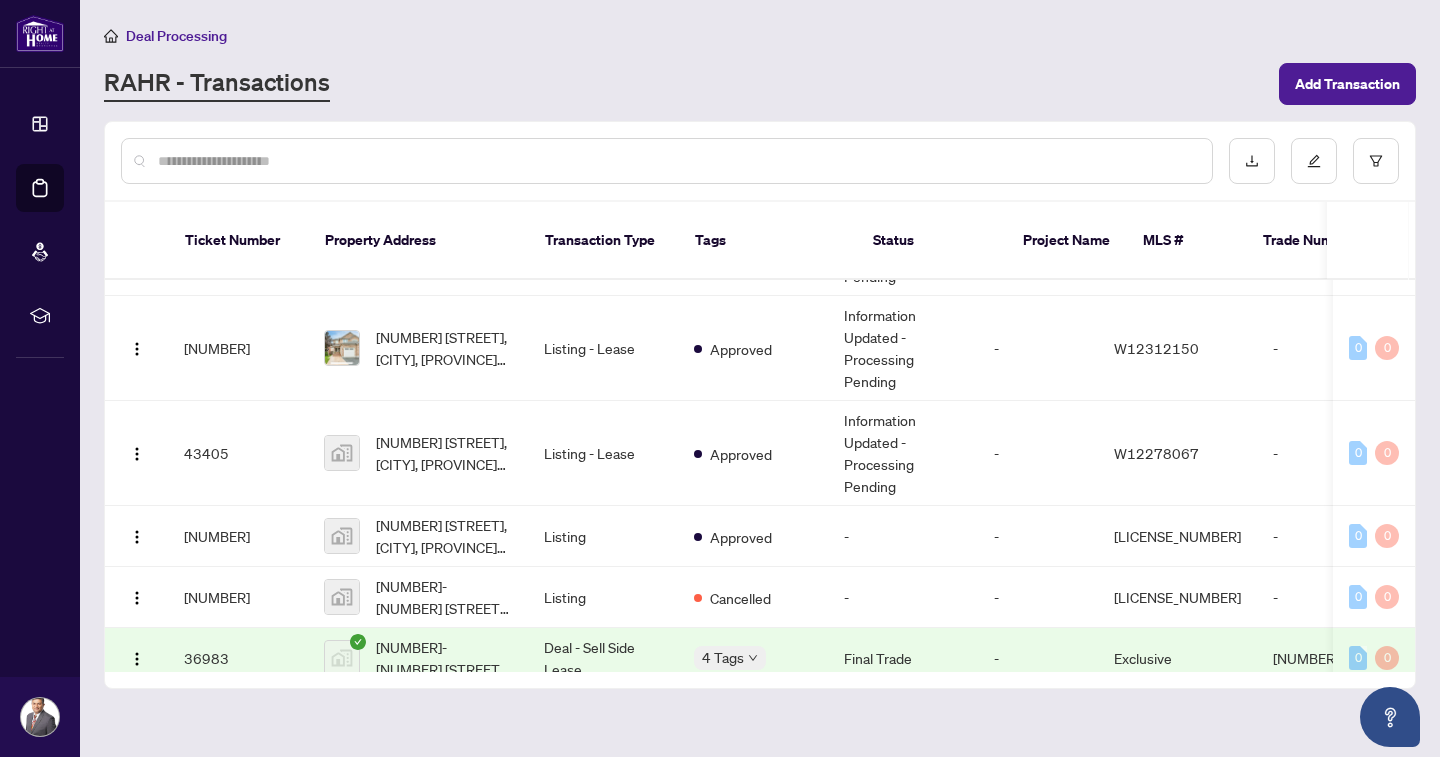 scroll, scrollTop: 67, scrollLeft: 2, axis: both 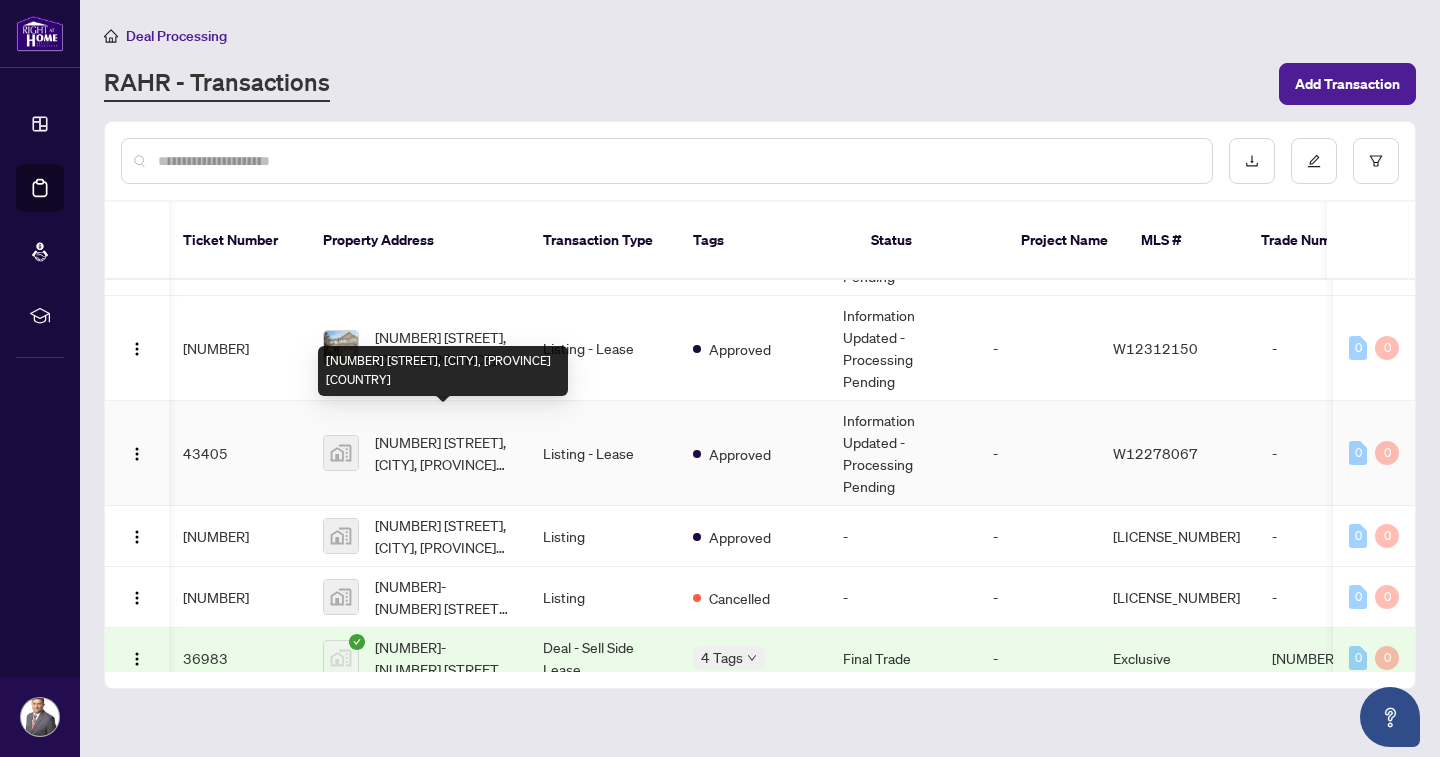 click on "[NUMBER] [STREET], [CITY], [PROVINCE] [COUNTRY]" at bounding box center [443, 453] 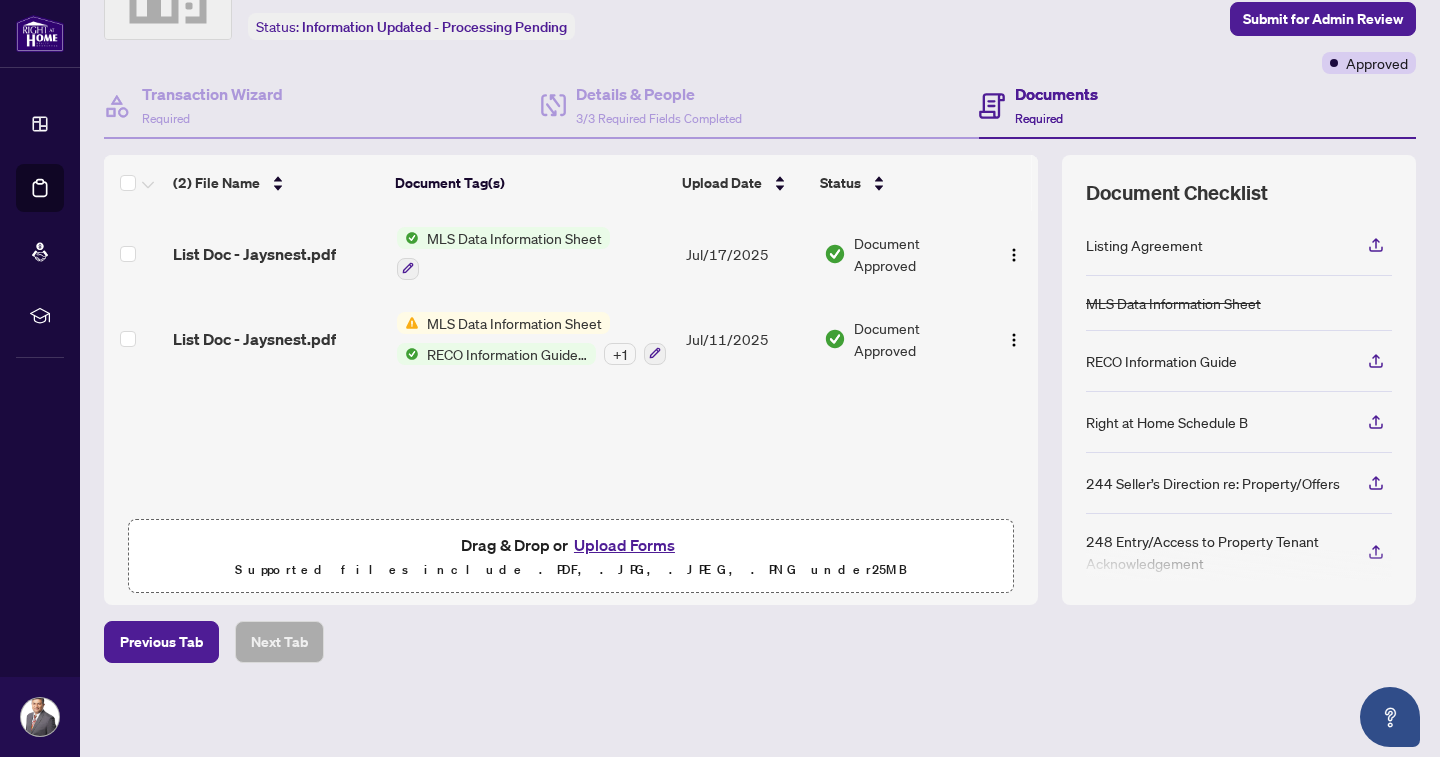 scroll, scrollTop: 118, scrollLeft: 0, axis: vertical 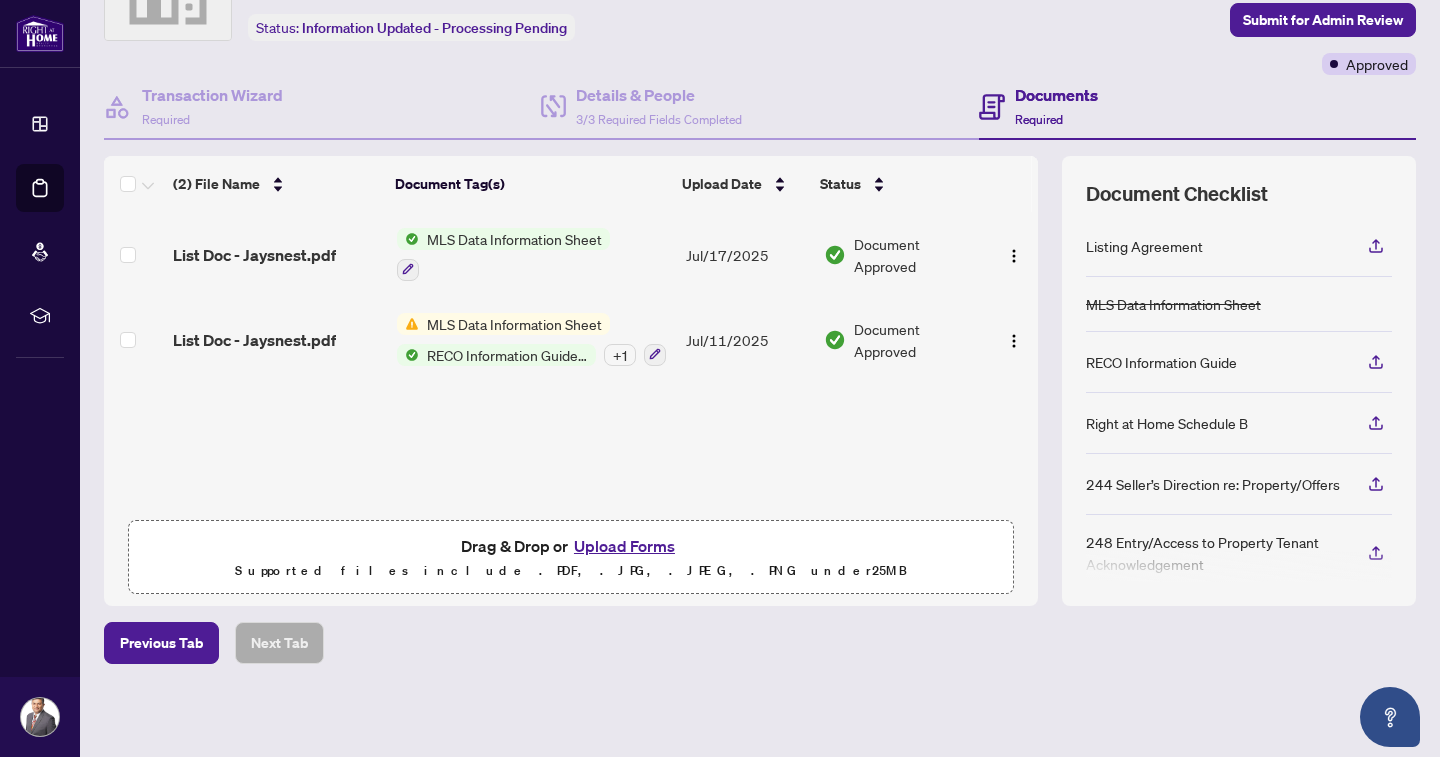 click on "Upload Forms" at bounding box center [624, 546] 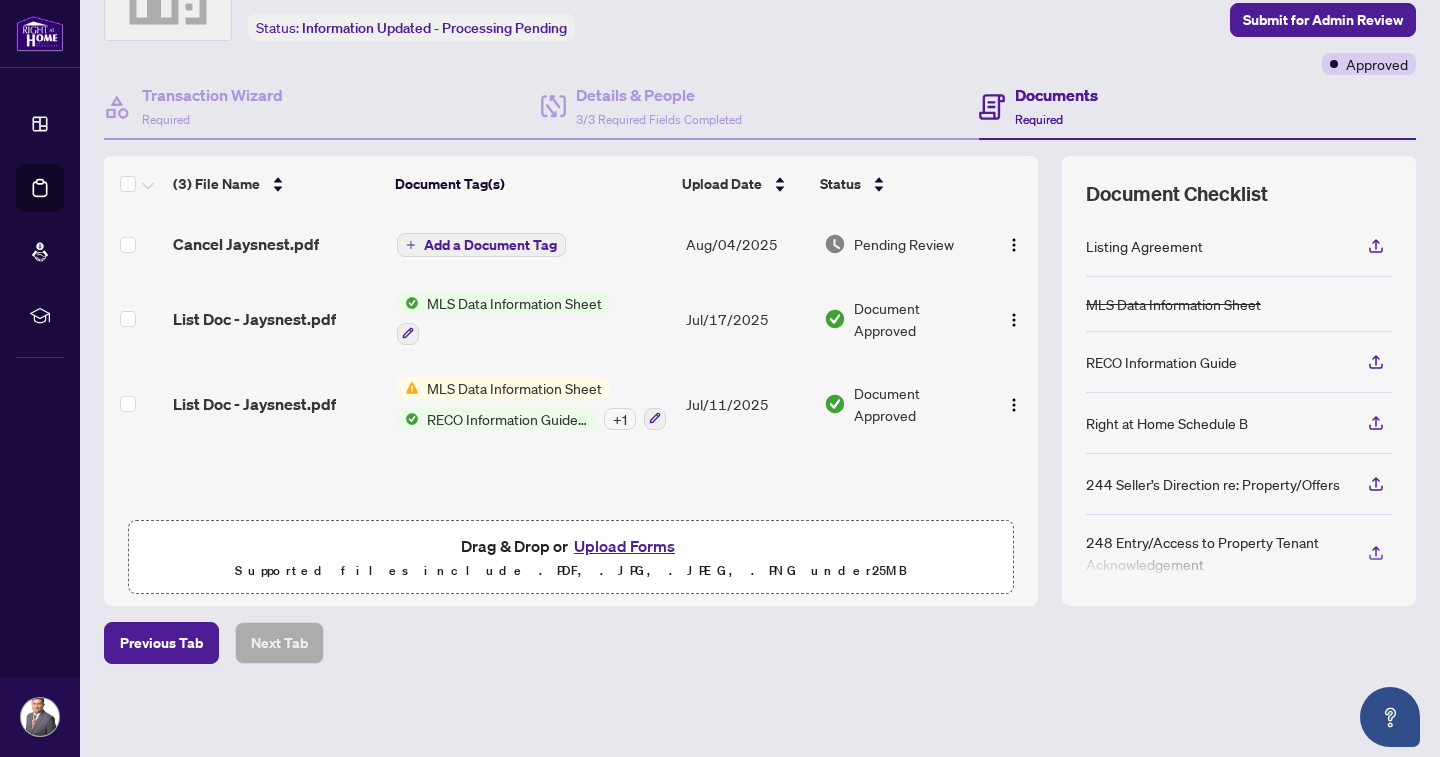 click on "Add a Document Tag" at bounding box center (490, 245) 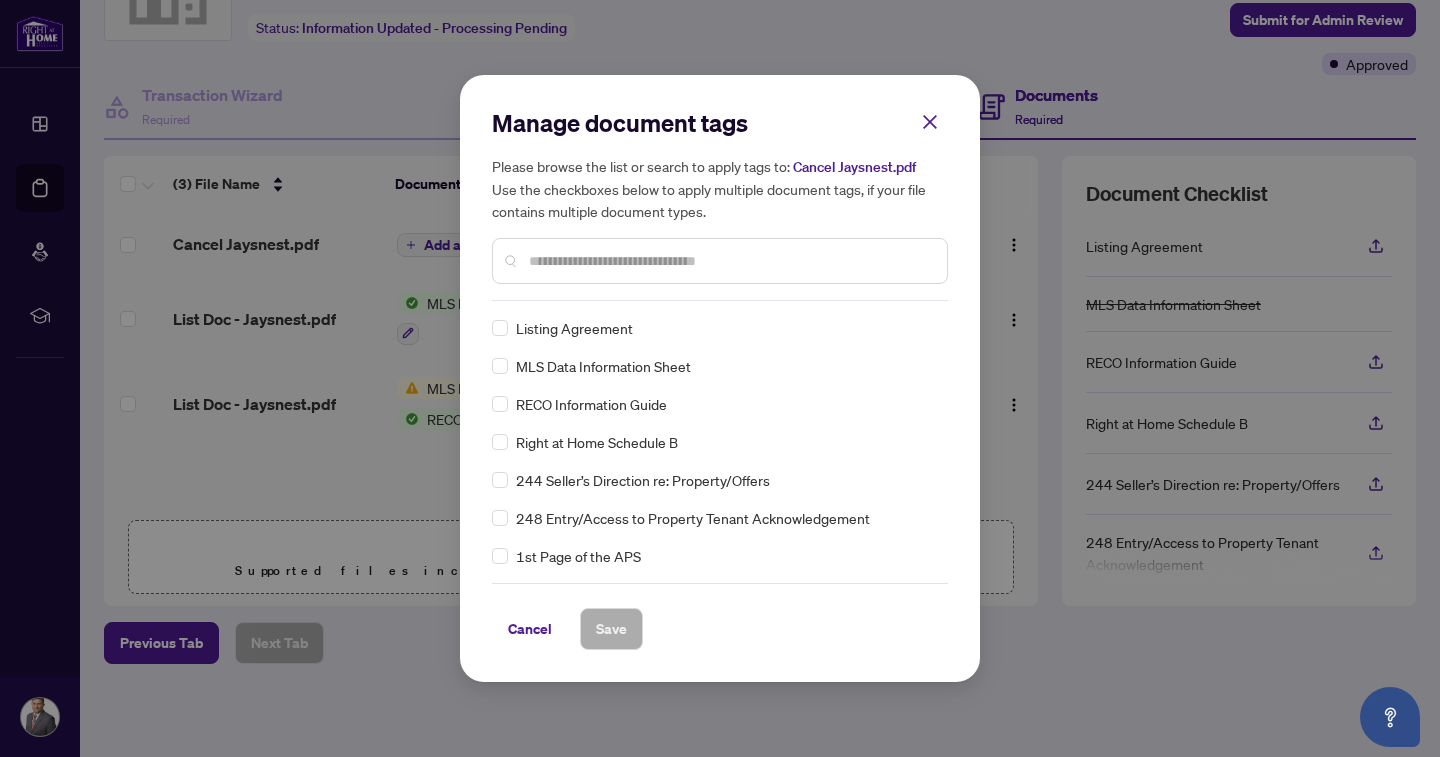 click at bounding box center [730, 261] 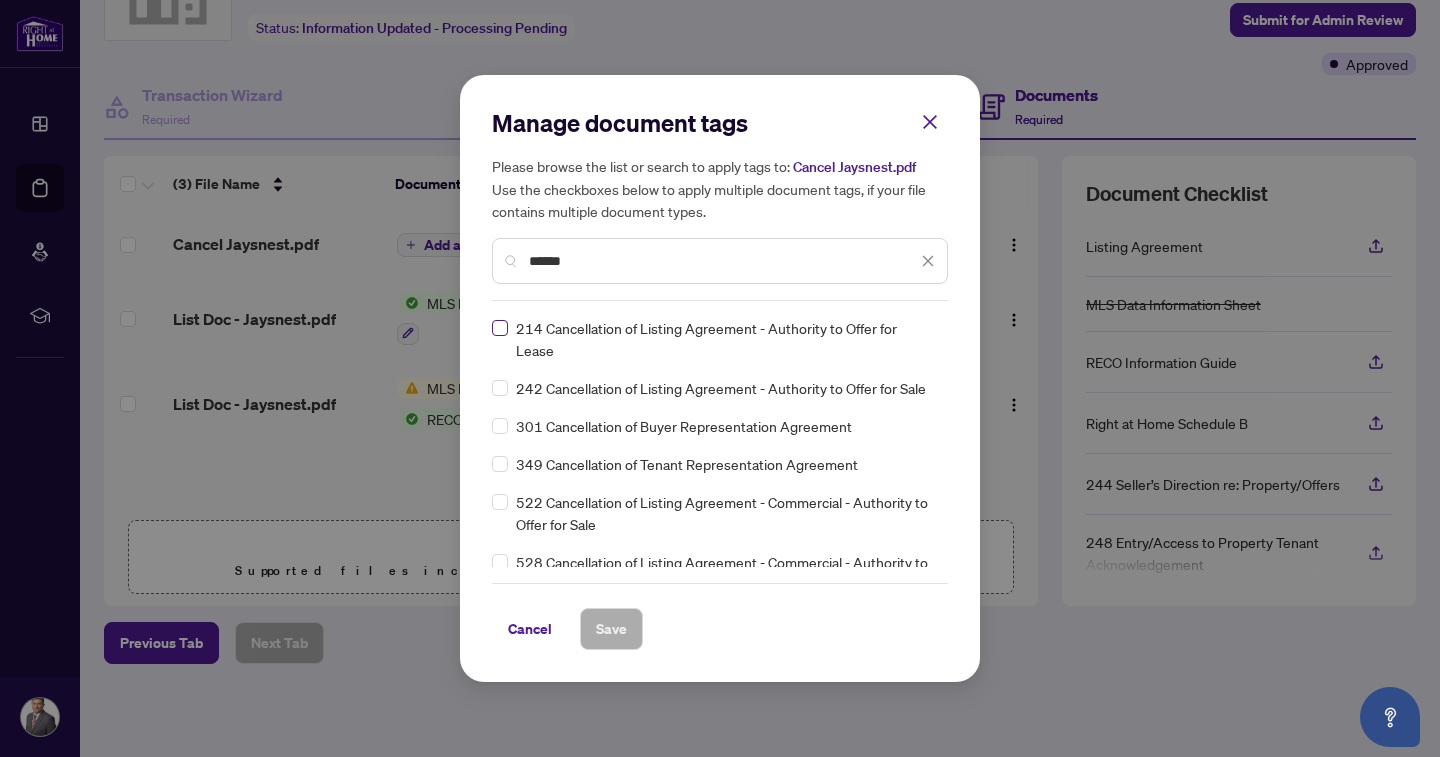 type on "******" 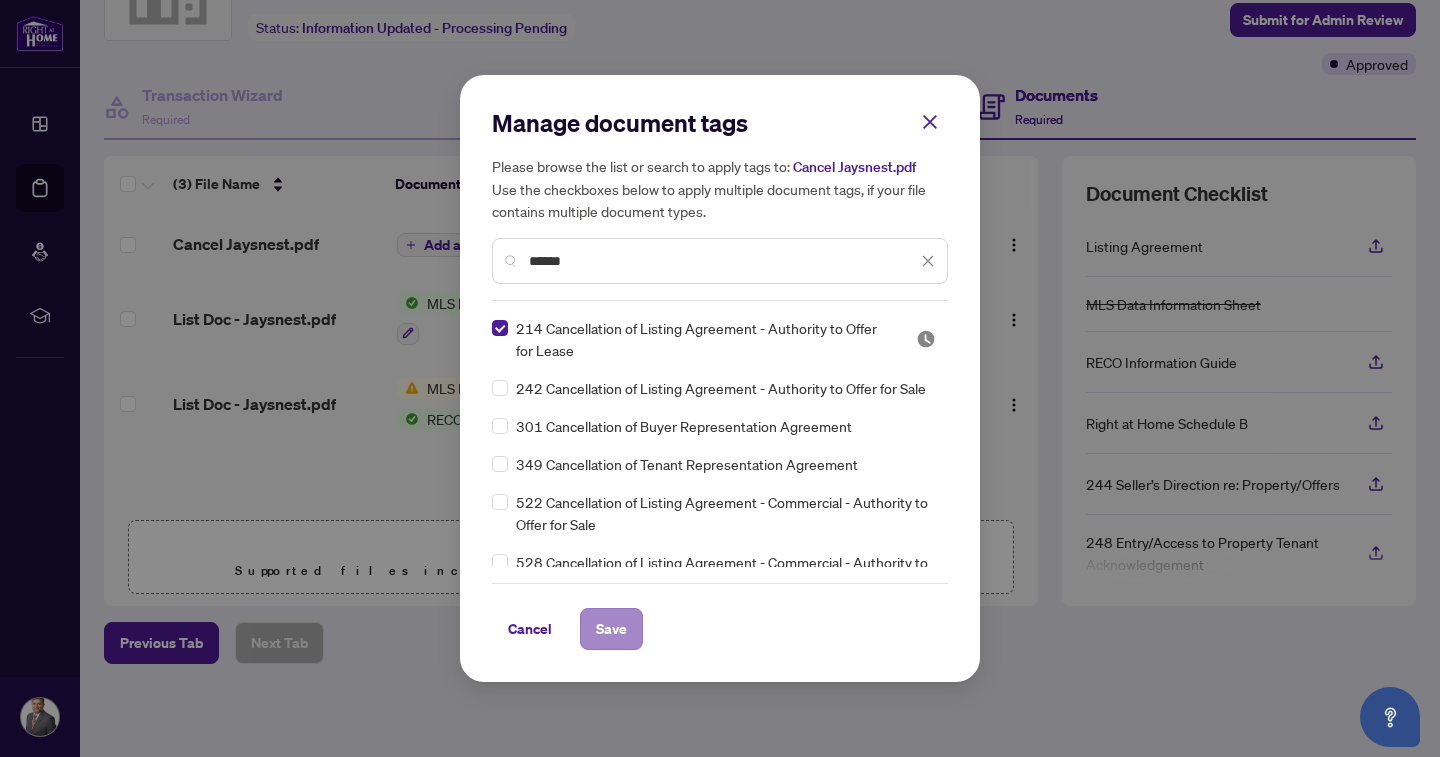 click on "Save" at bounding box center [611, 629] 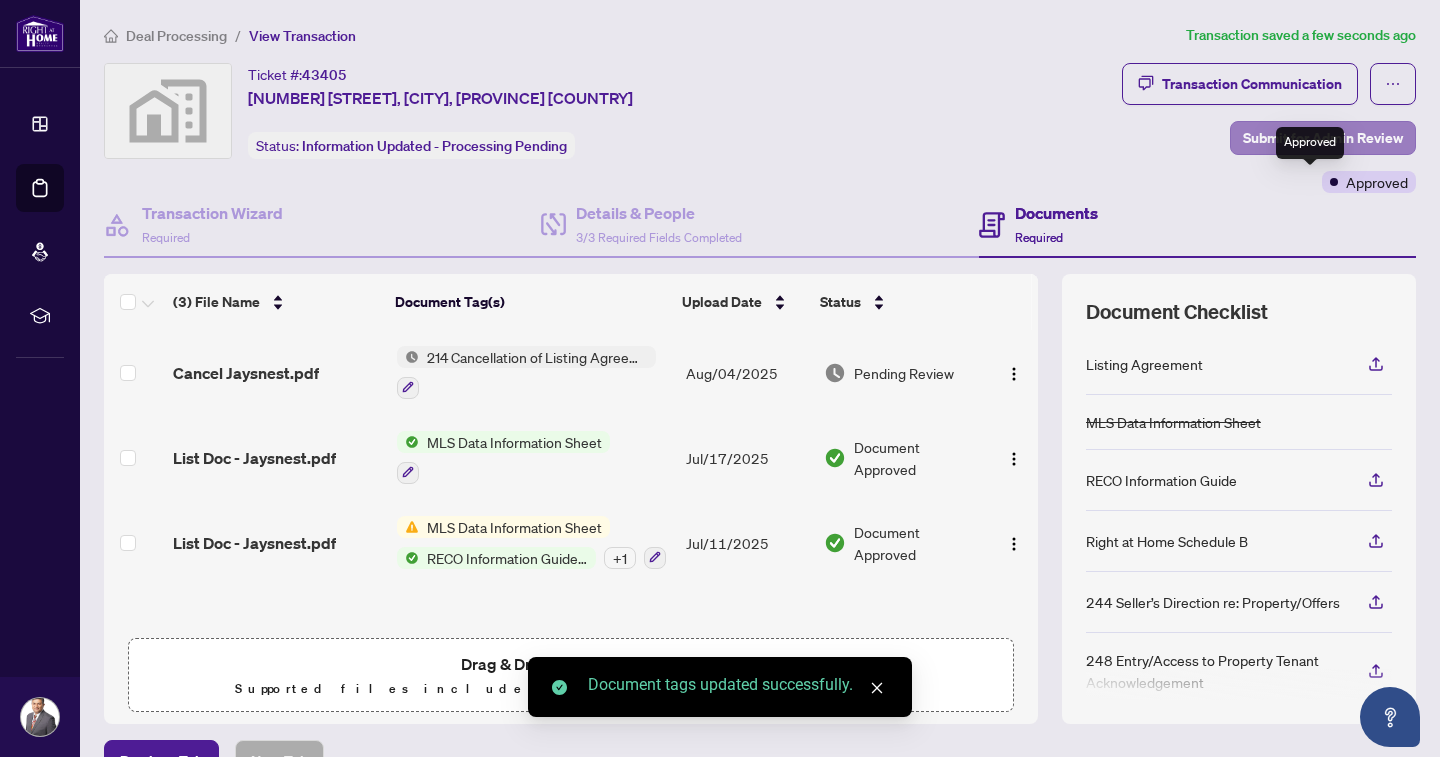 scroll, scrollTop: 0, scrollLeft: 0, axis: both 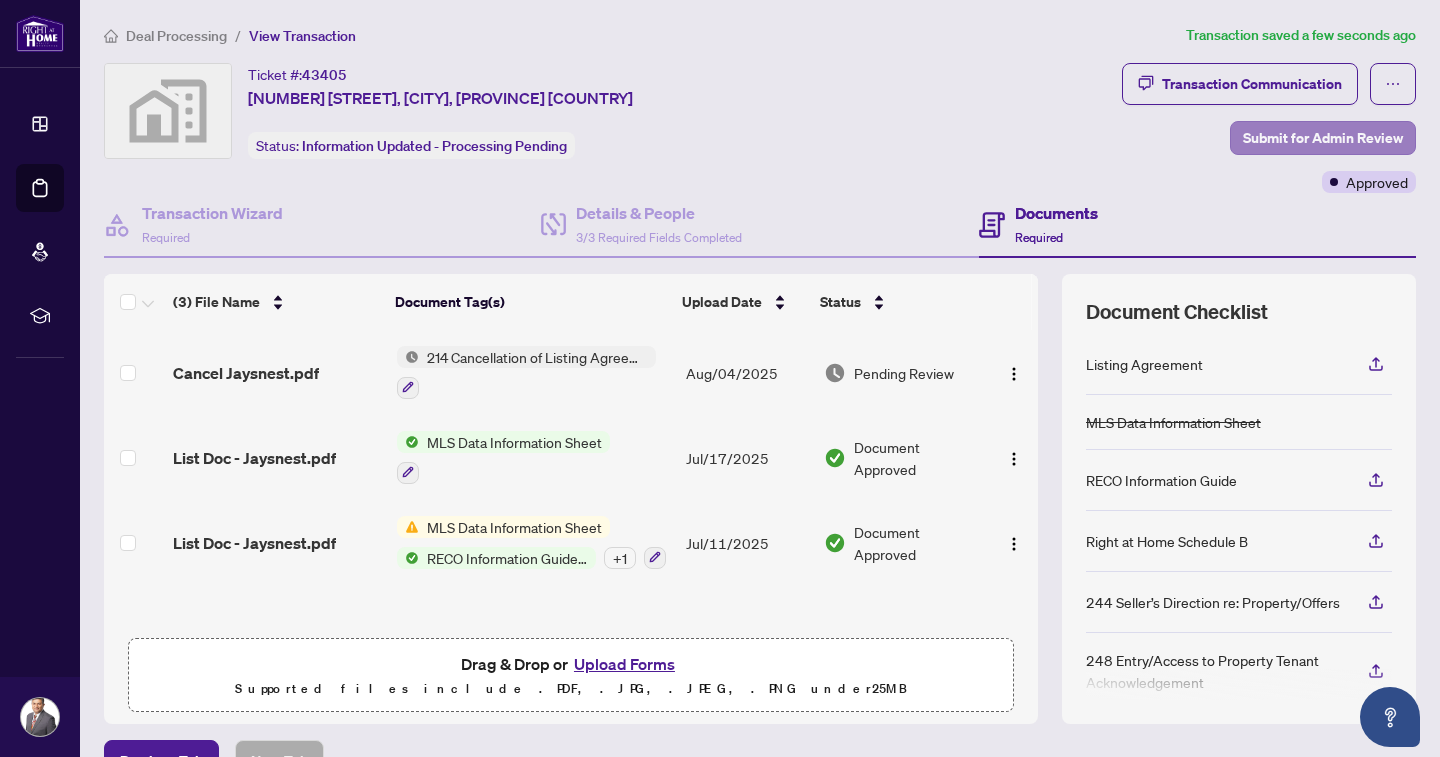 click on "Submit for Admin Review" at bounding box center (1323, 138) 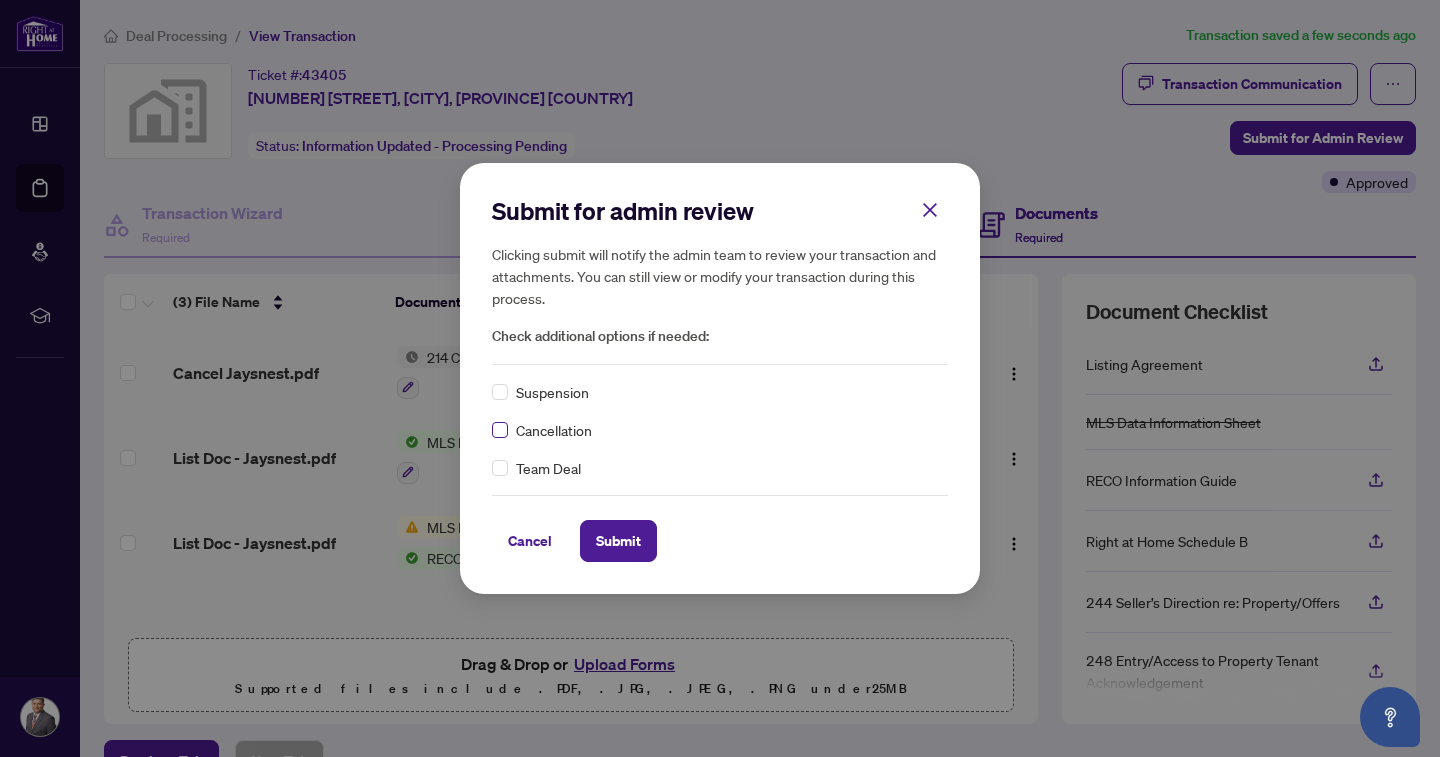 click at bounding box center [500, 430] 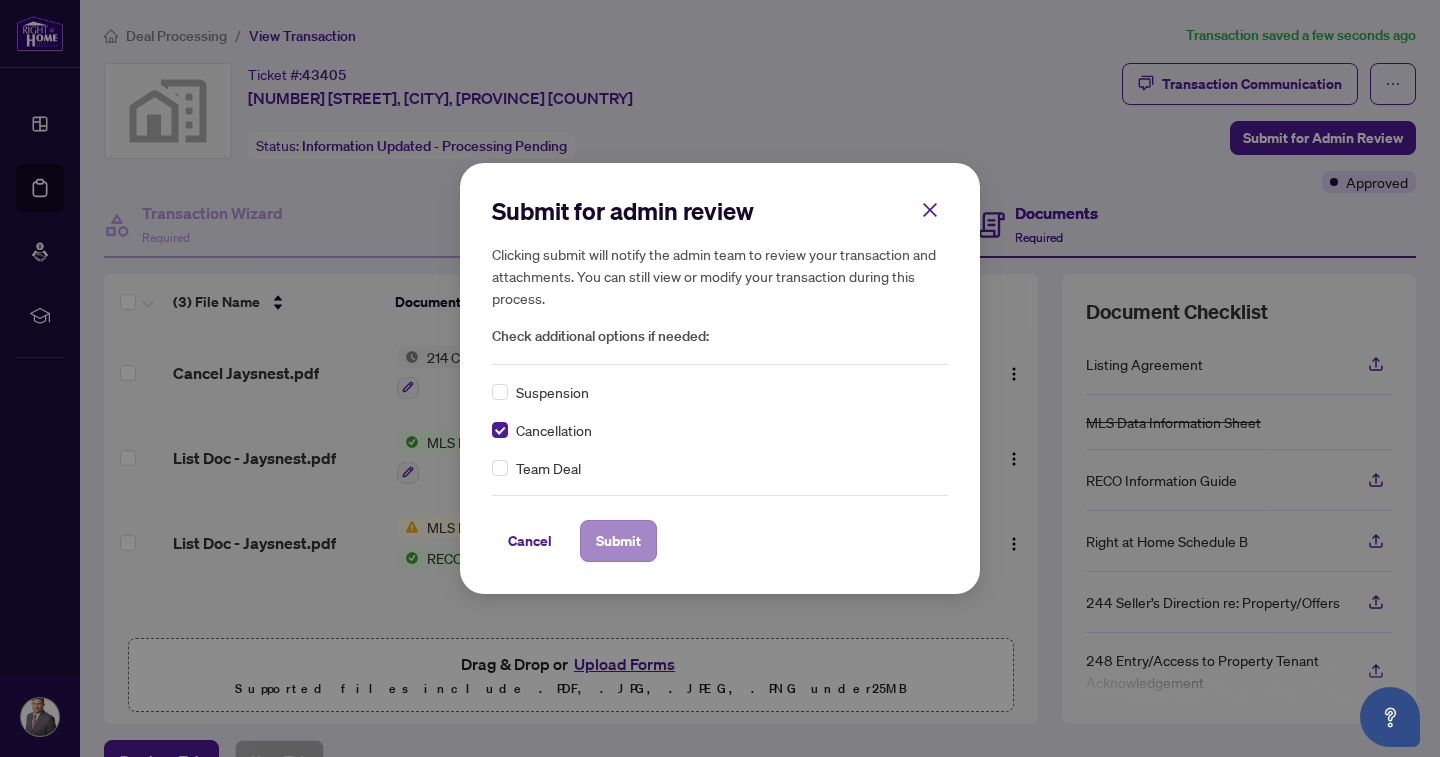 click on "Submit" at bounding box center [618, 541] 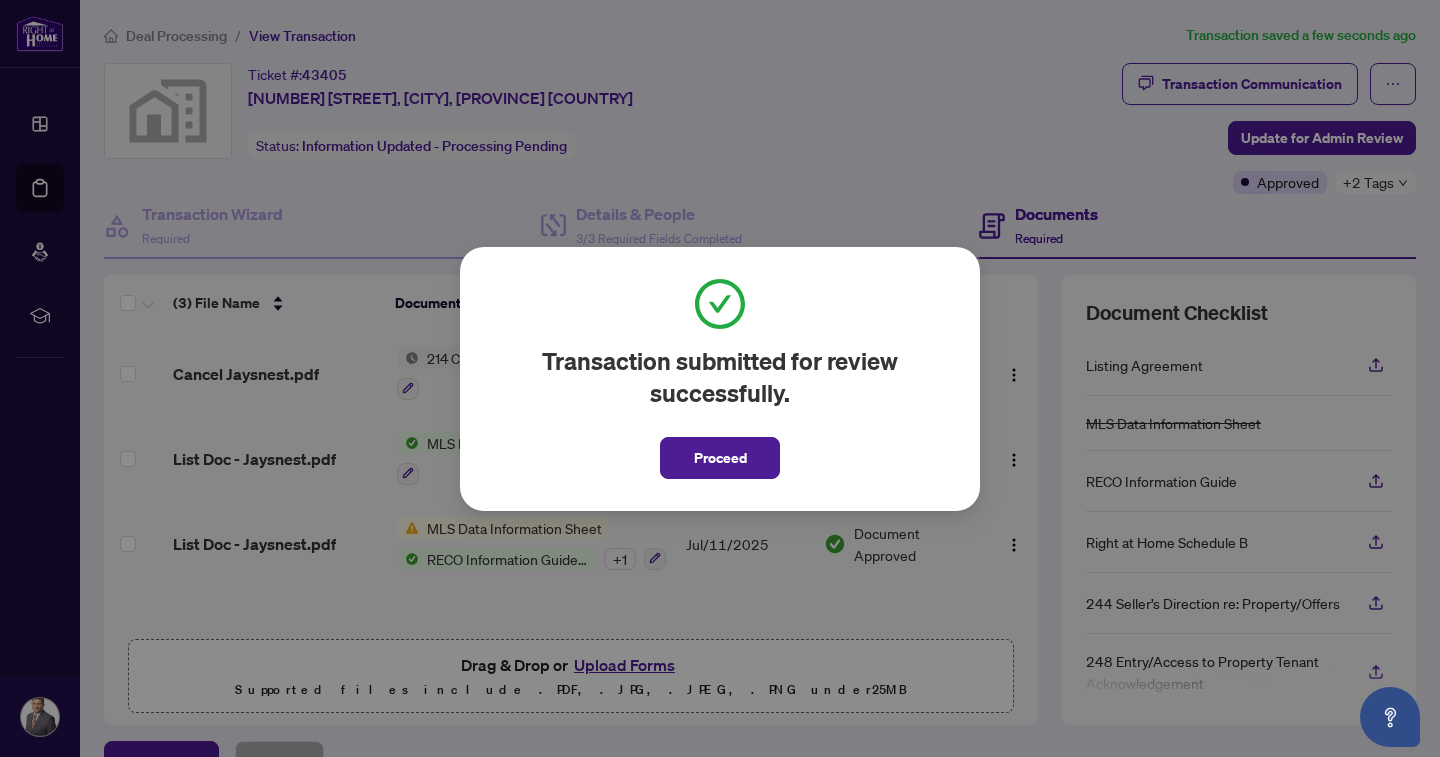 click on "Transaction submitted for review successfully. Proceed Cancel OK" at bounding box center (720, 378) 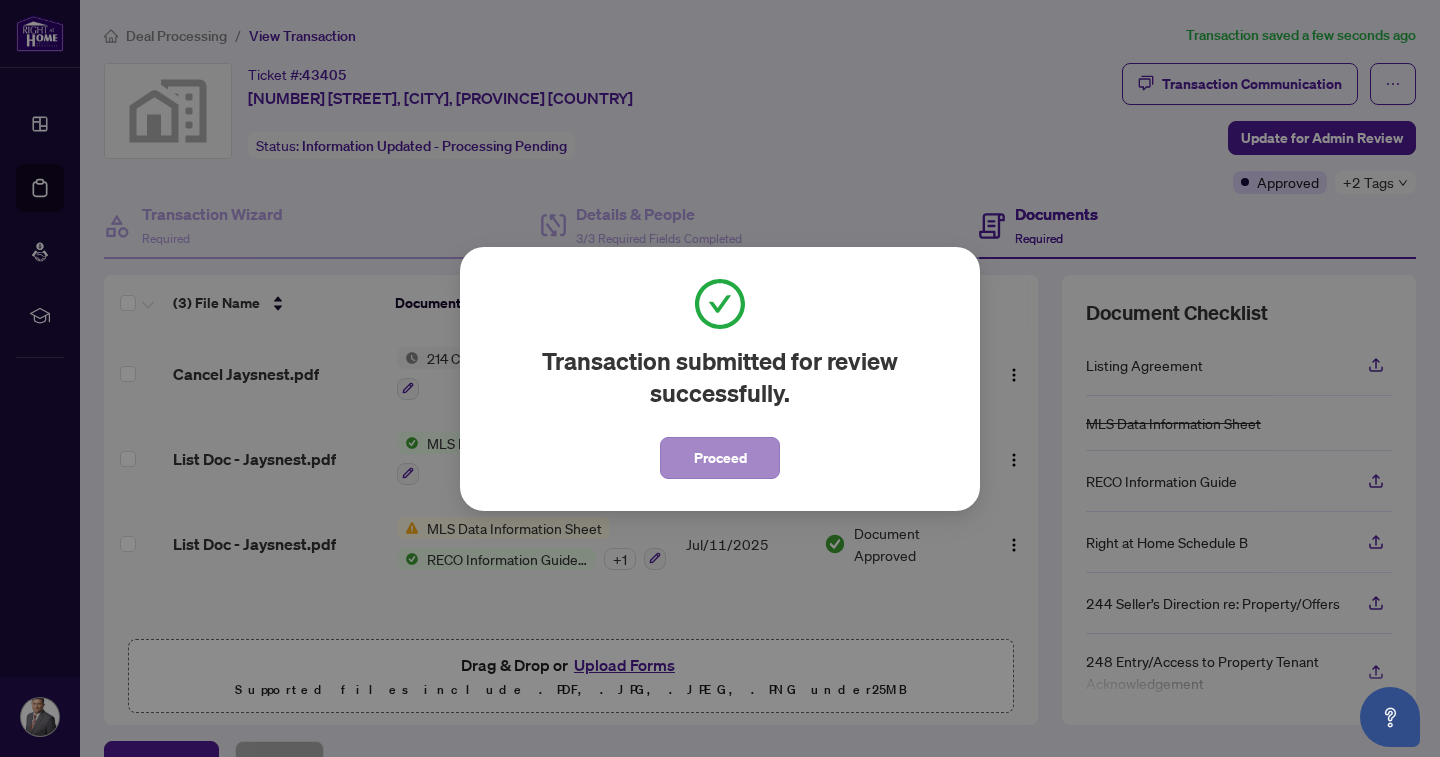 click on "Proceed" at bounding box center (720, 458) 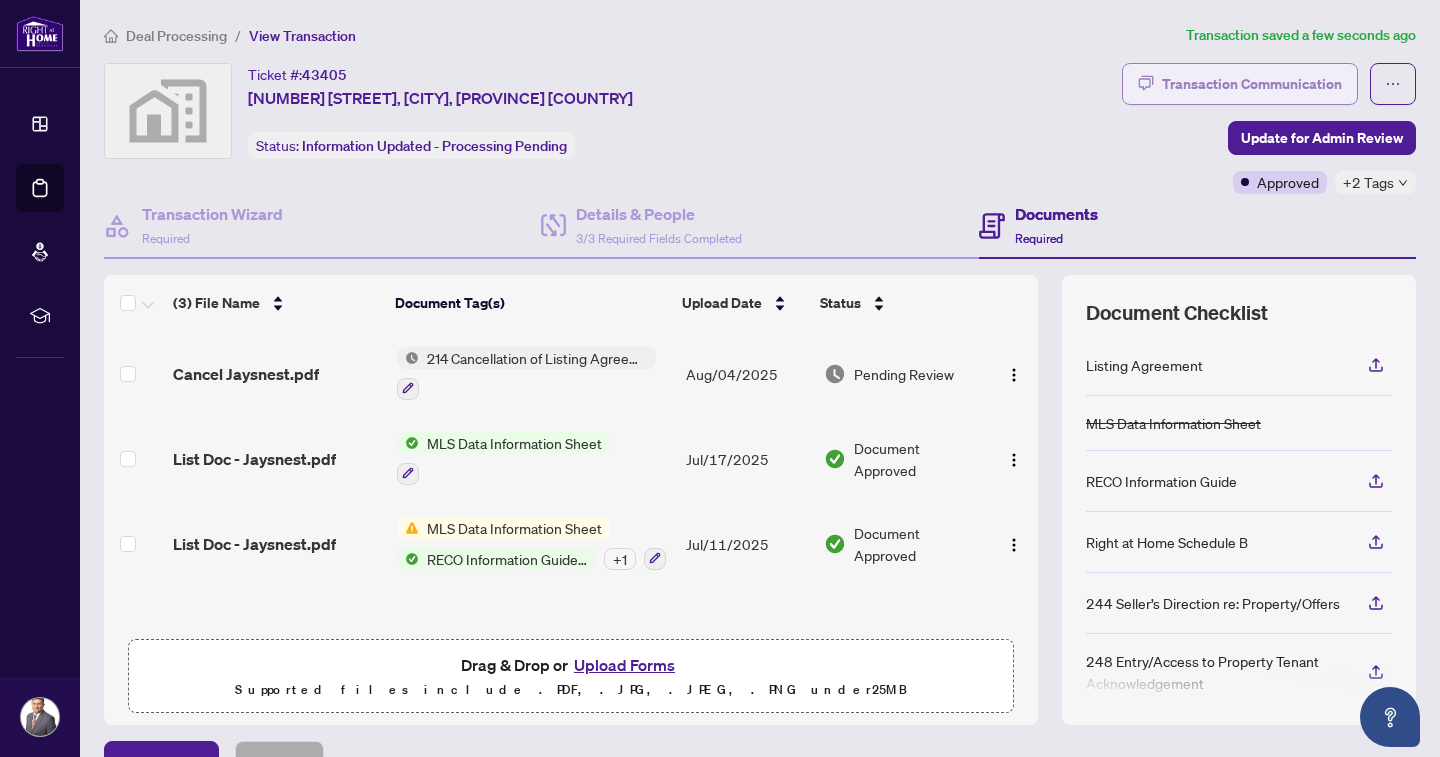 click on "Transaction Communication" at bounding box center (1252, 84) 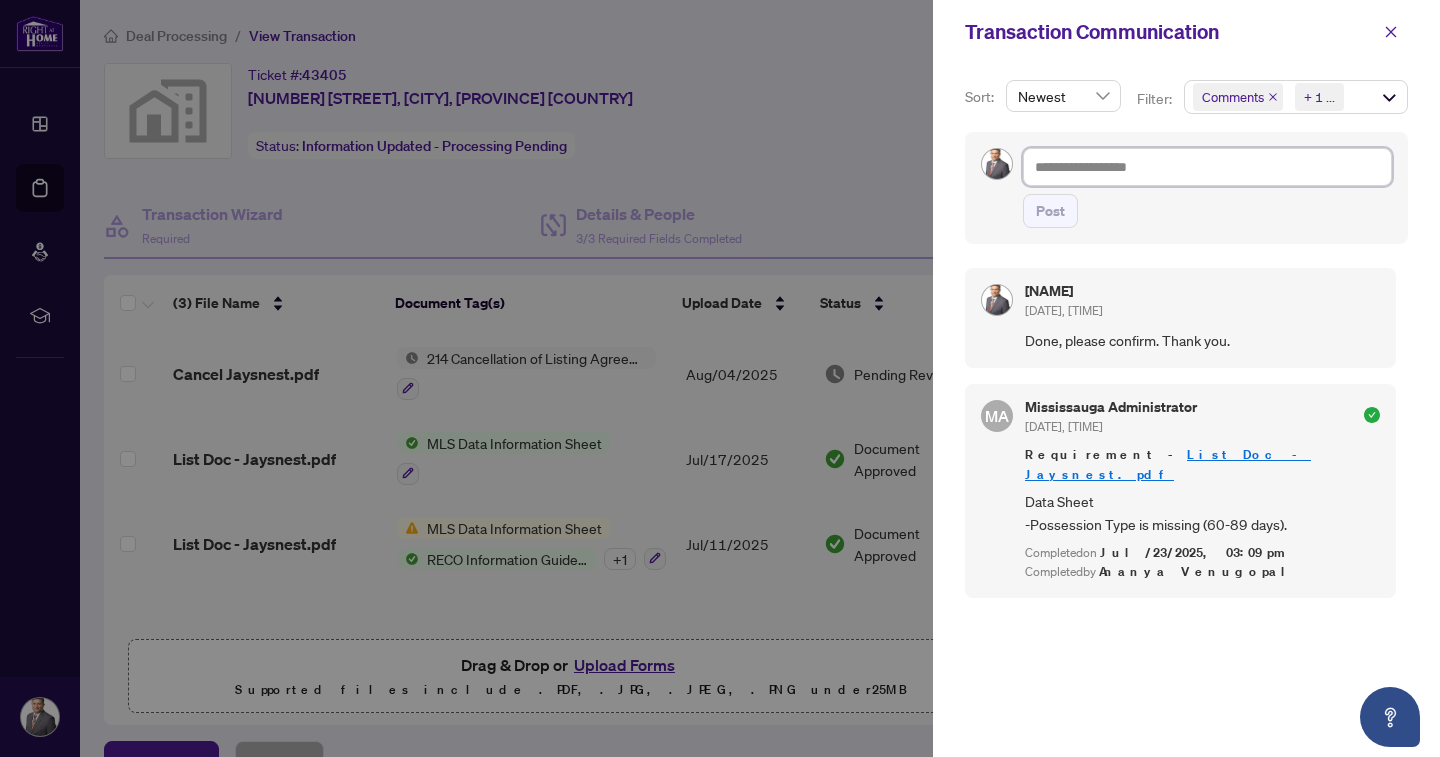 click at bounding box center (1207, 167) 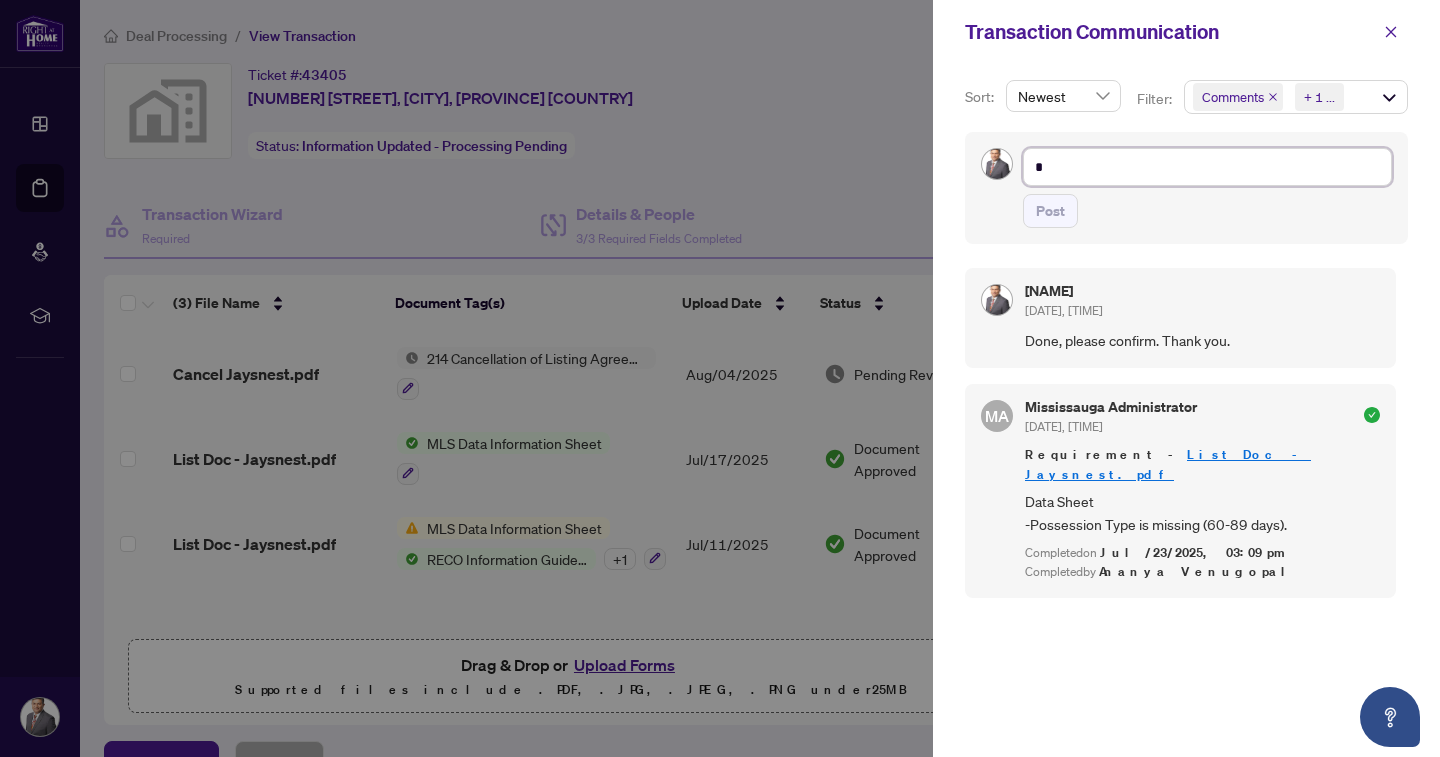 type on "*" 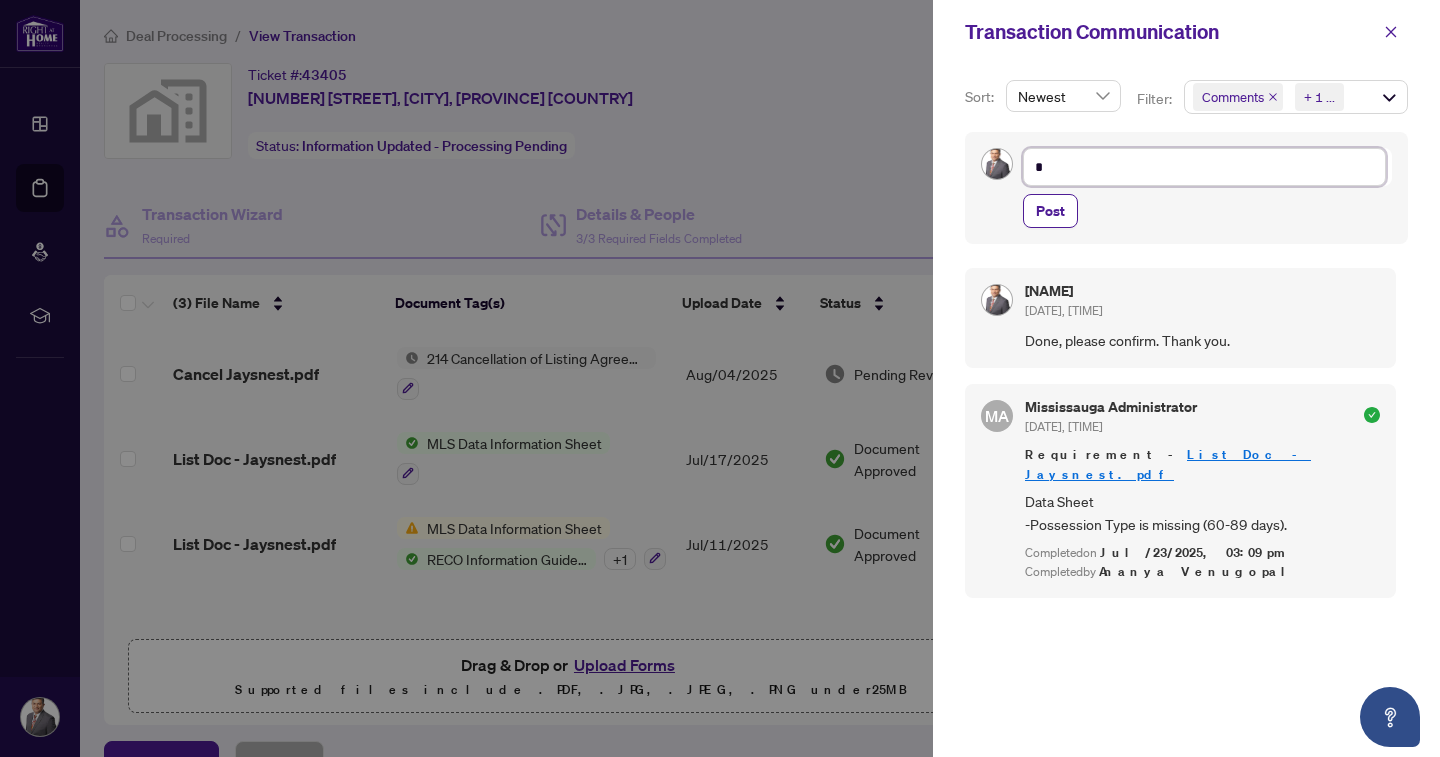 type on "**" 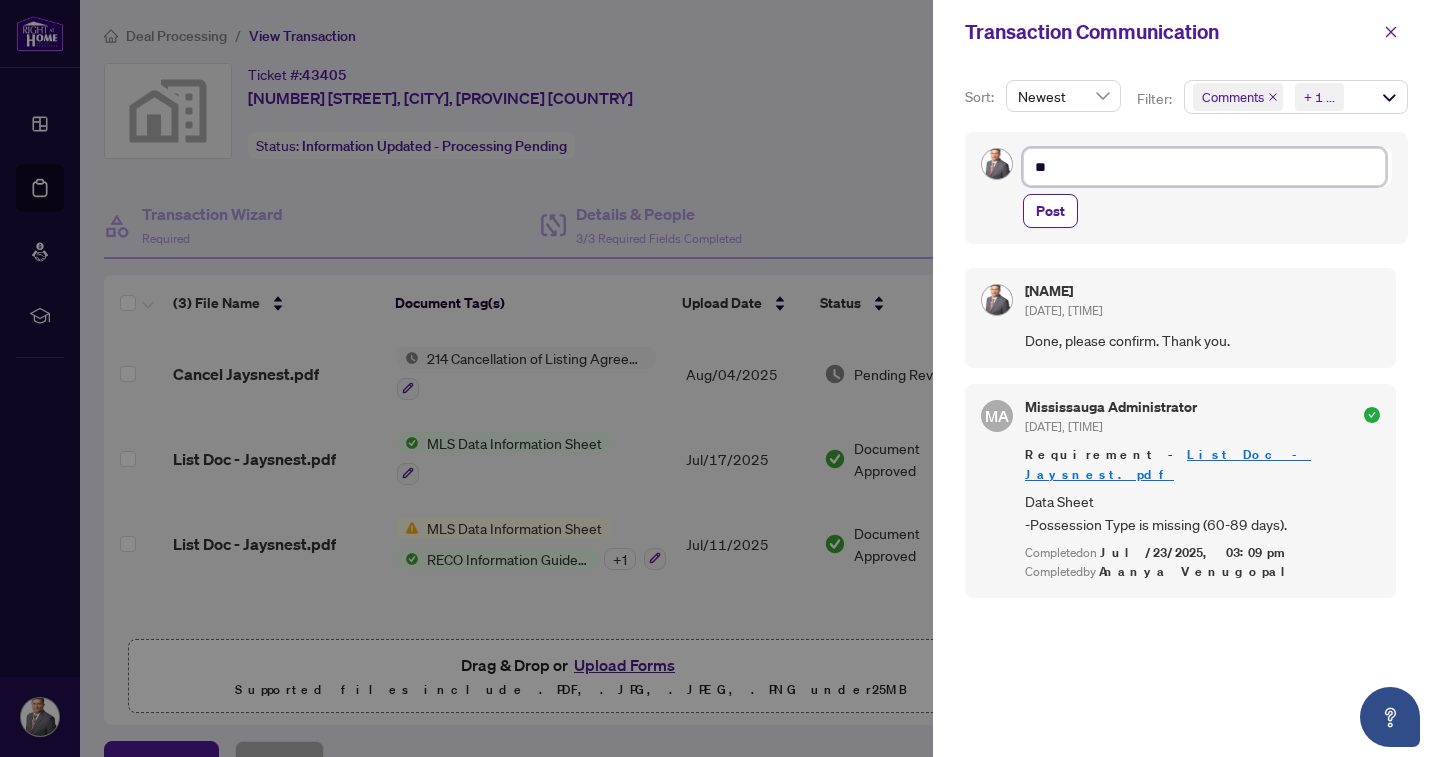 type on "***" 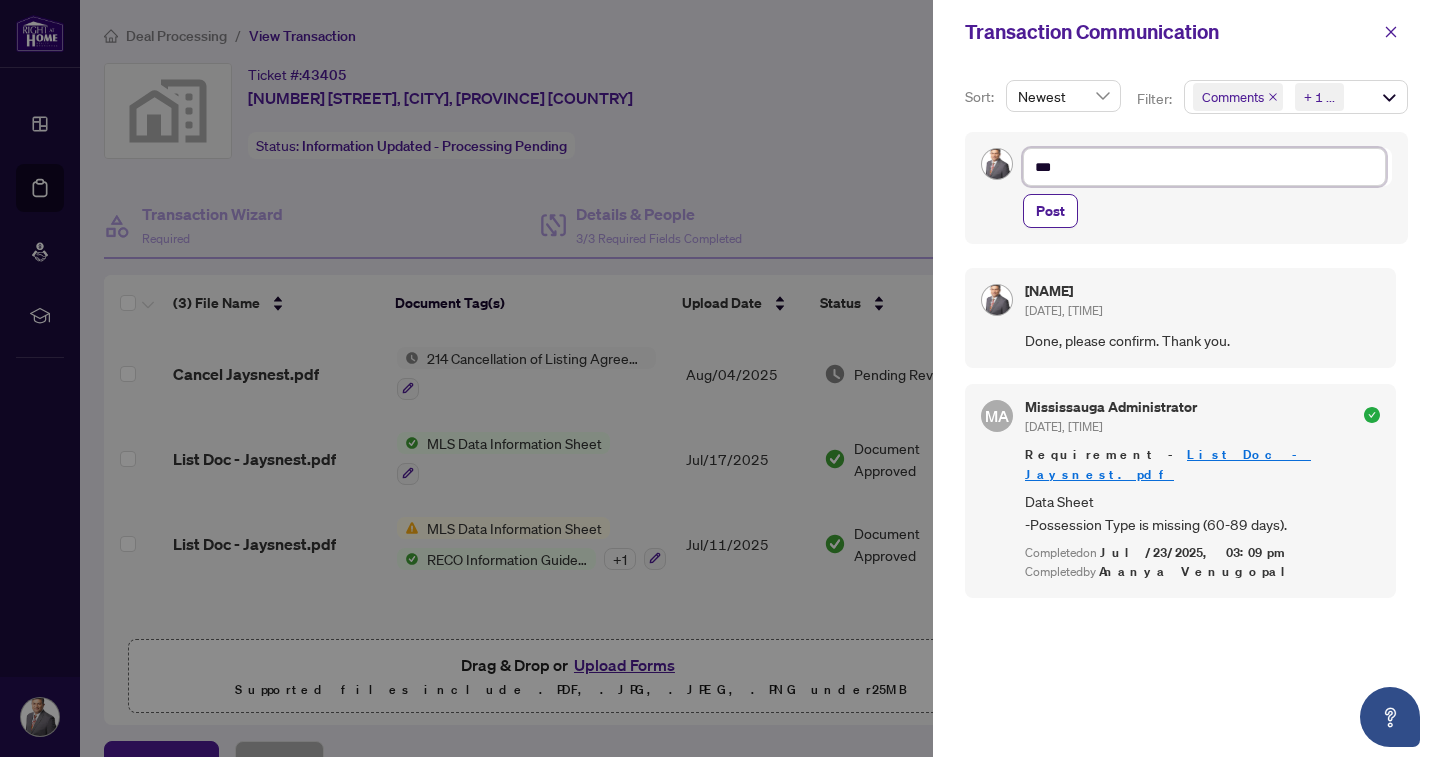 type on "****" 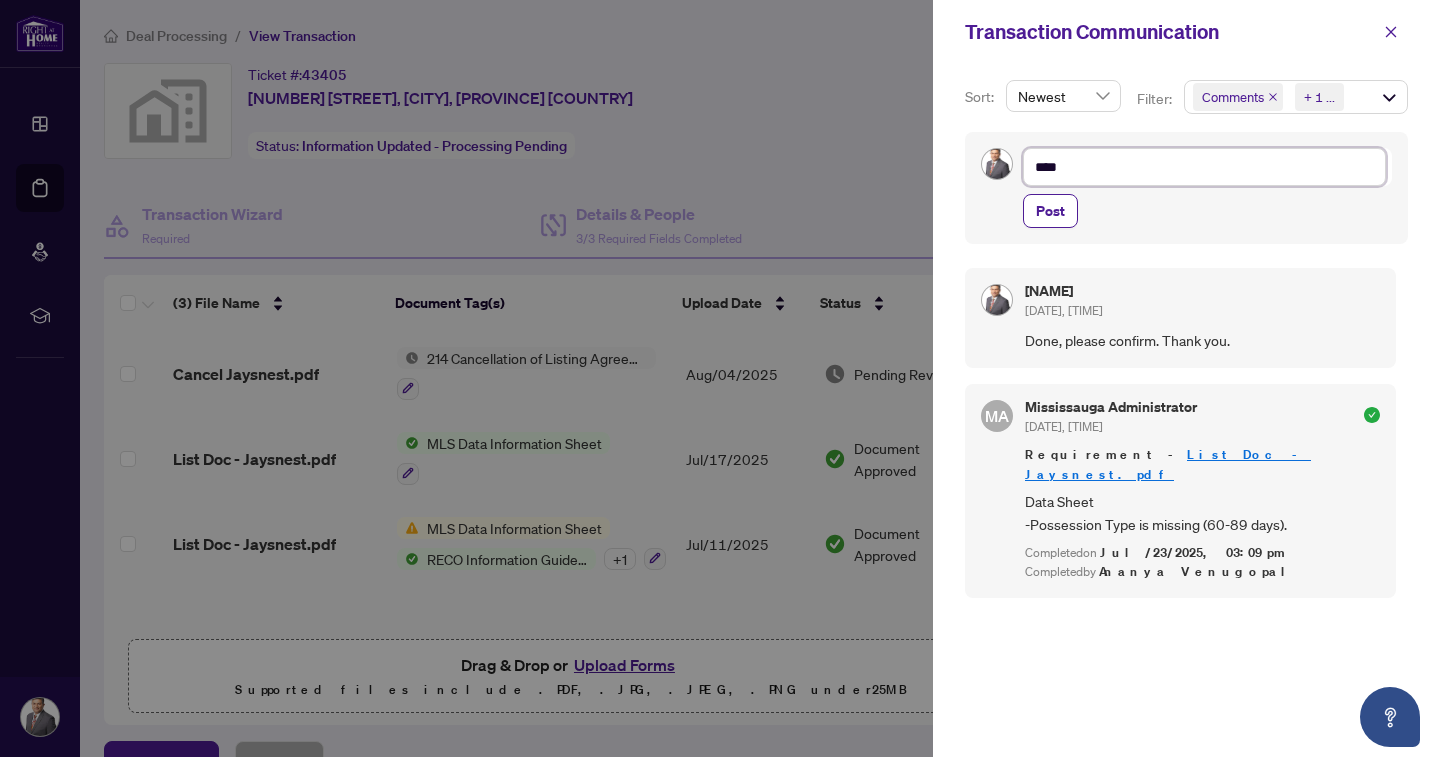 type on "*****" 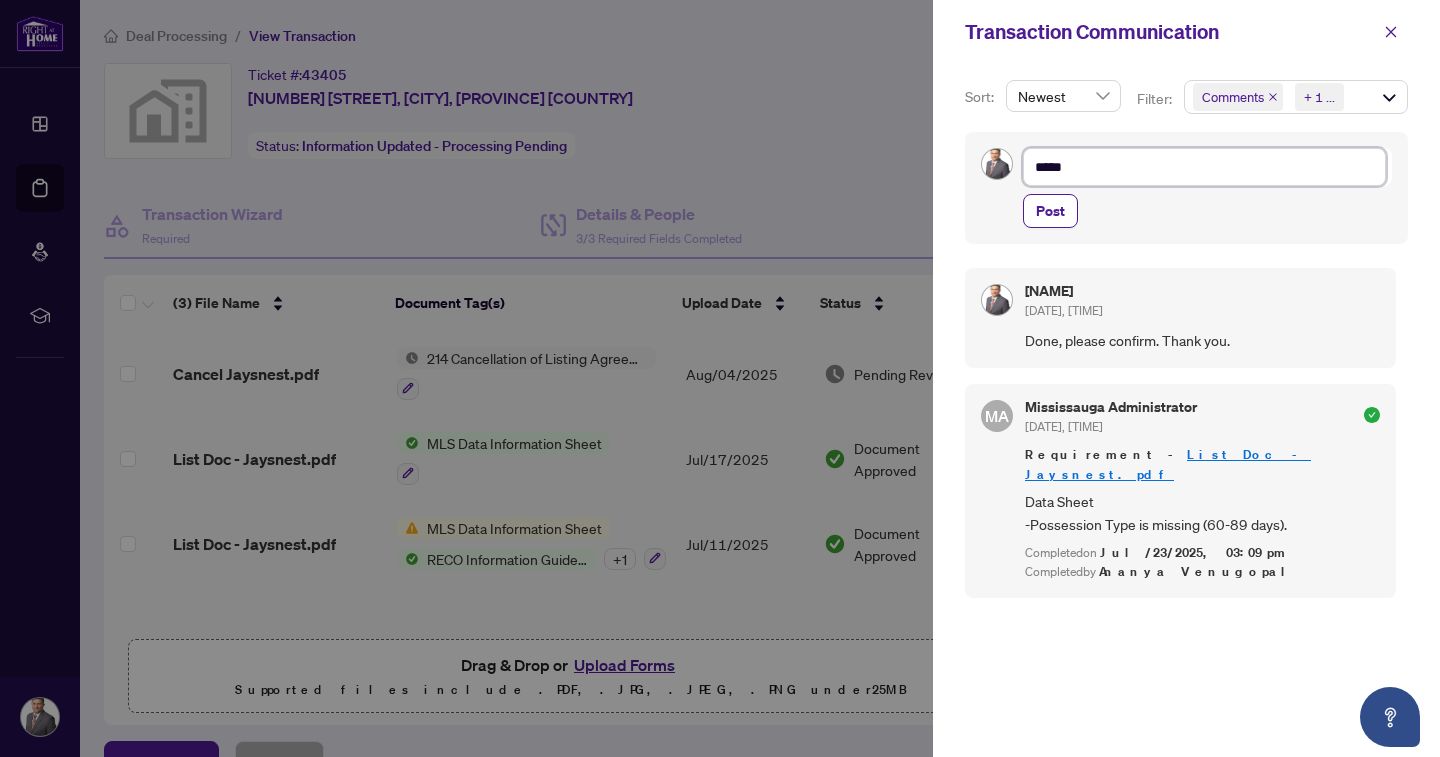 type on "******" 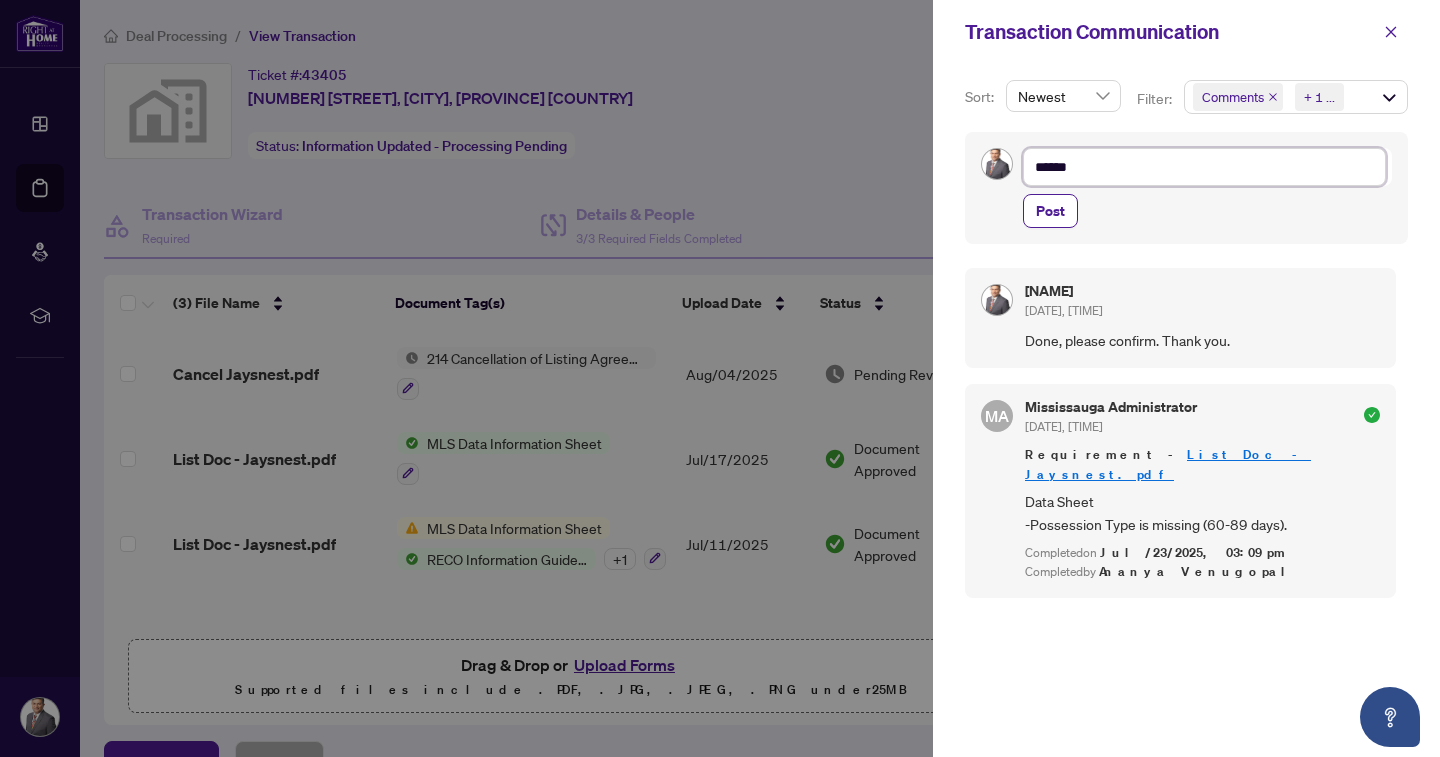 type on "*******" 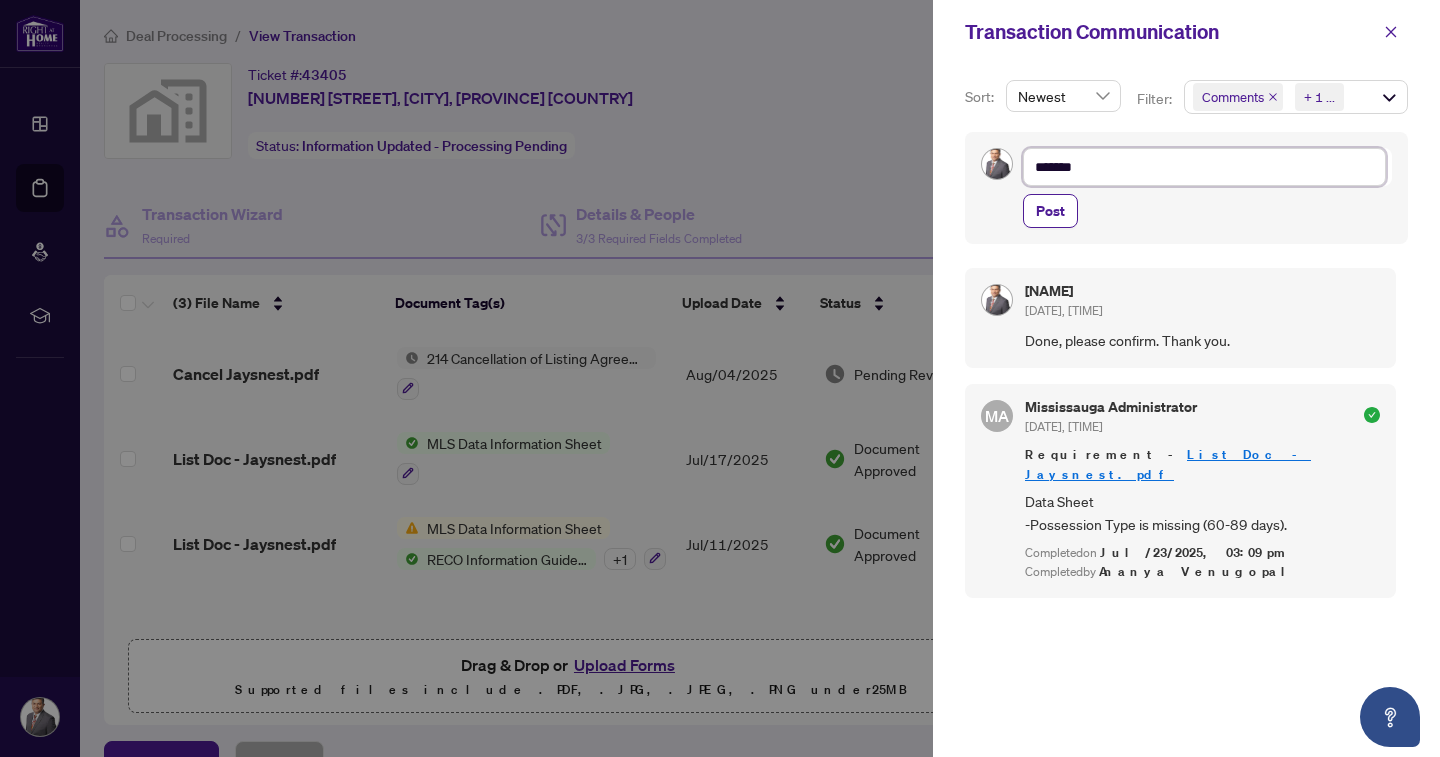type on "********" 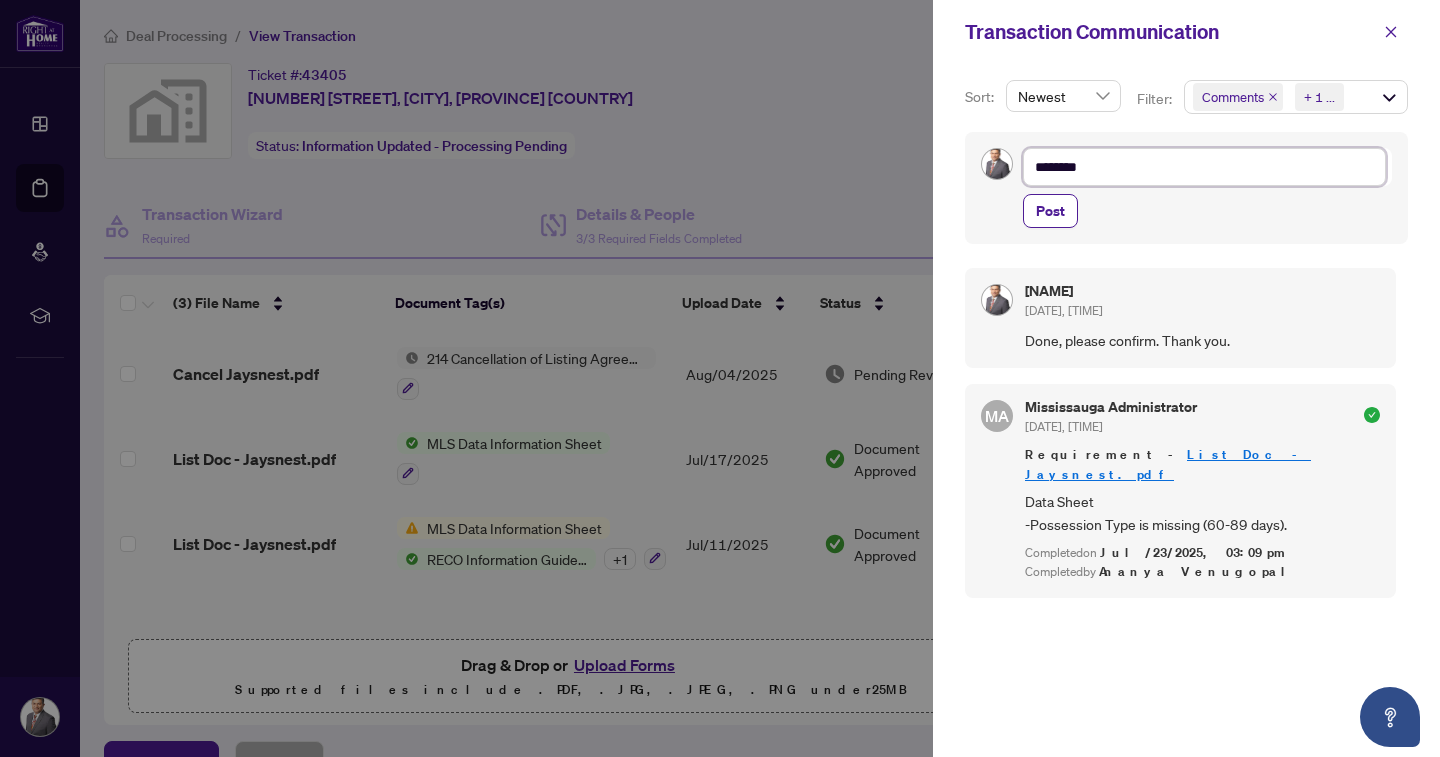 type on "*********" 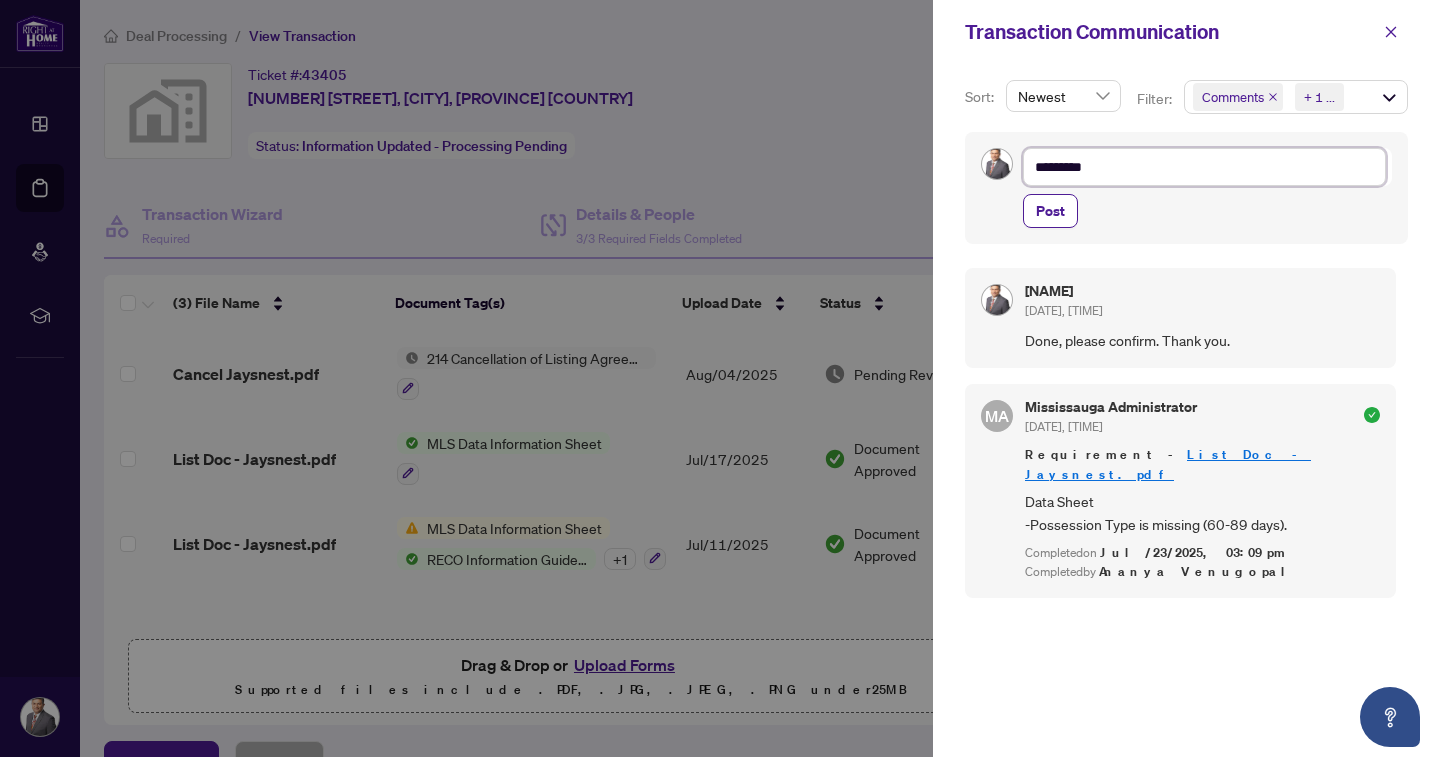 type on "**********" 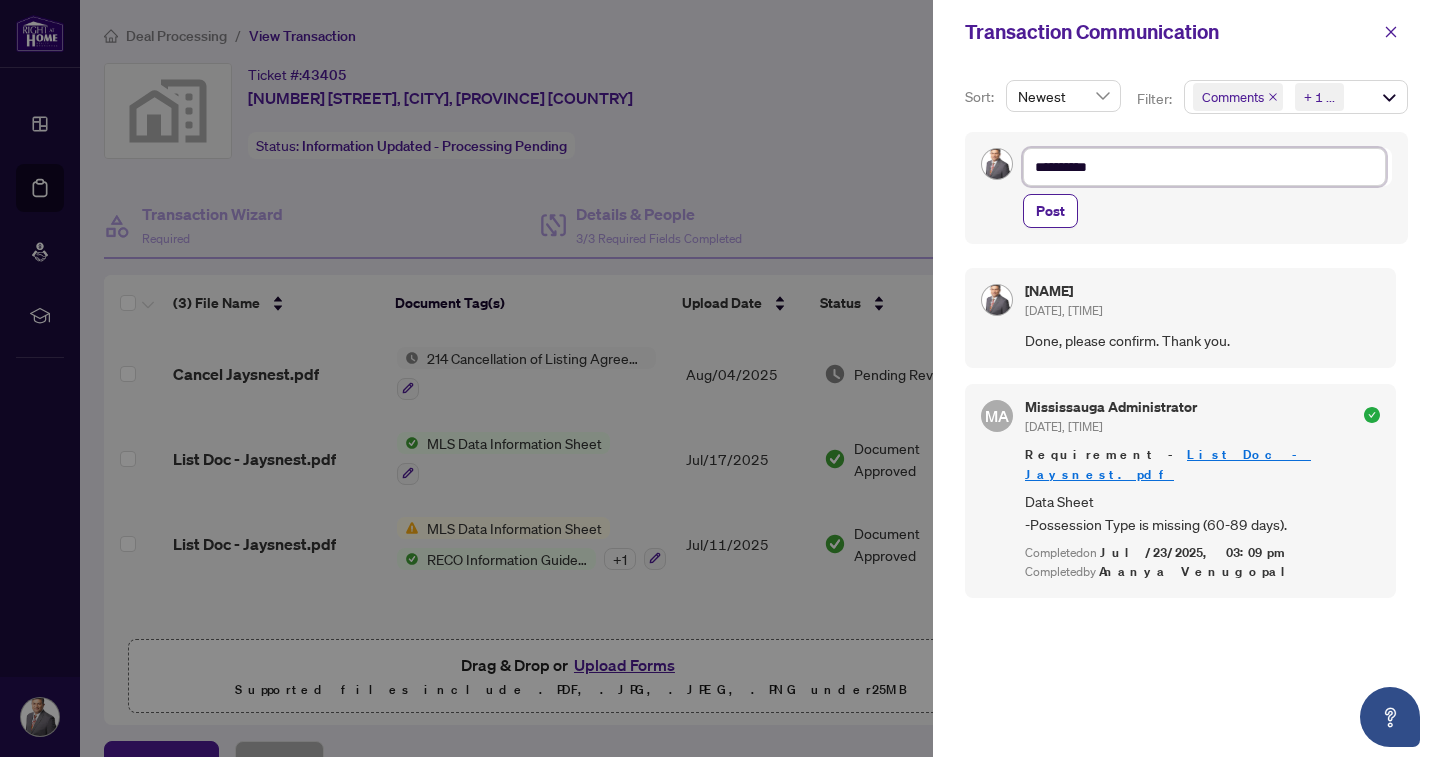 type on "**********" 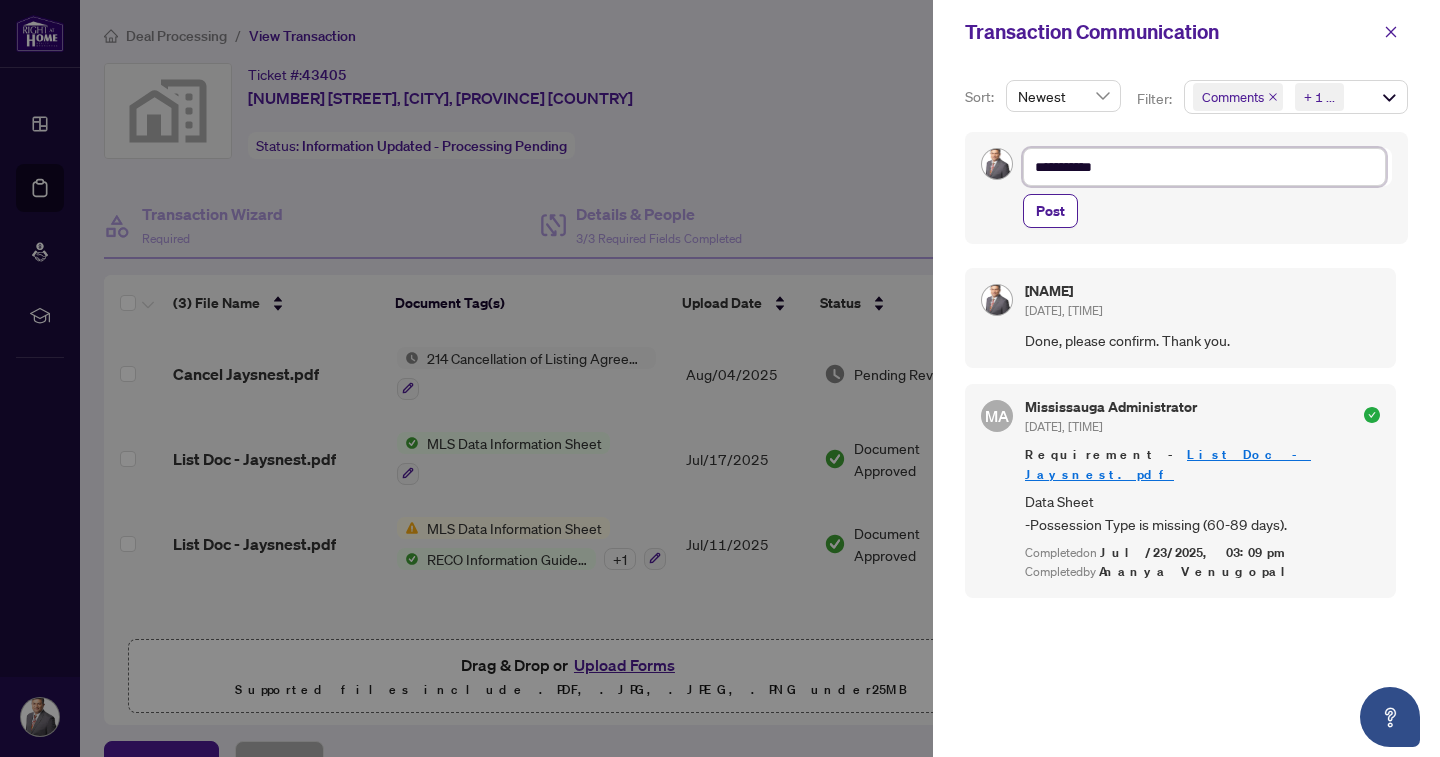 type on "**********" 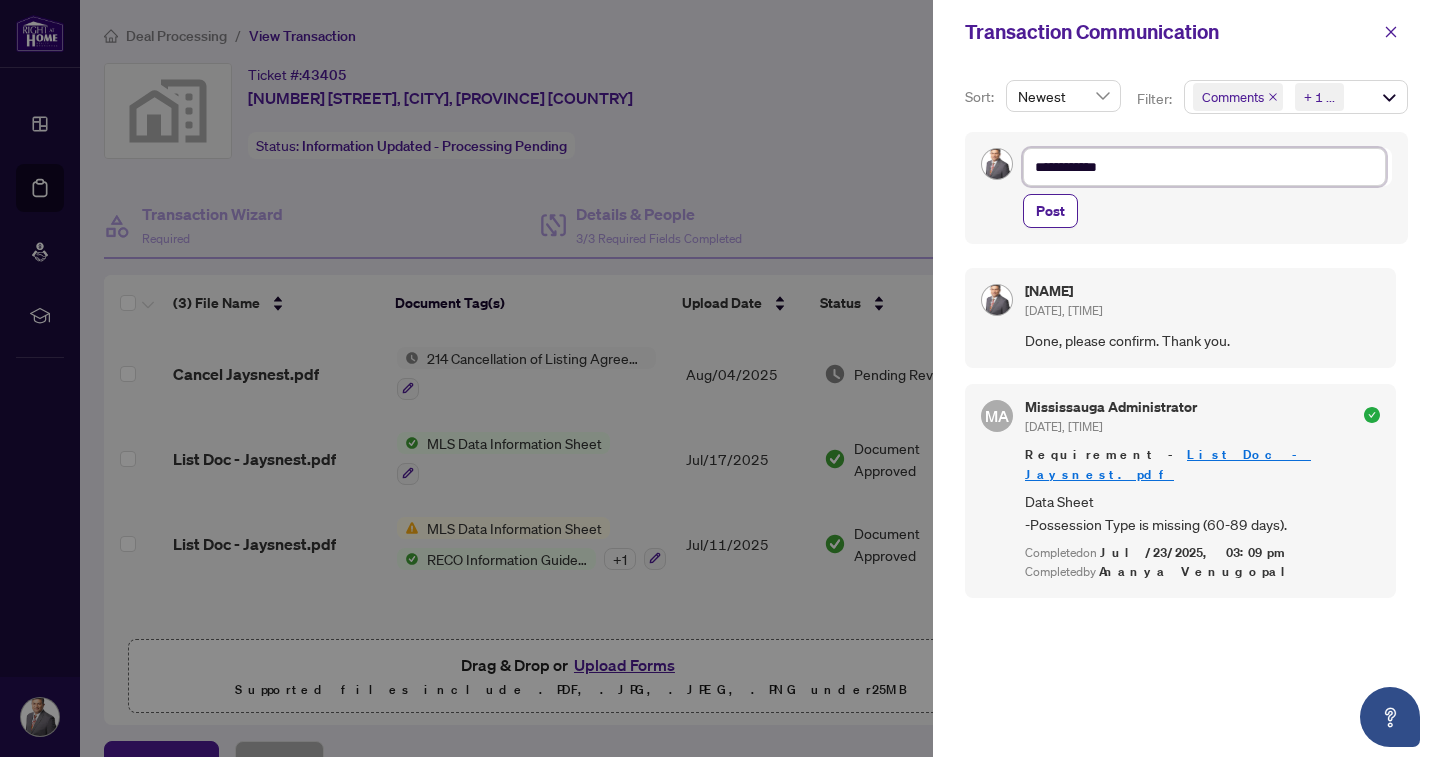 type on "**********" 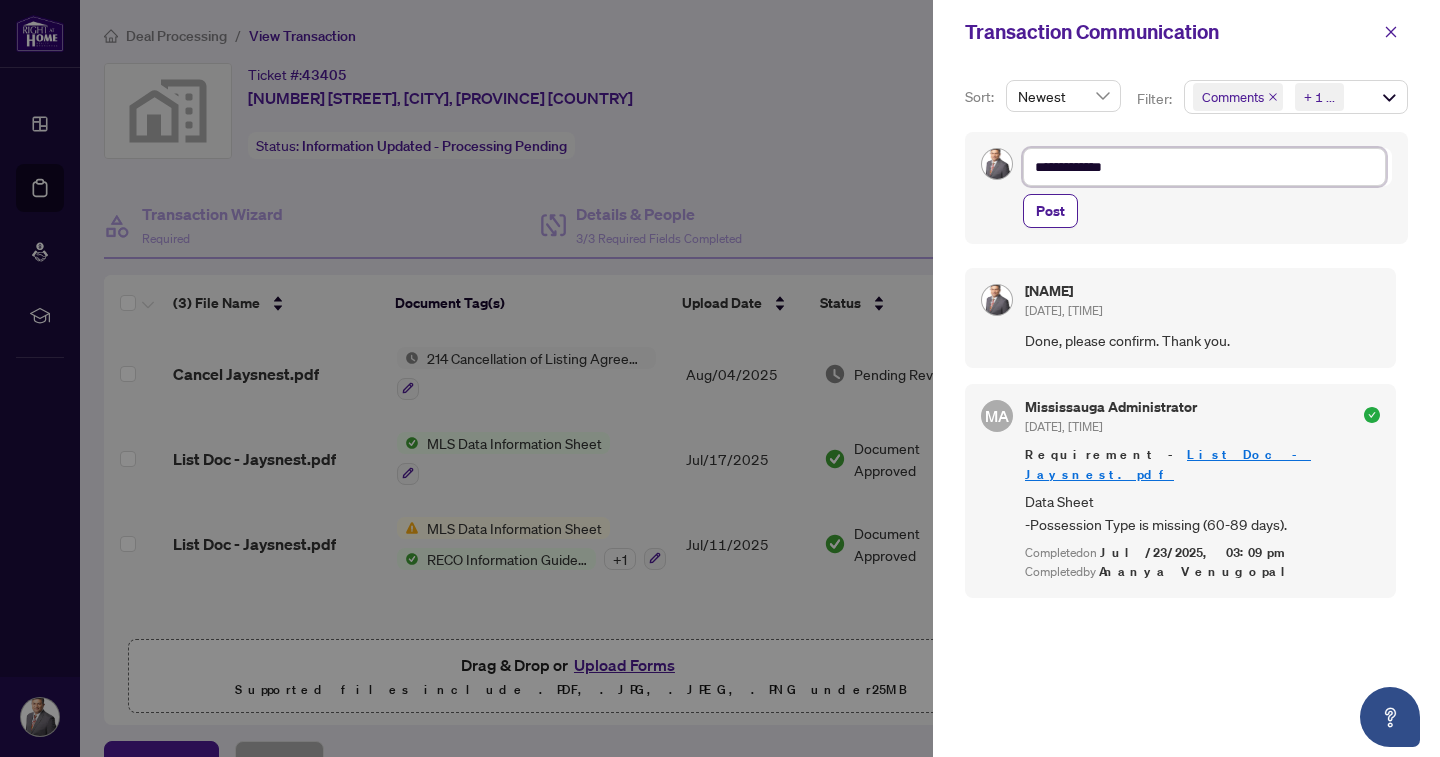 type on "**********" 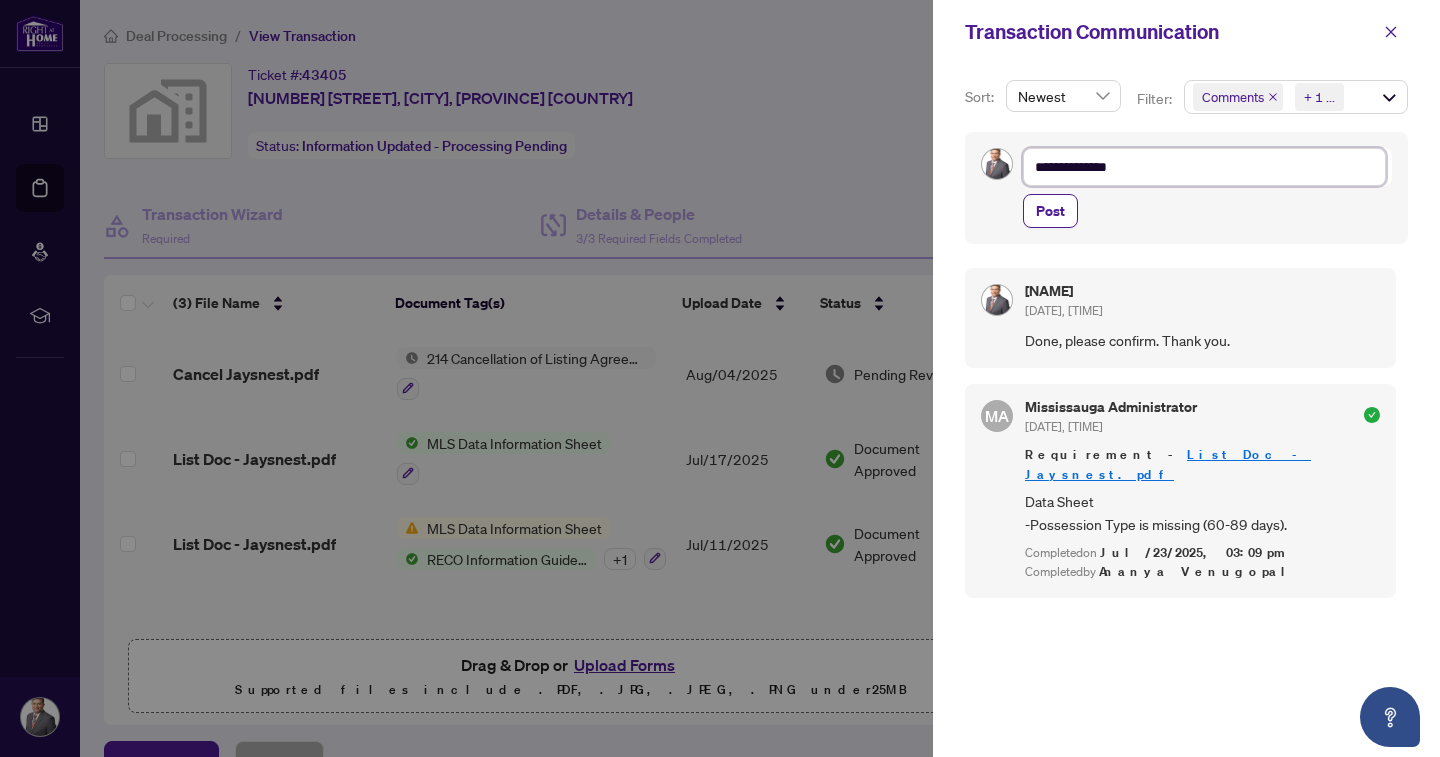 type on "**********" 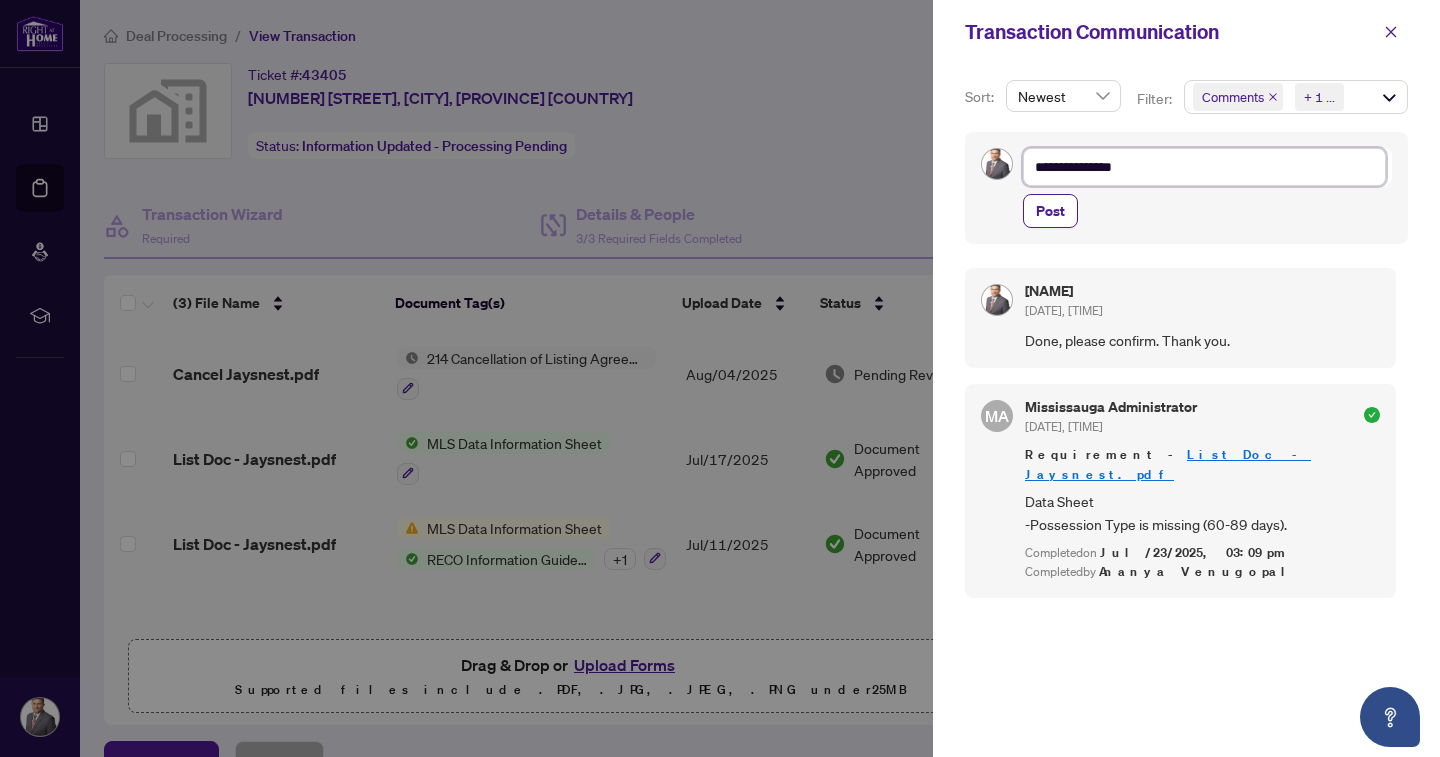 type on "**********" 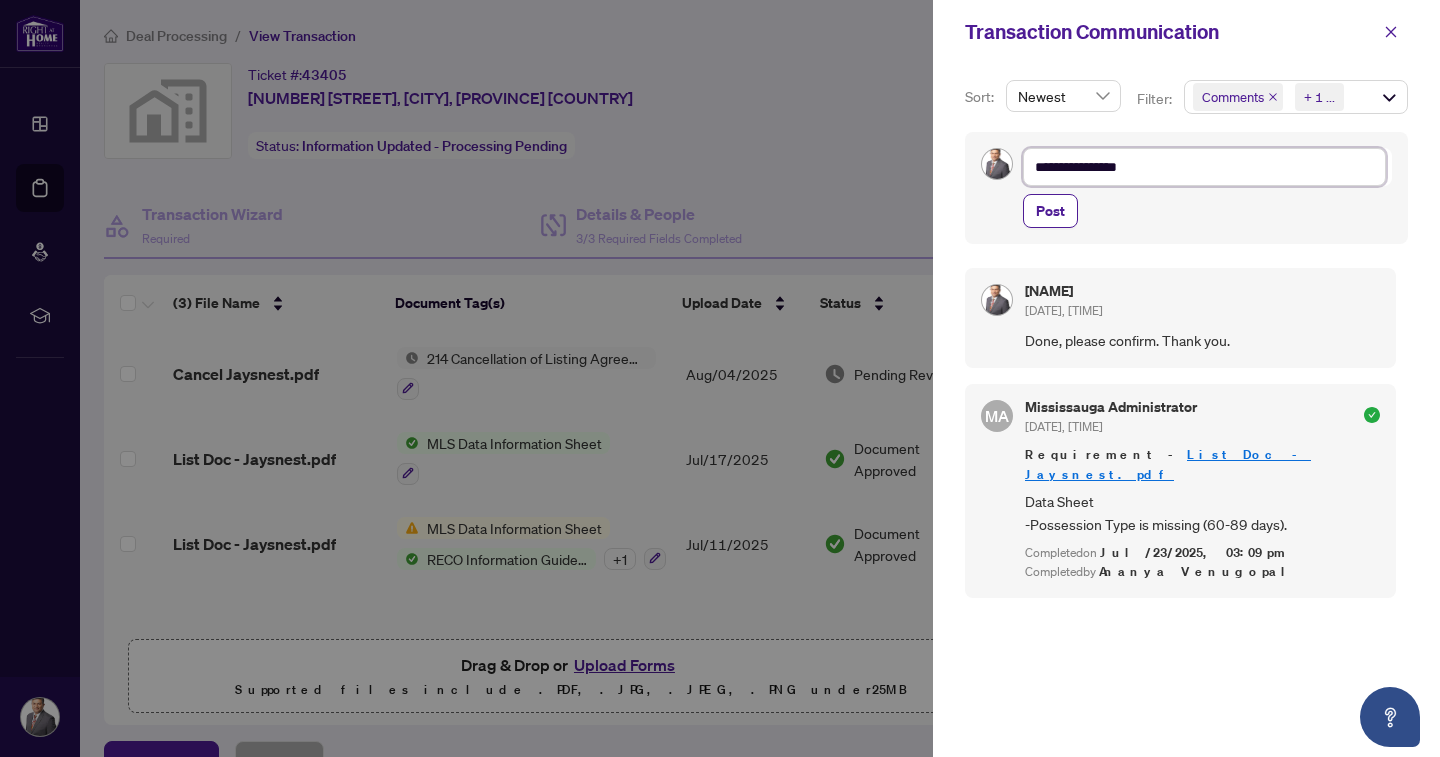 type on "**********" 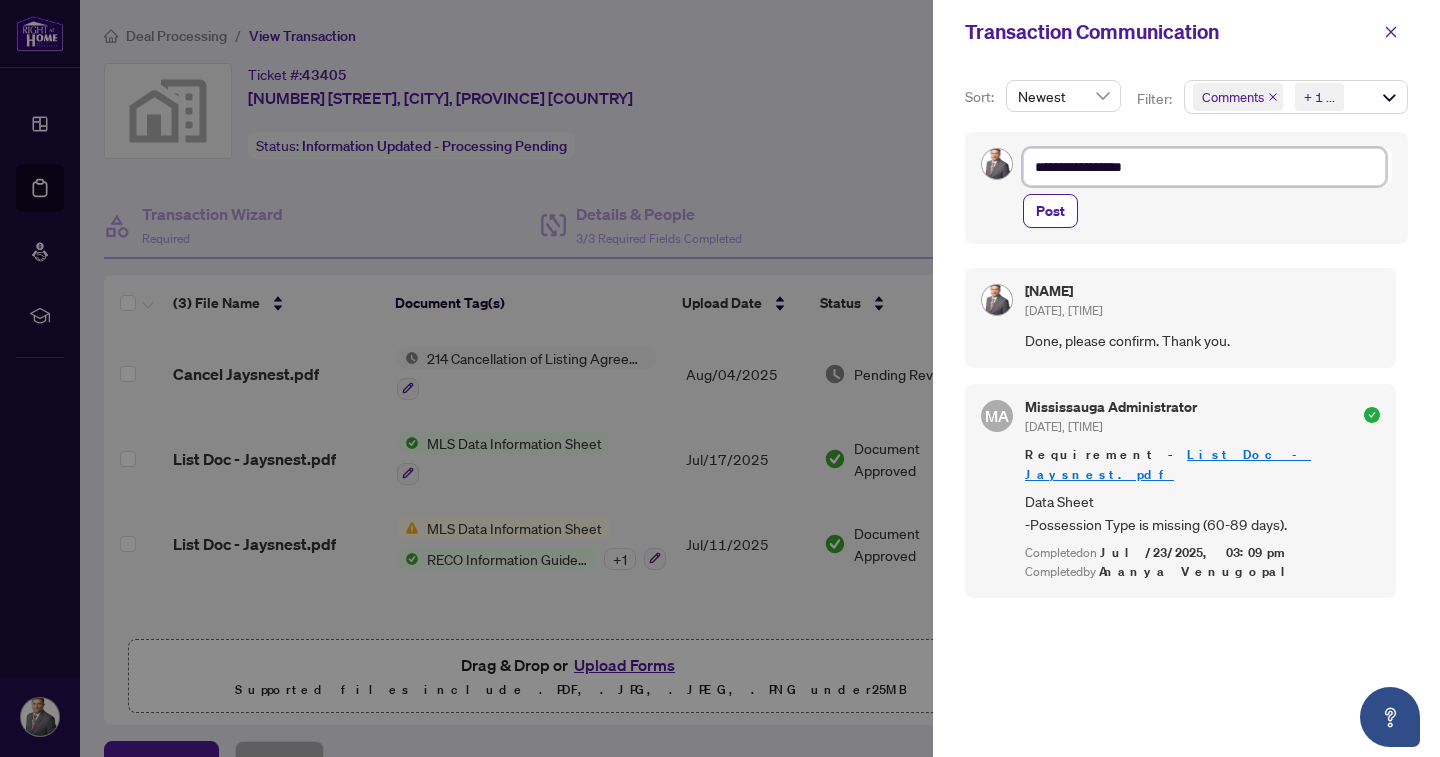 type on "**********" 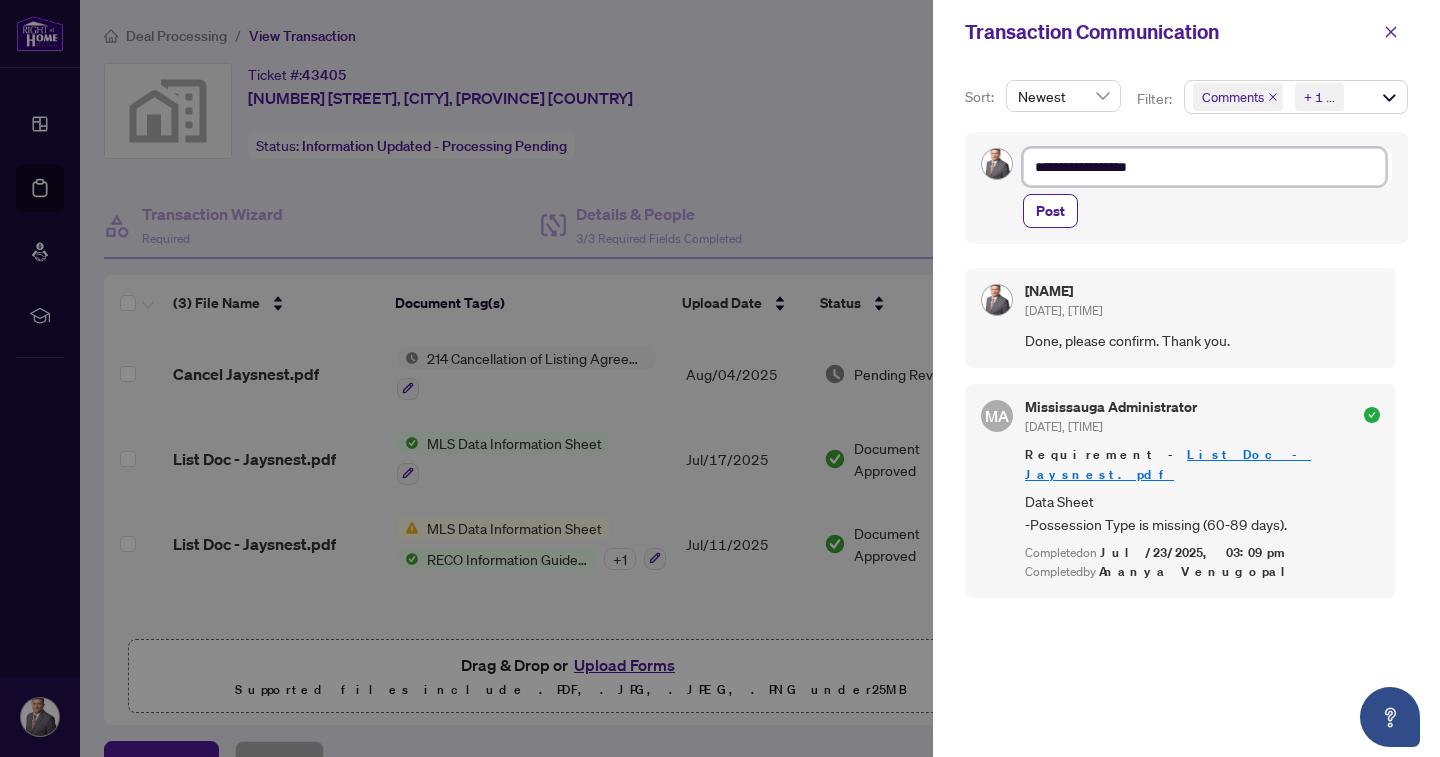type on "**********" 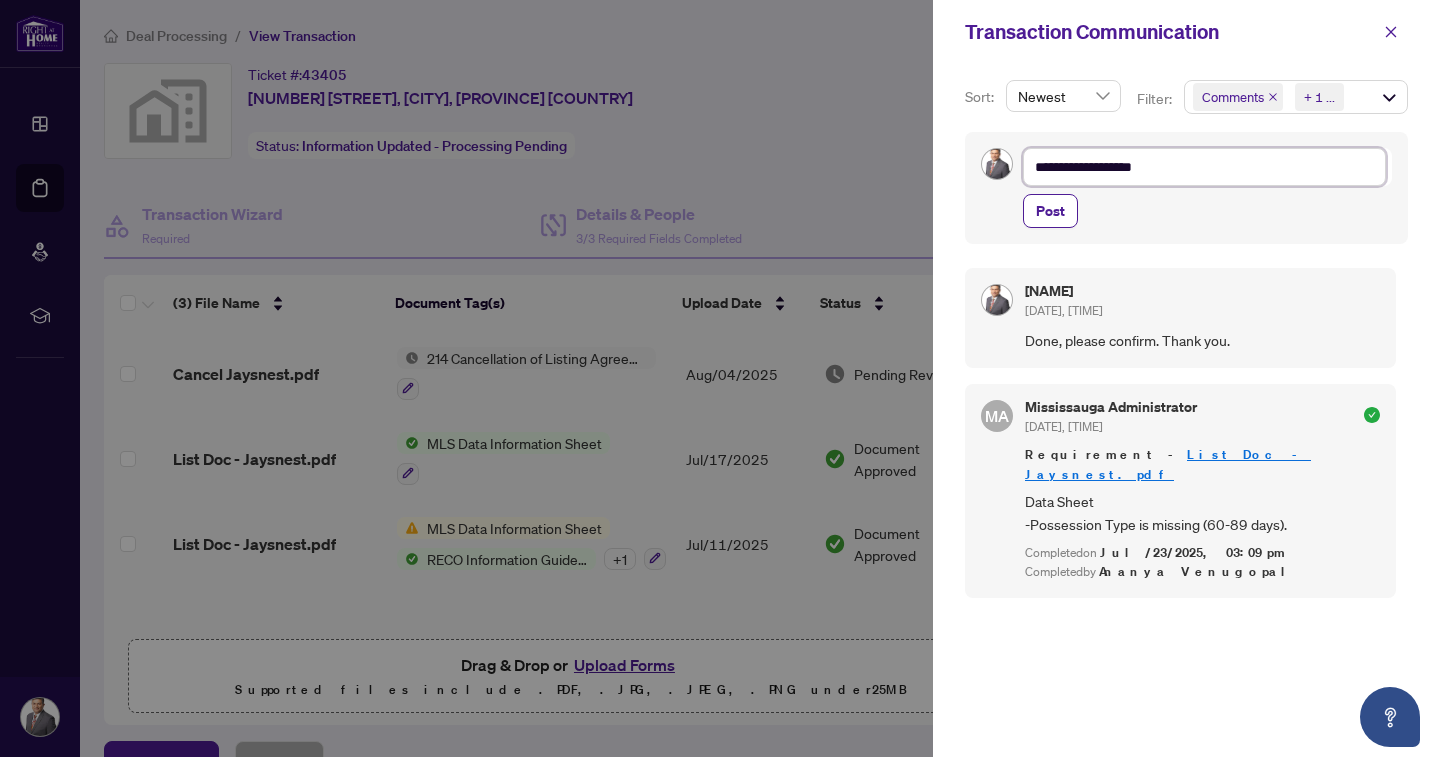 type on "**********" 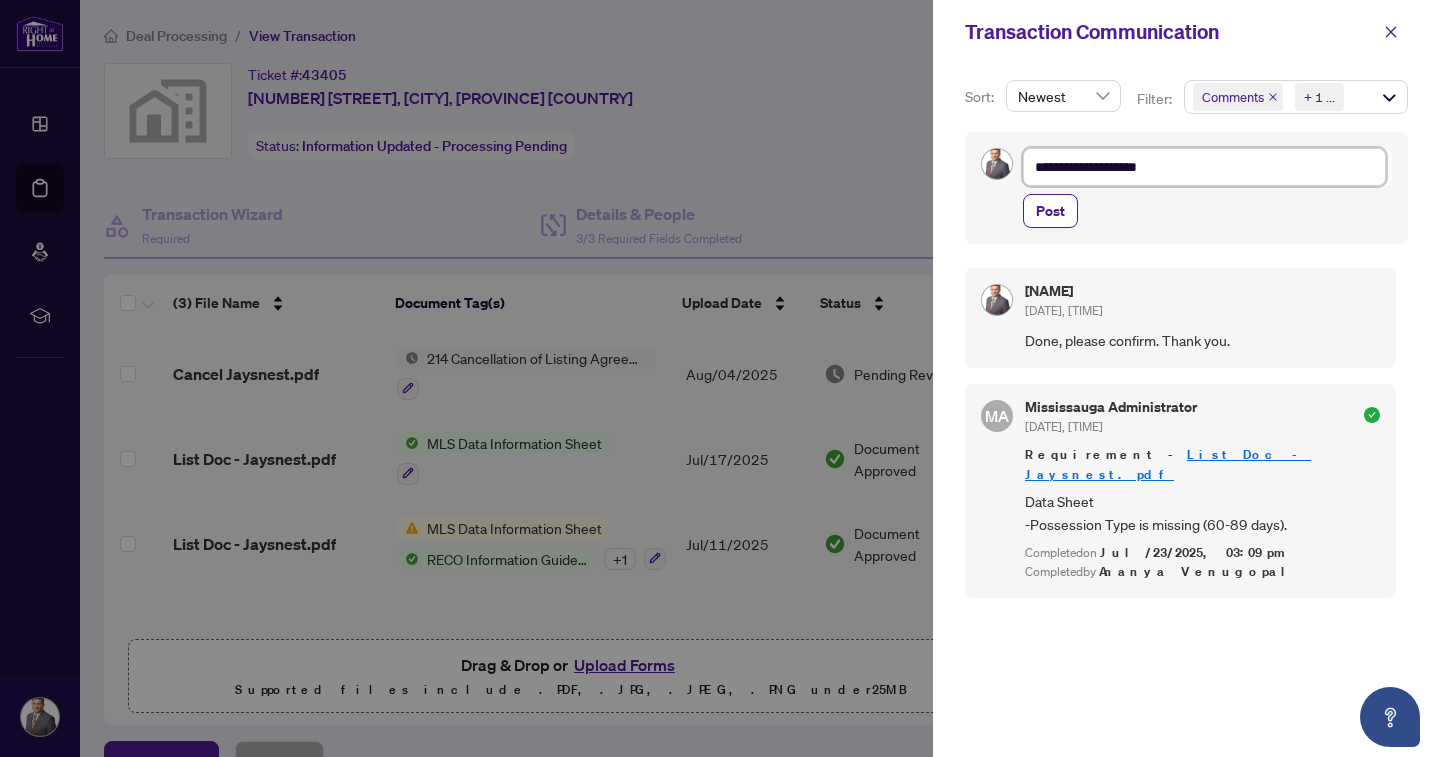 type on "**********" 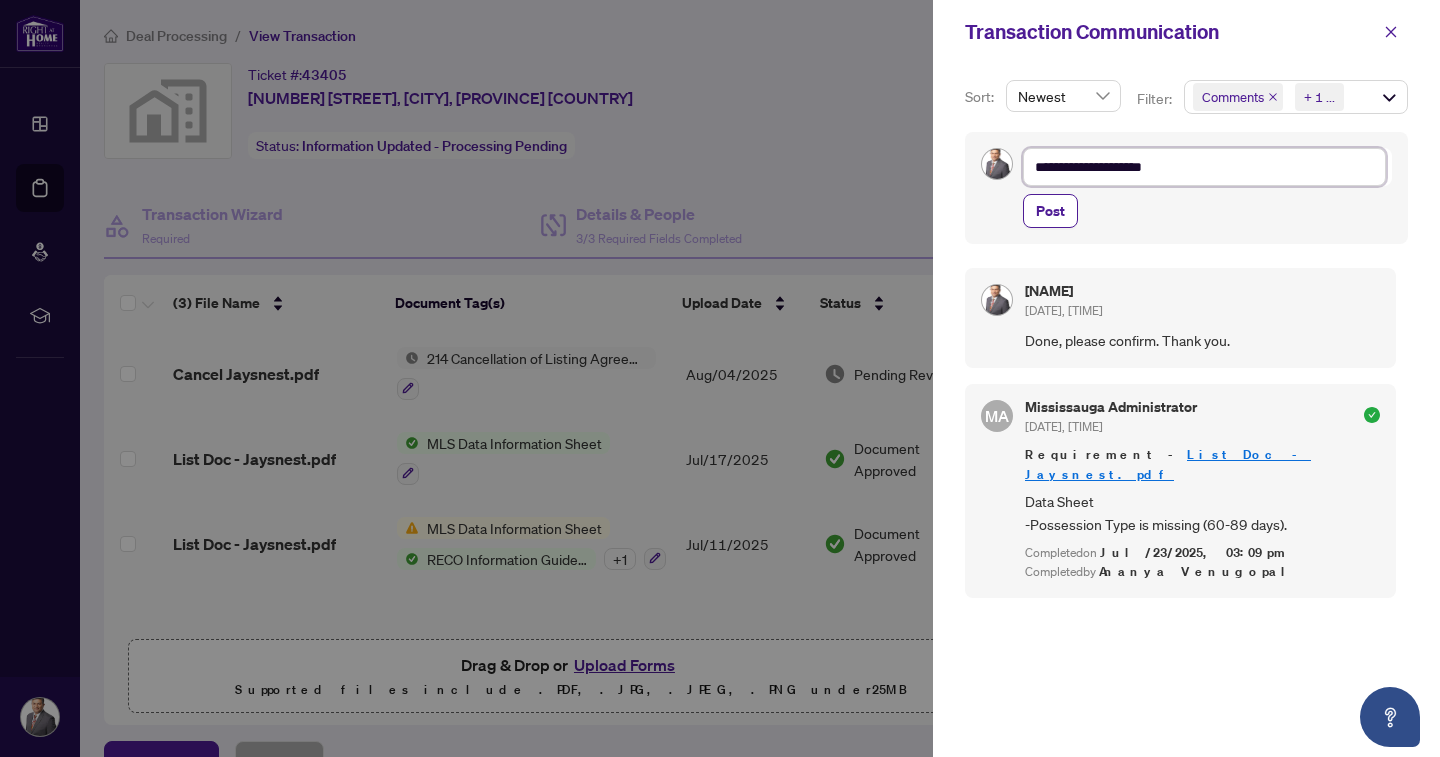type on "**********" 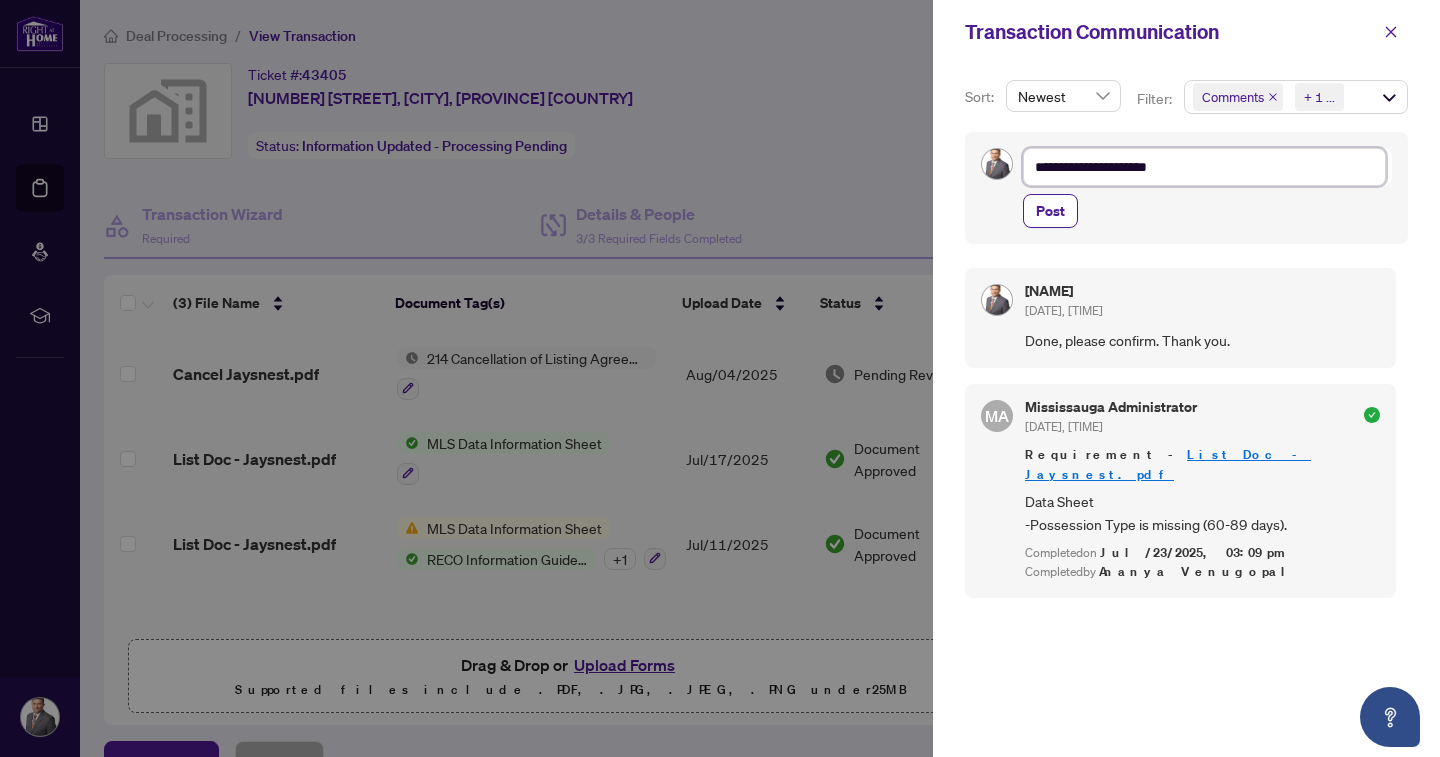 type on "**********" 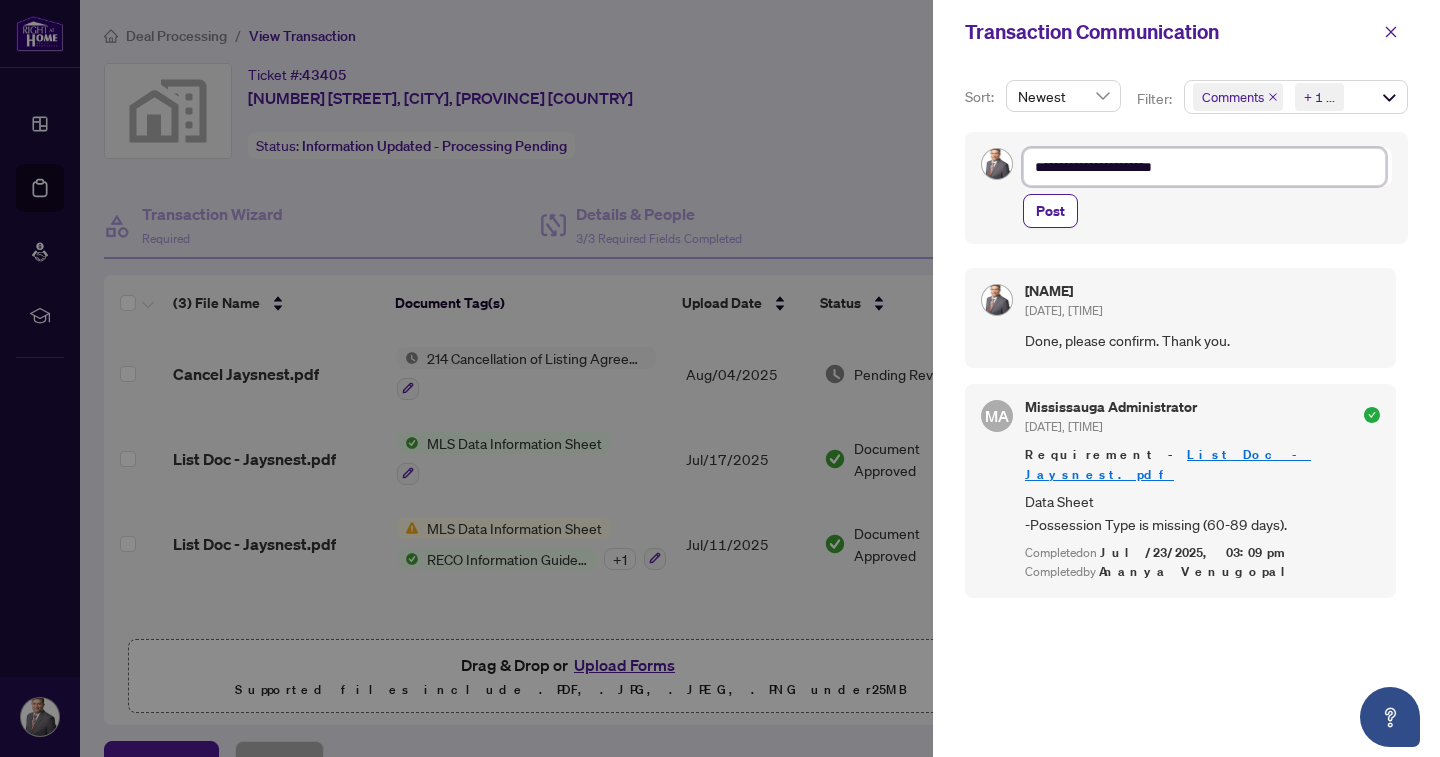 type on "**********" 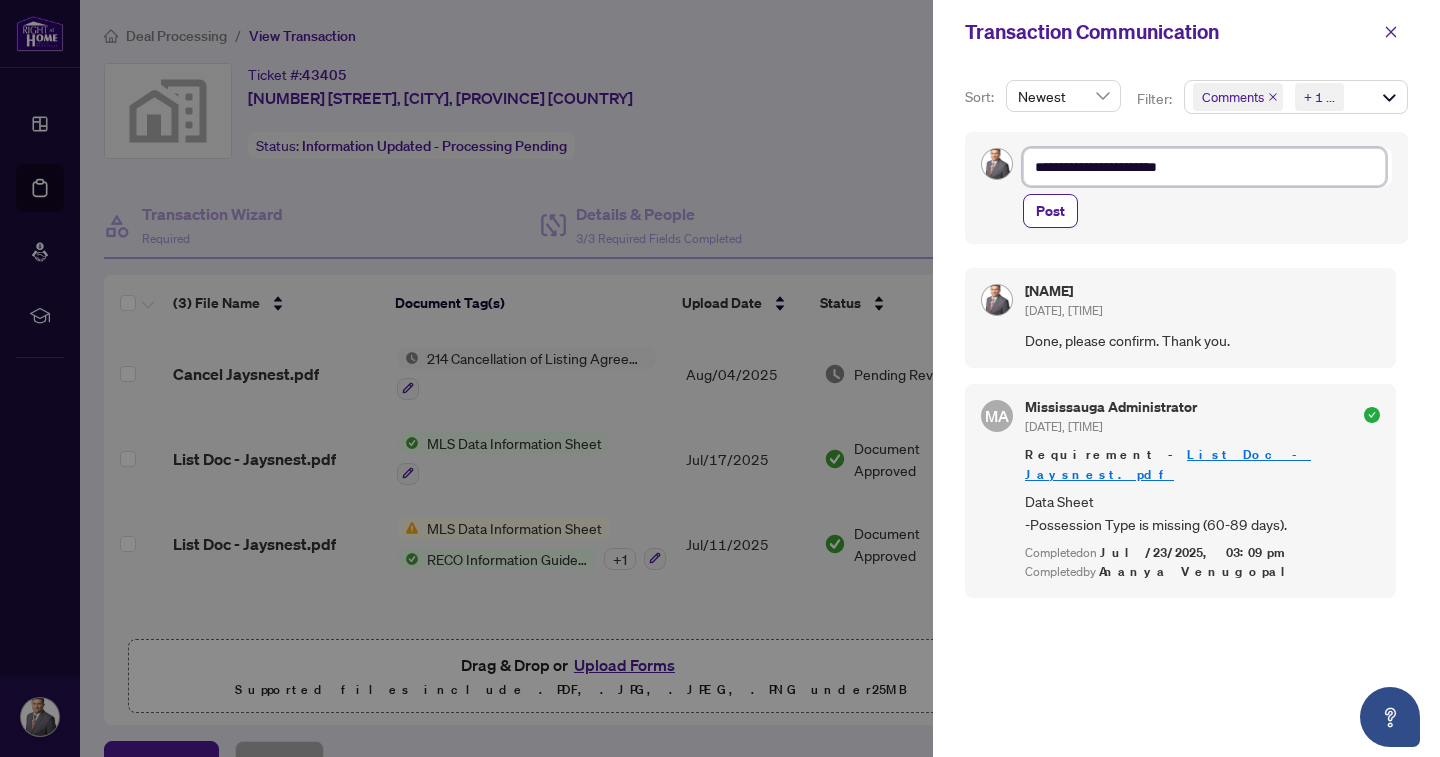 type on "**********" 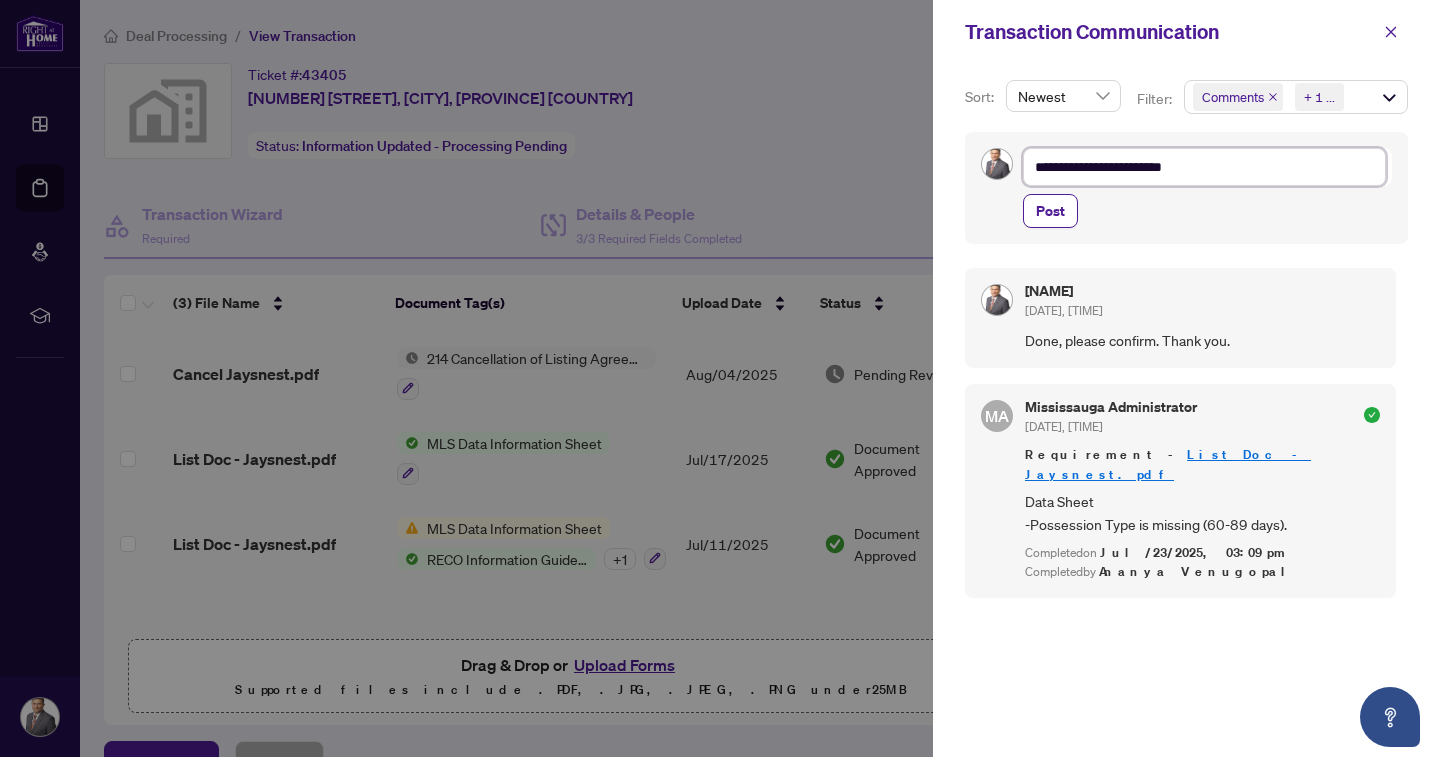 type on "**********" 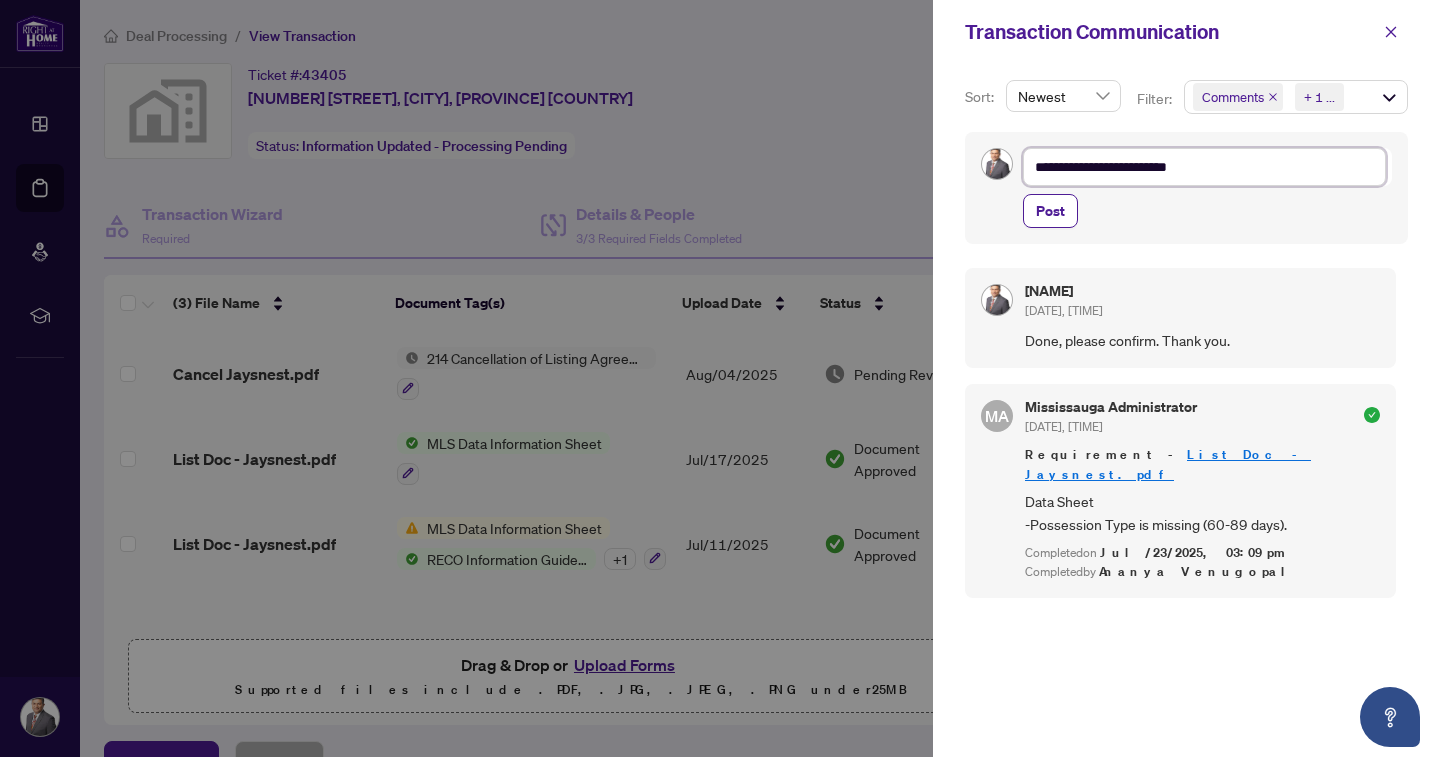 type on "**********" 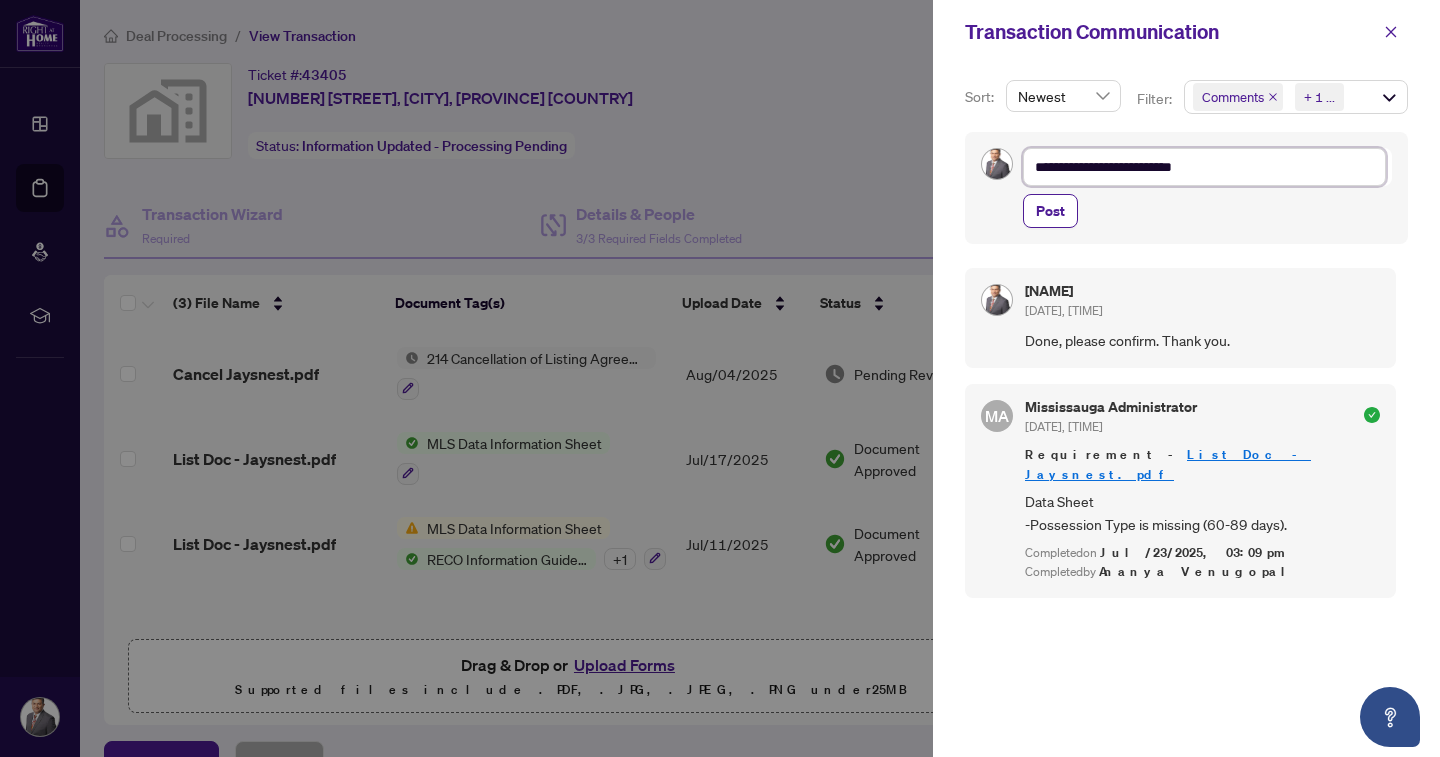 type on "**********" 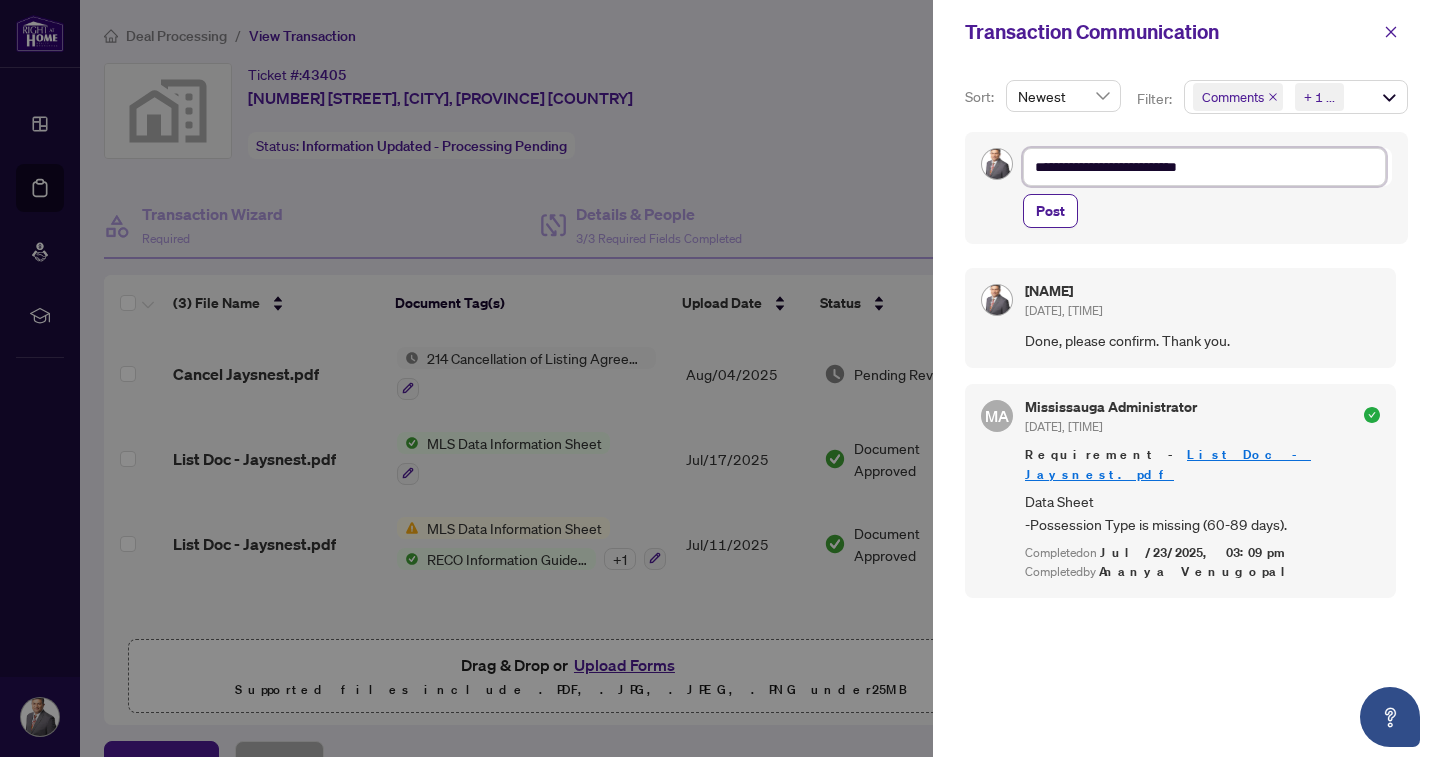 type on "**********" 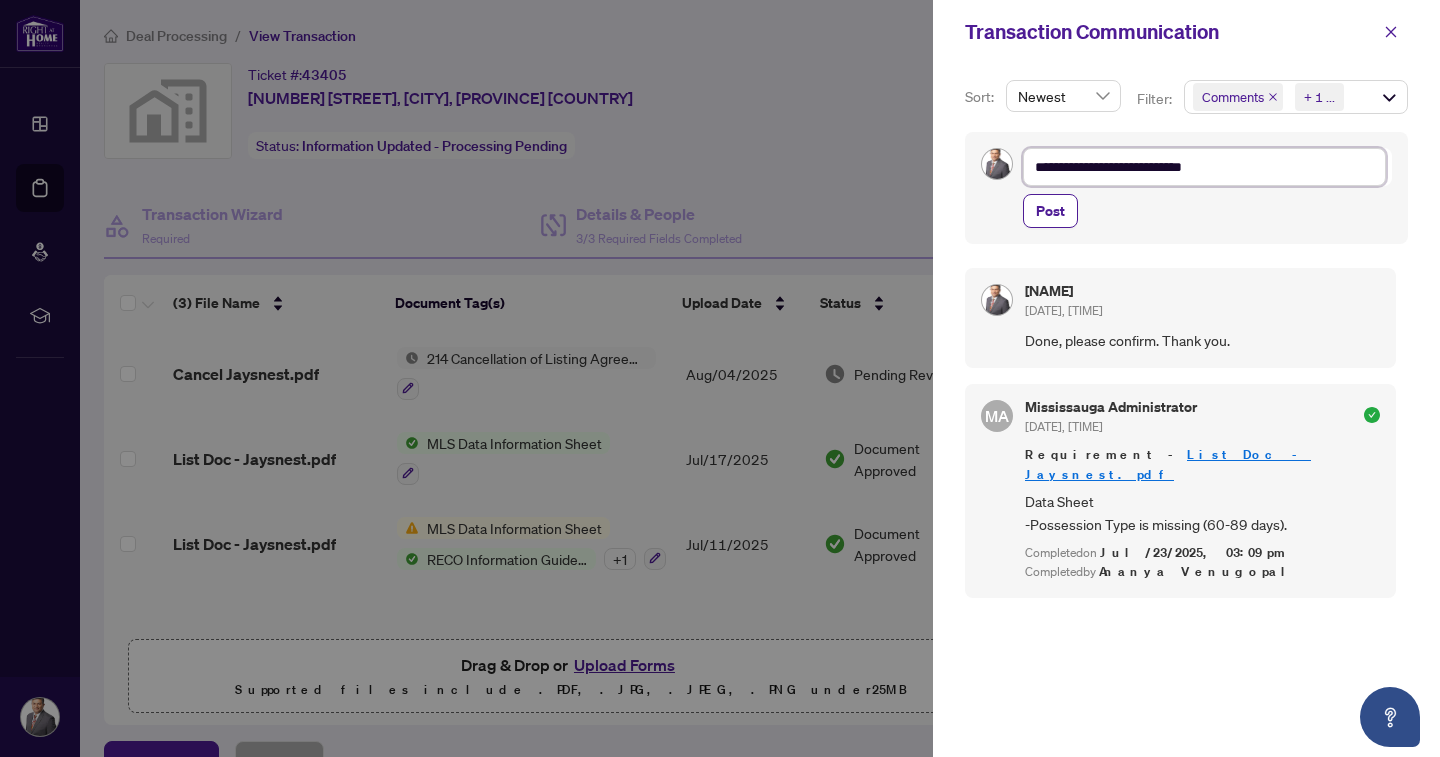 type on "**********" 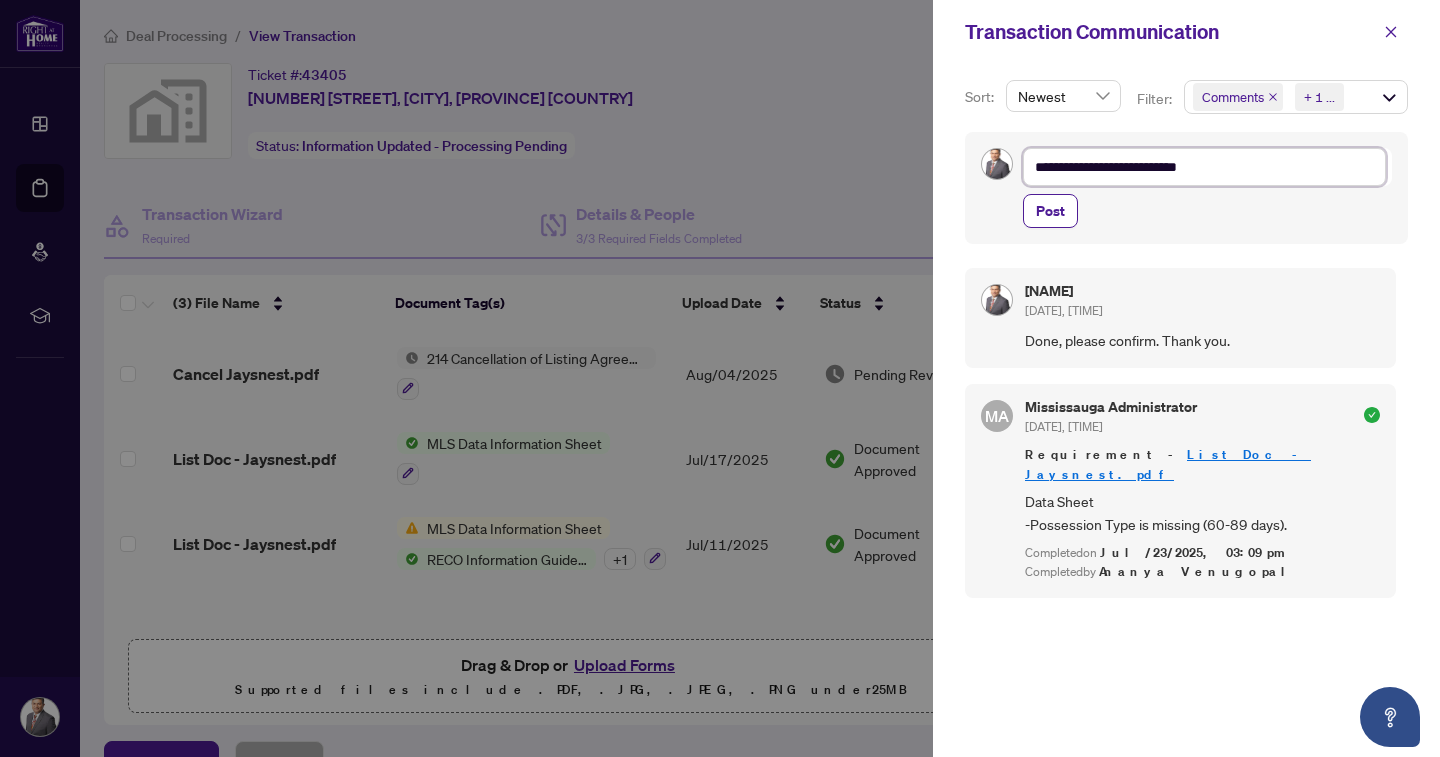 type on "**********" 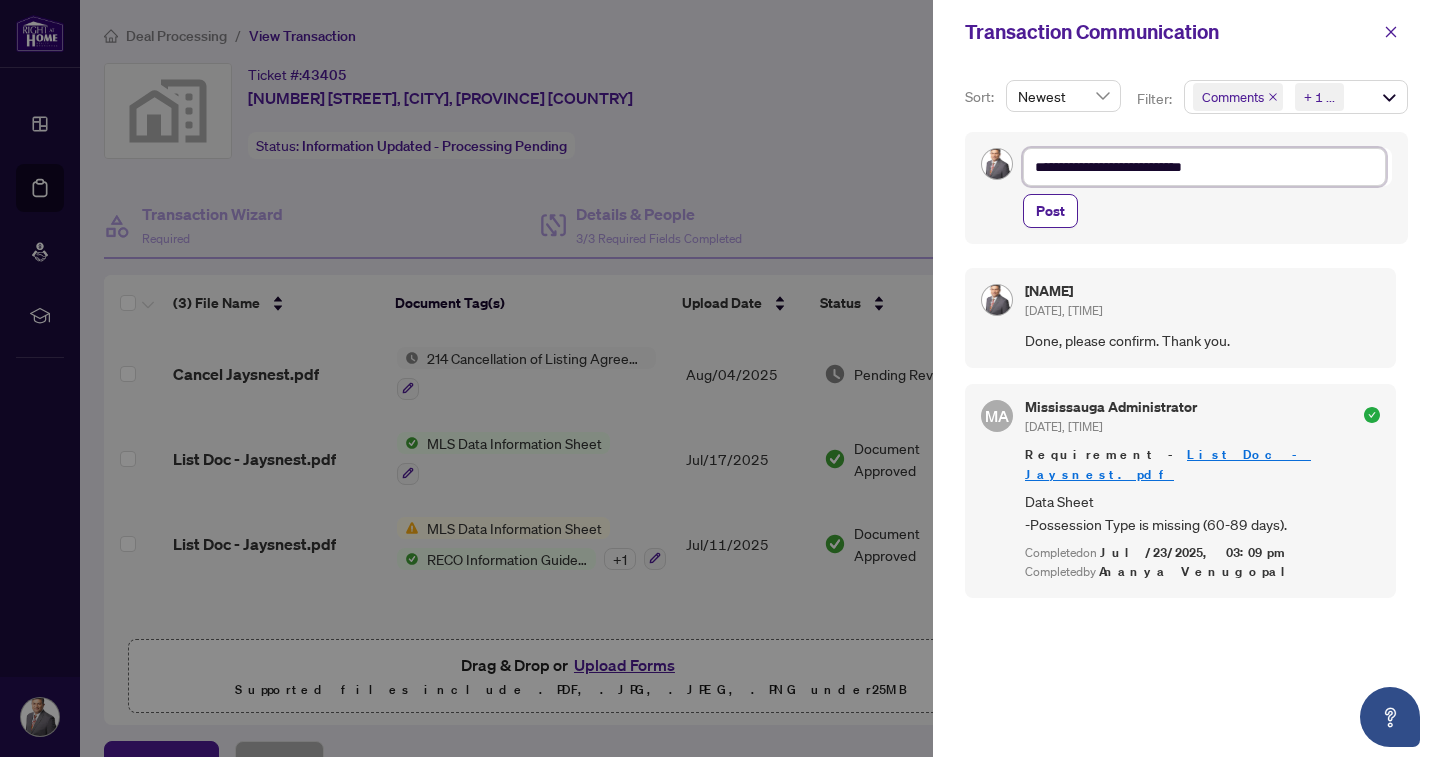type on "**********" 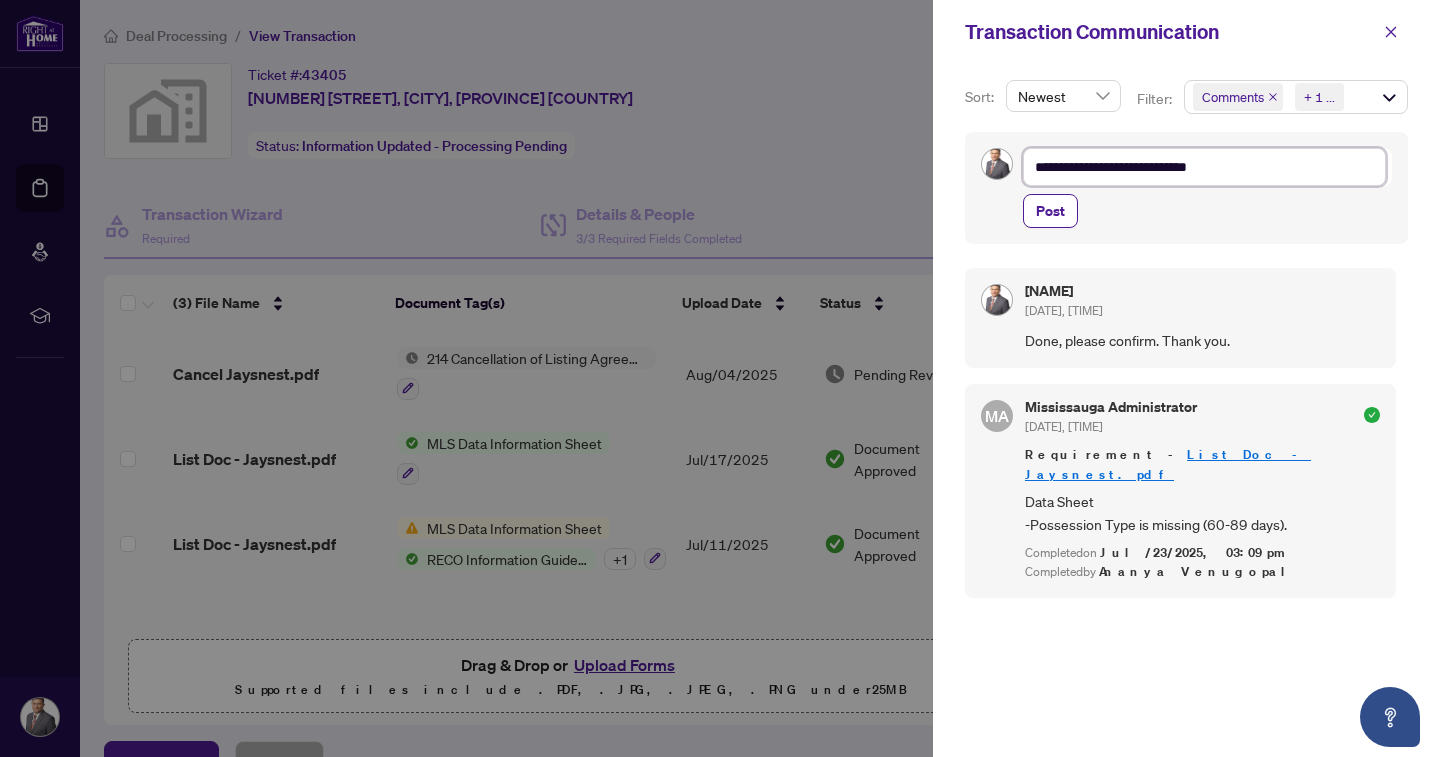 type on "**********" 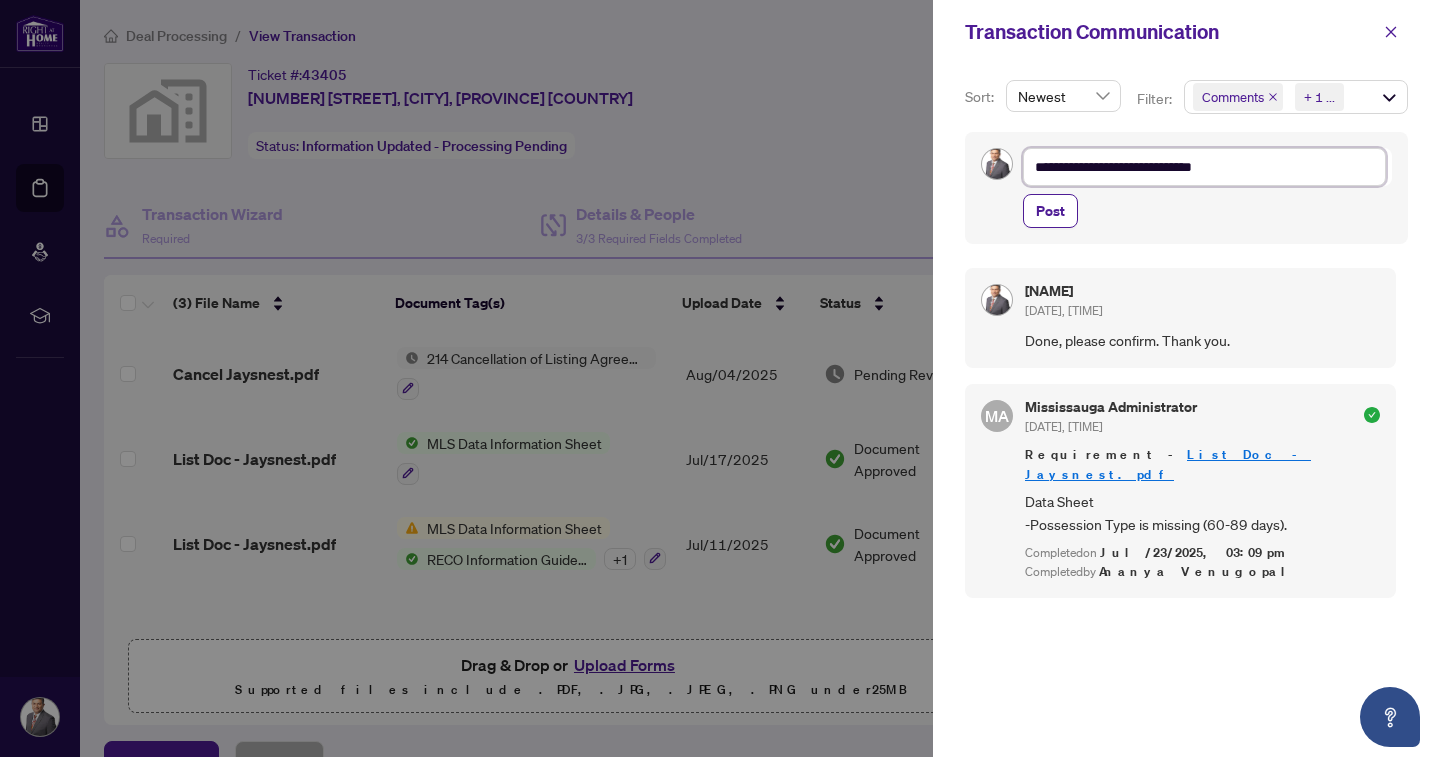type on "**********" 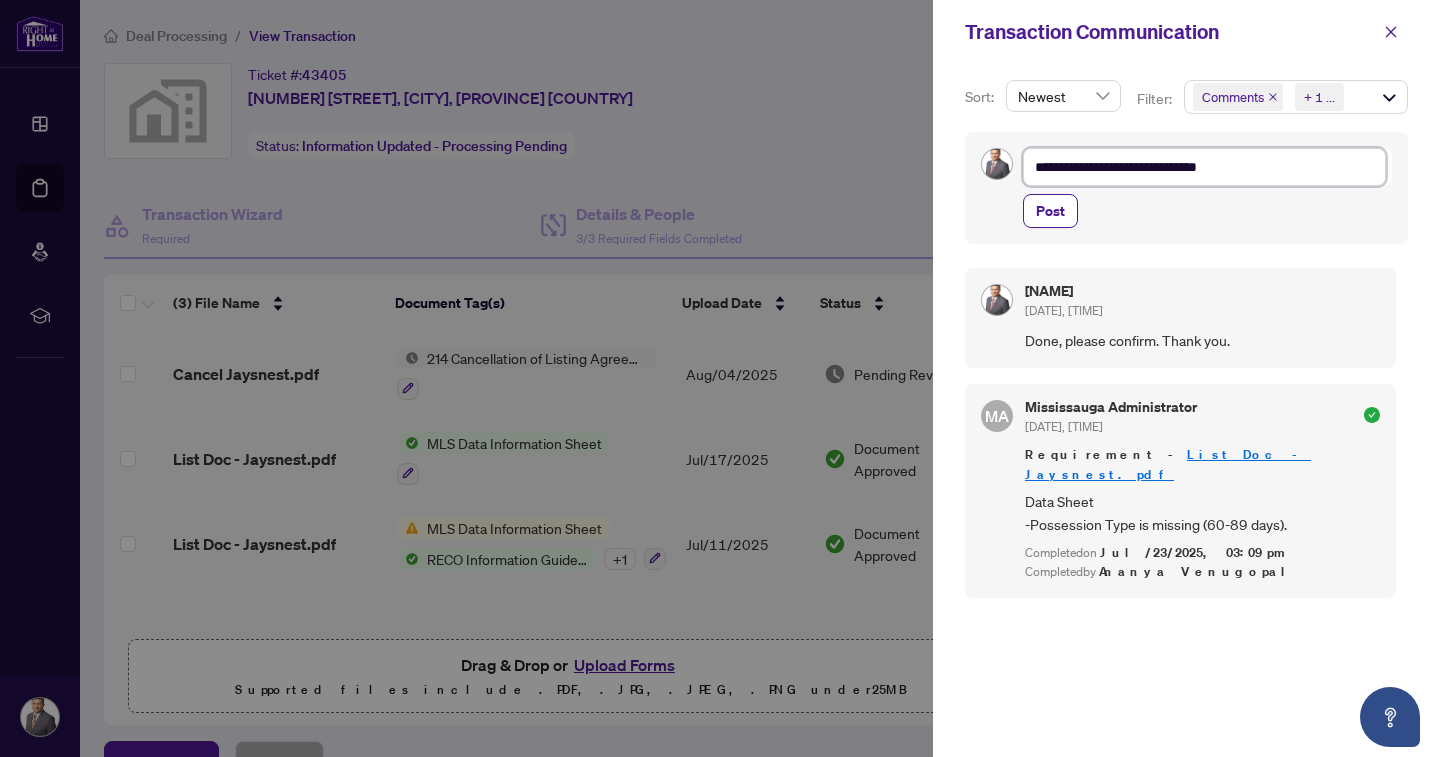 type on "**********" 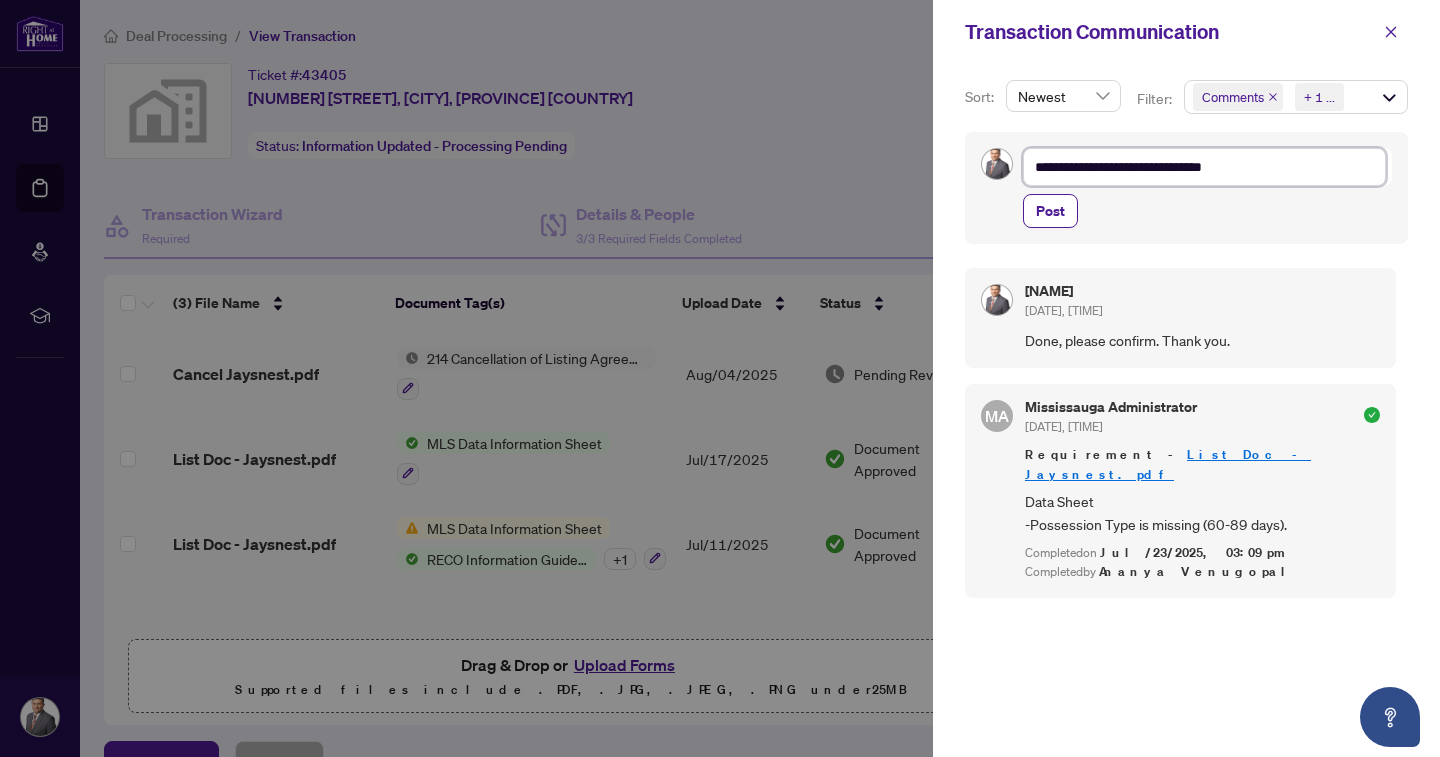 type on "**********" 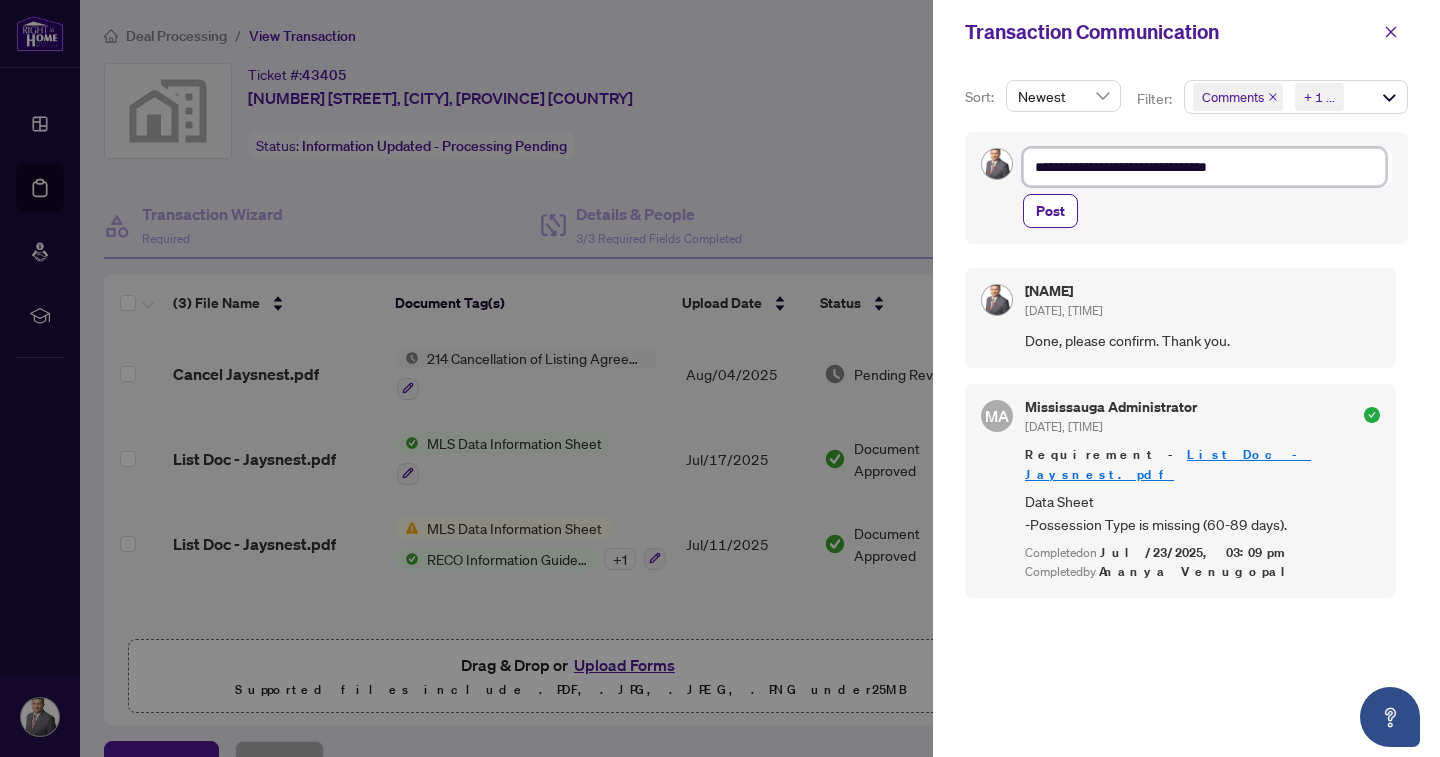 type on "**********" 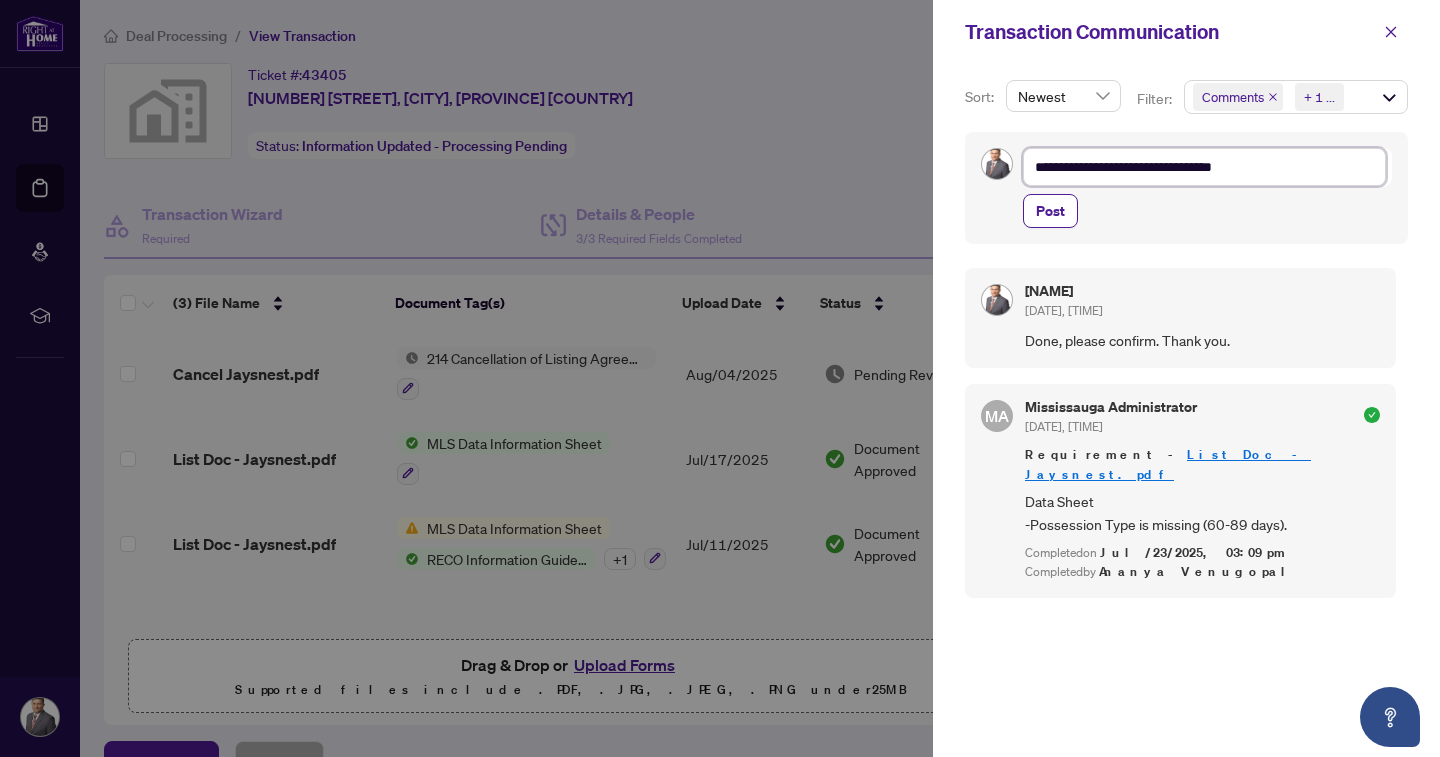 type on "**********" 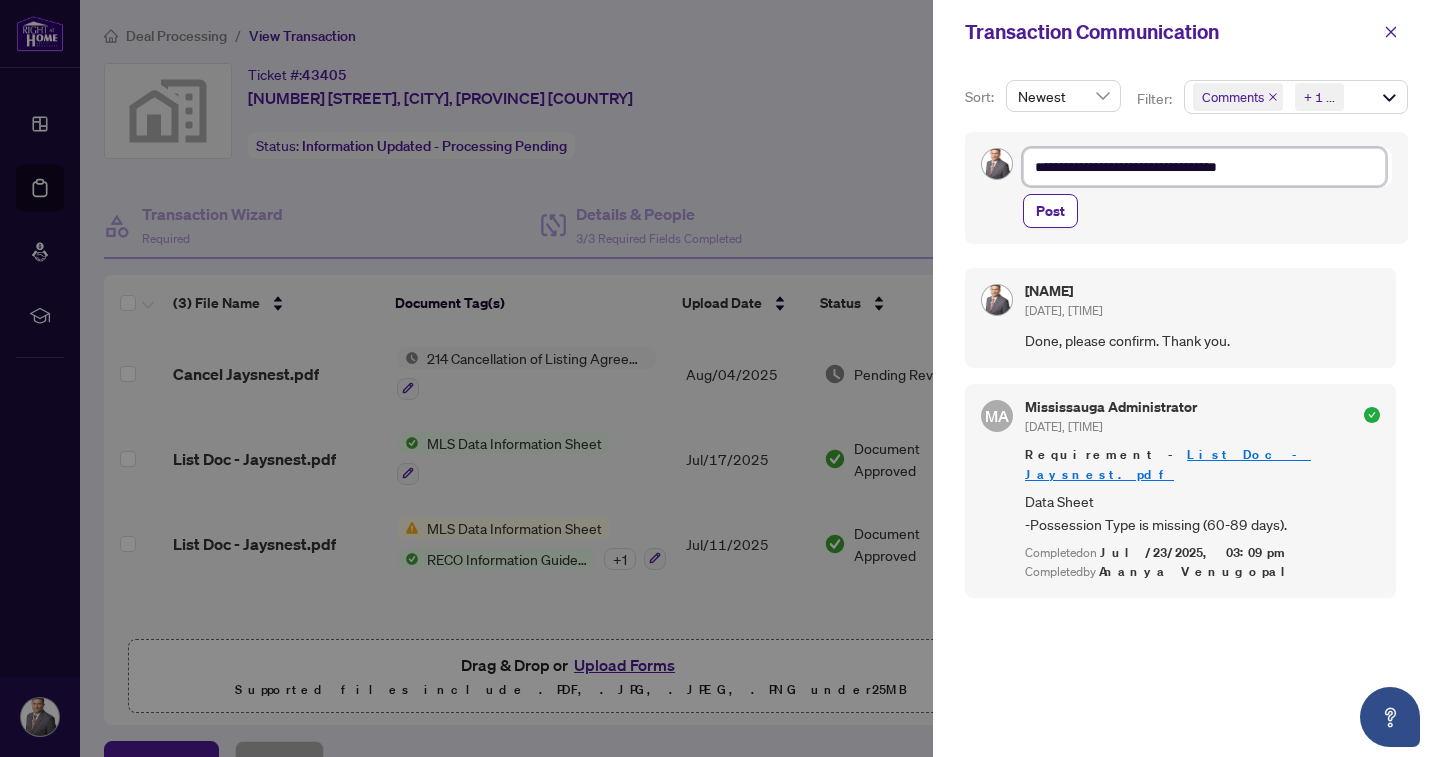 type on "**********" 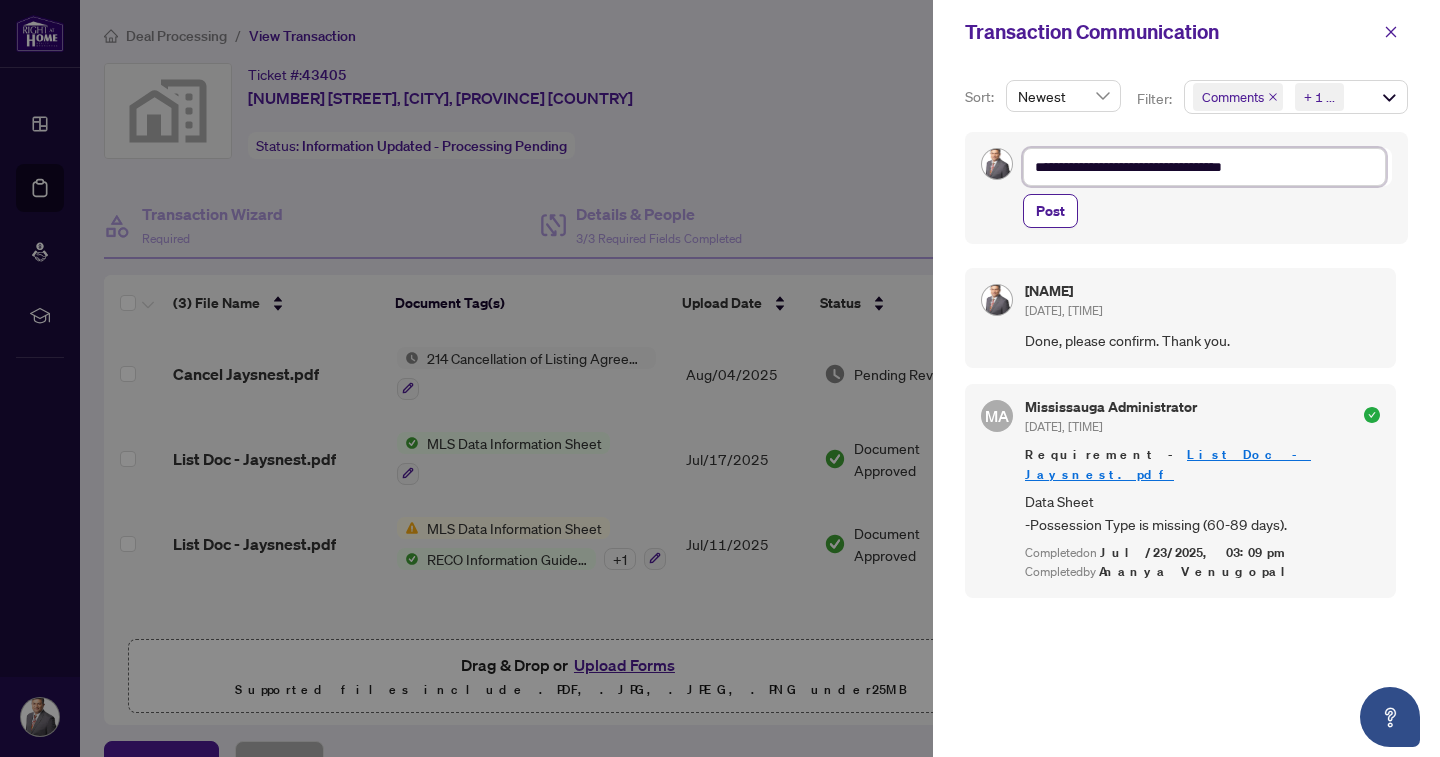 type on "**********" 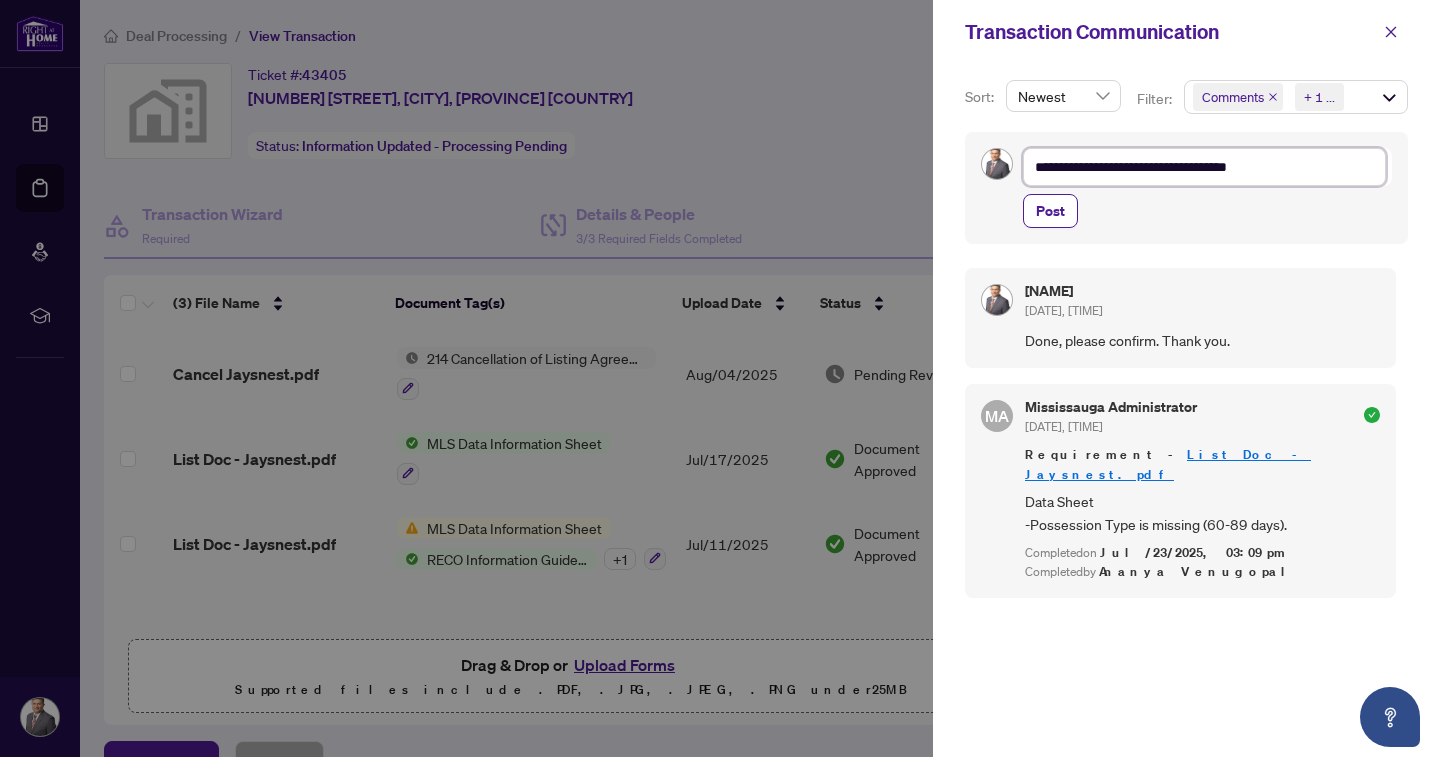 type on "**********" 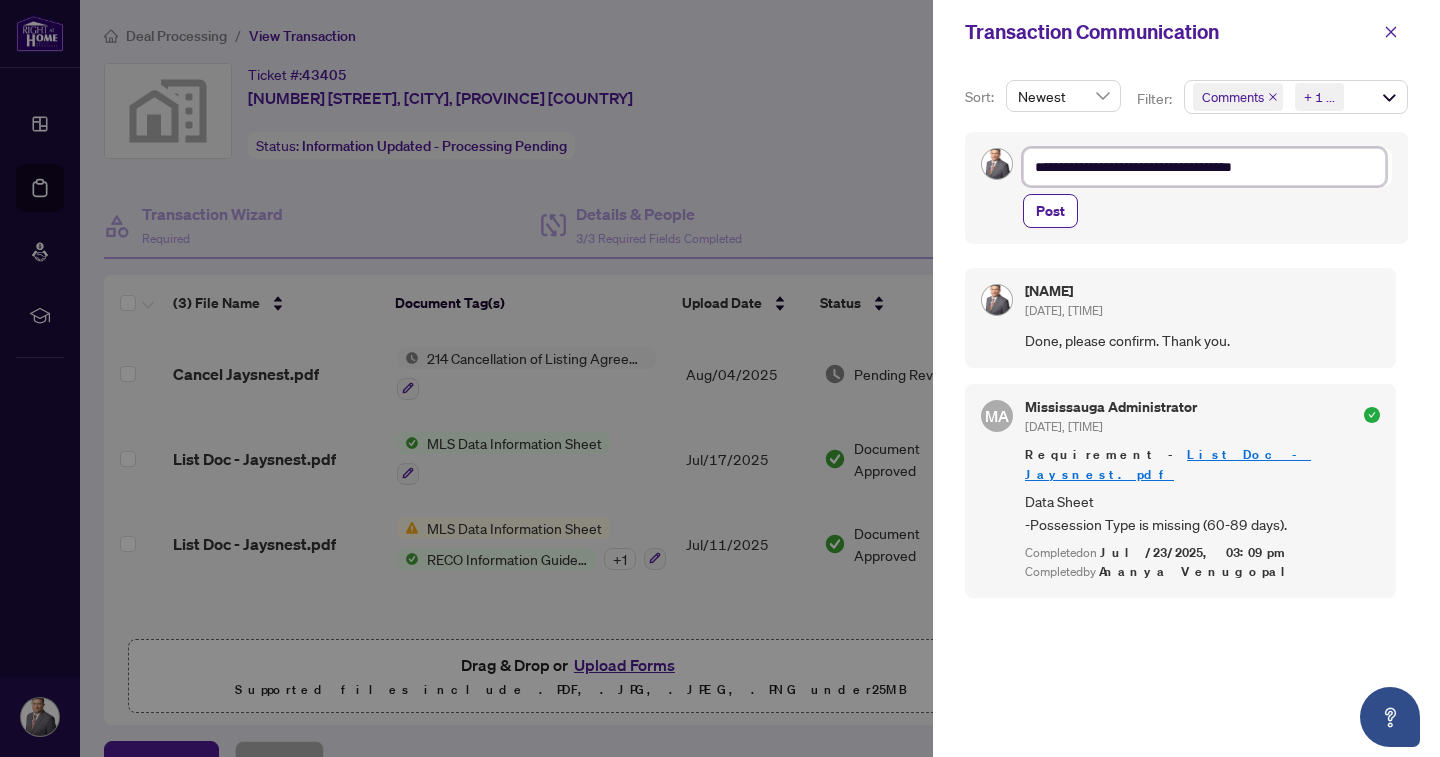 type on "**********" 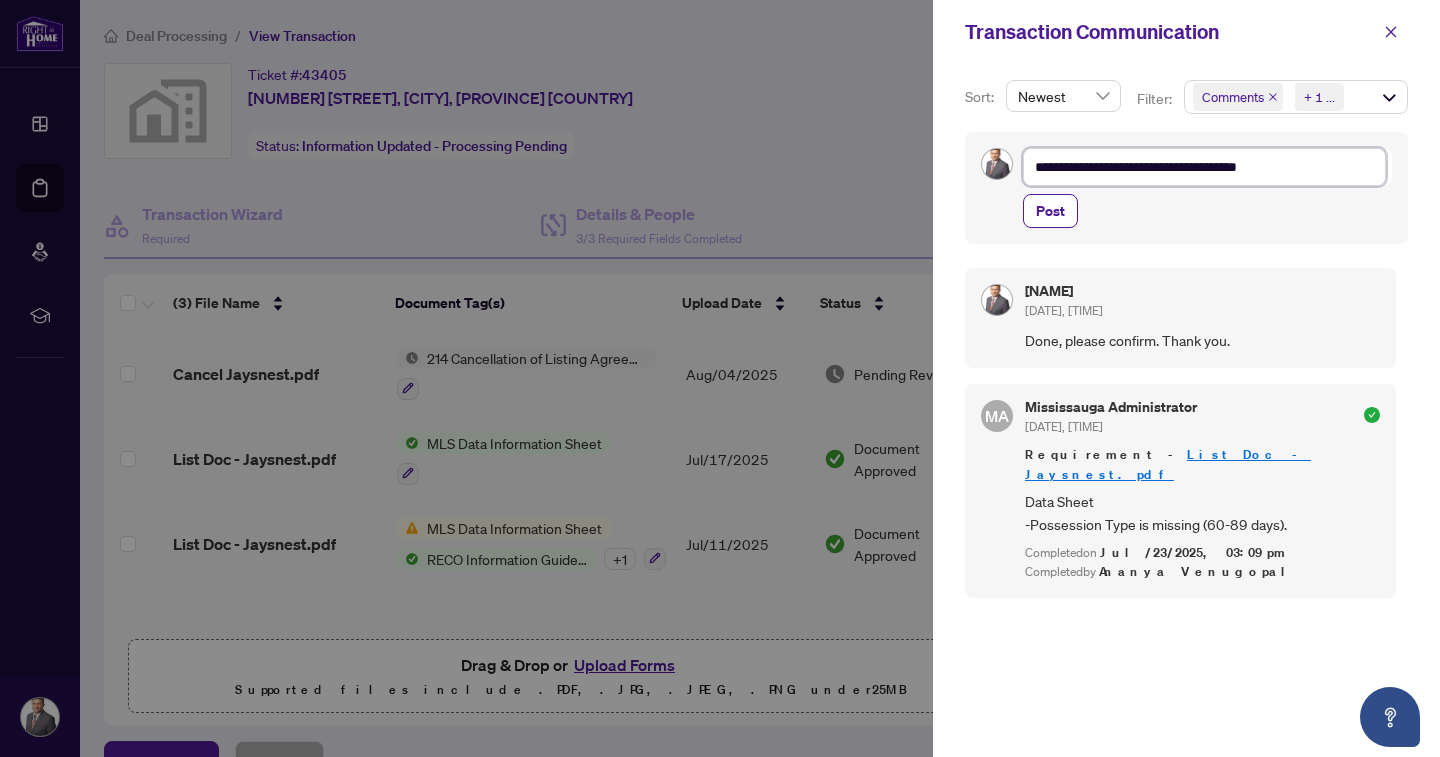 type on "**********" 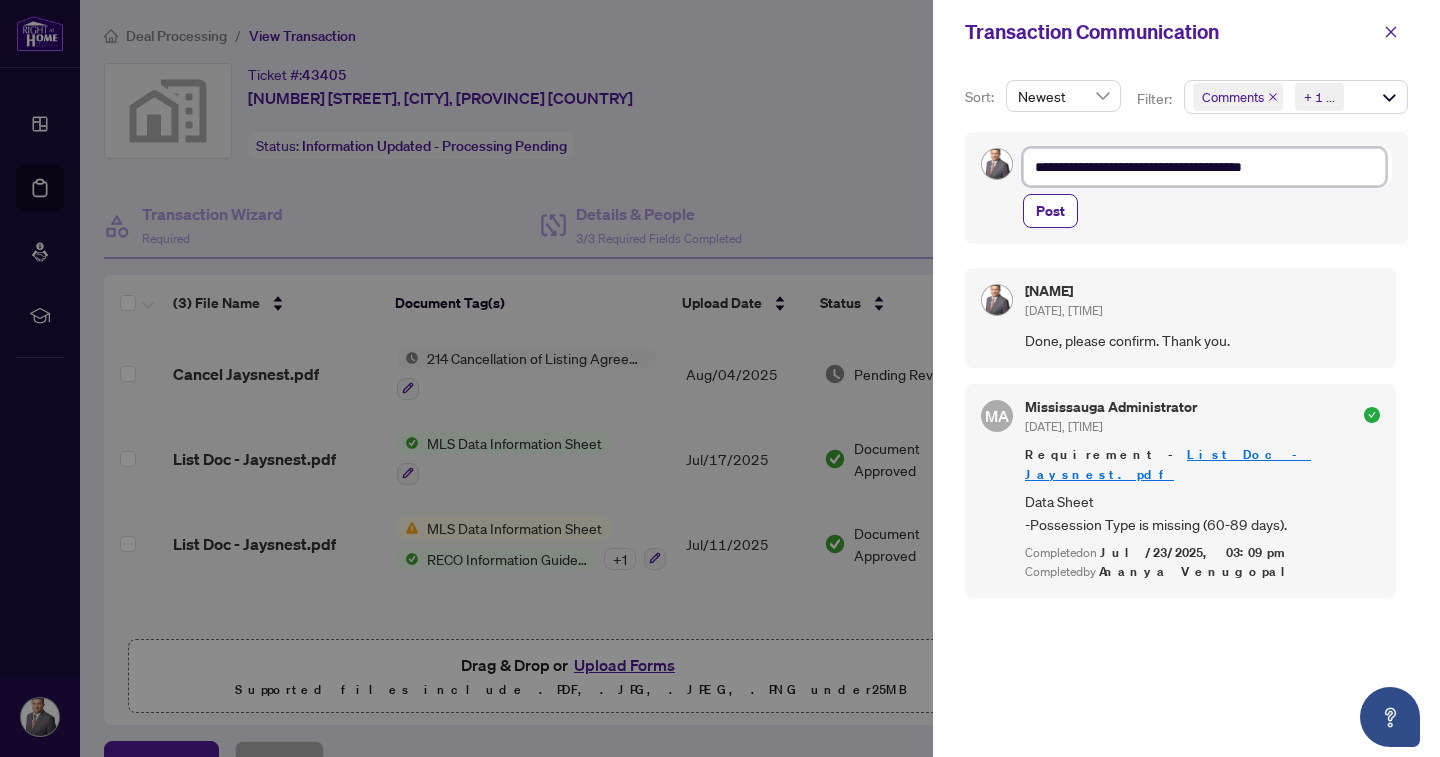 type on "**********" 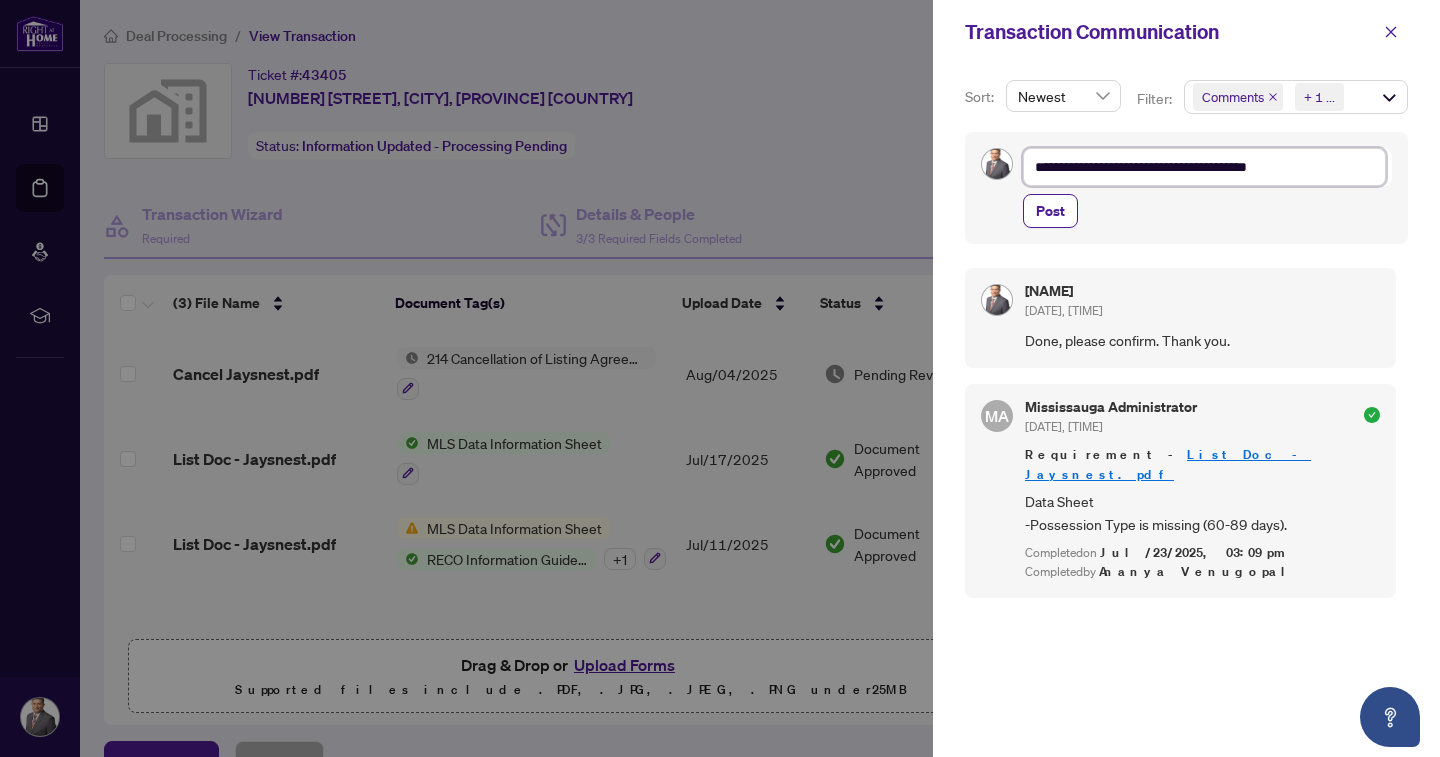type on "**********" 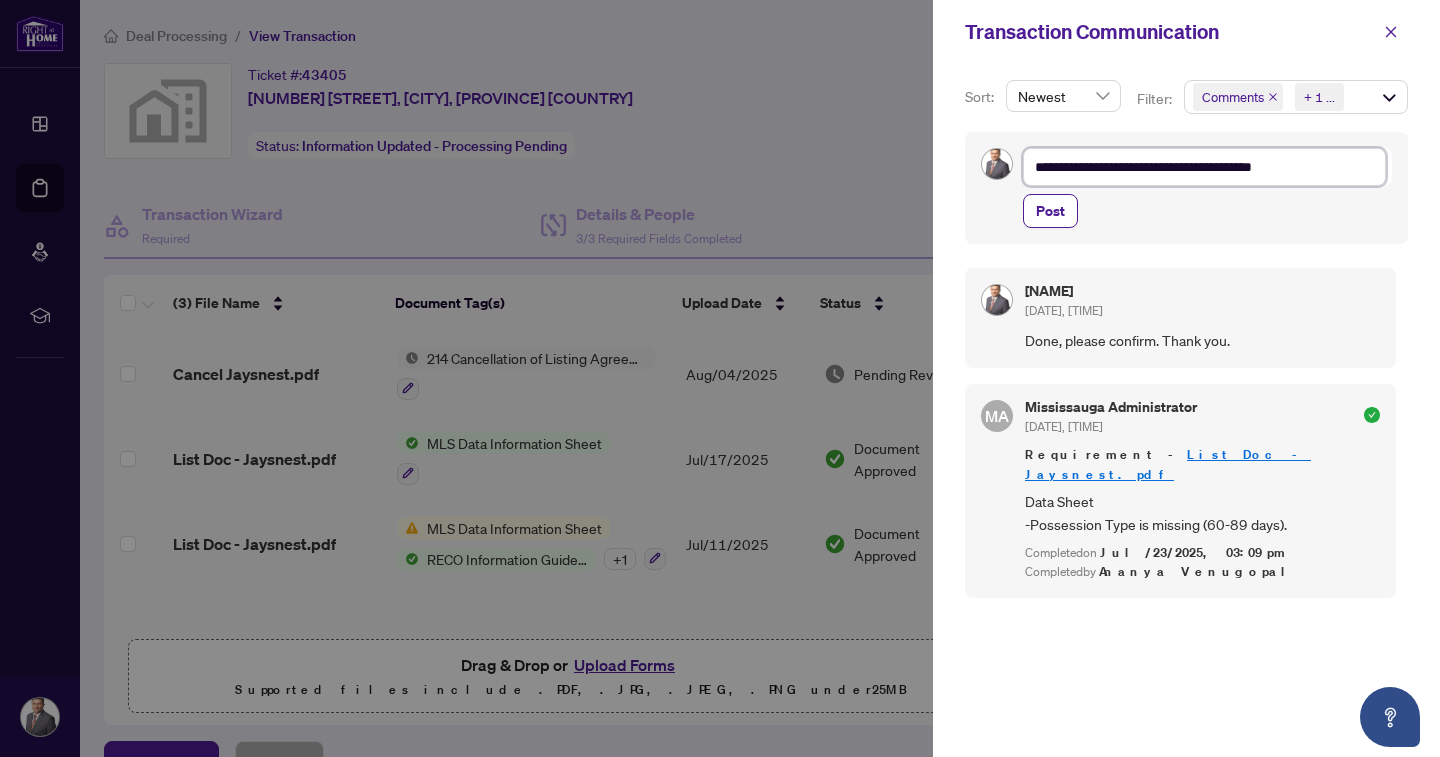 type on "**********" 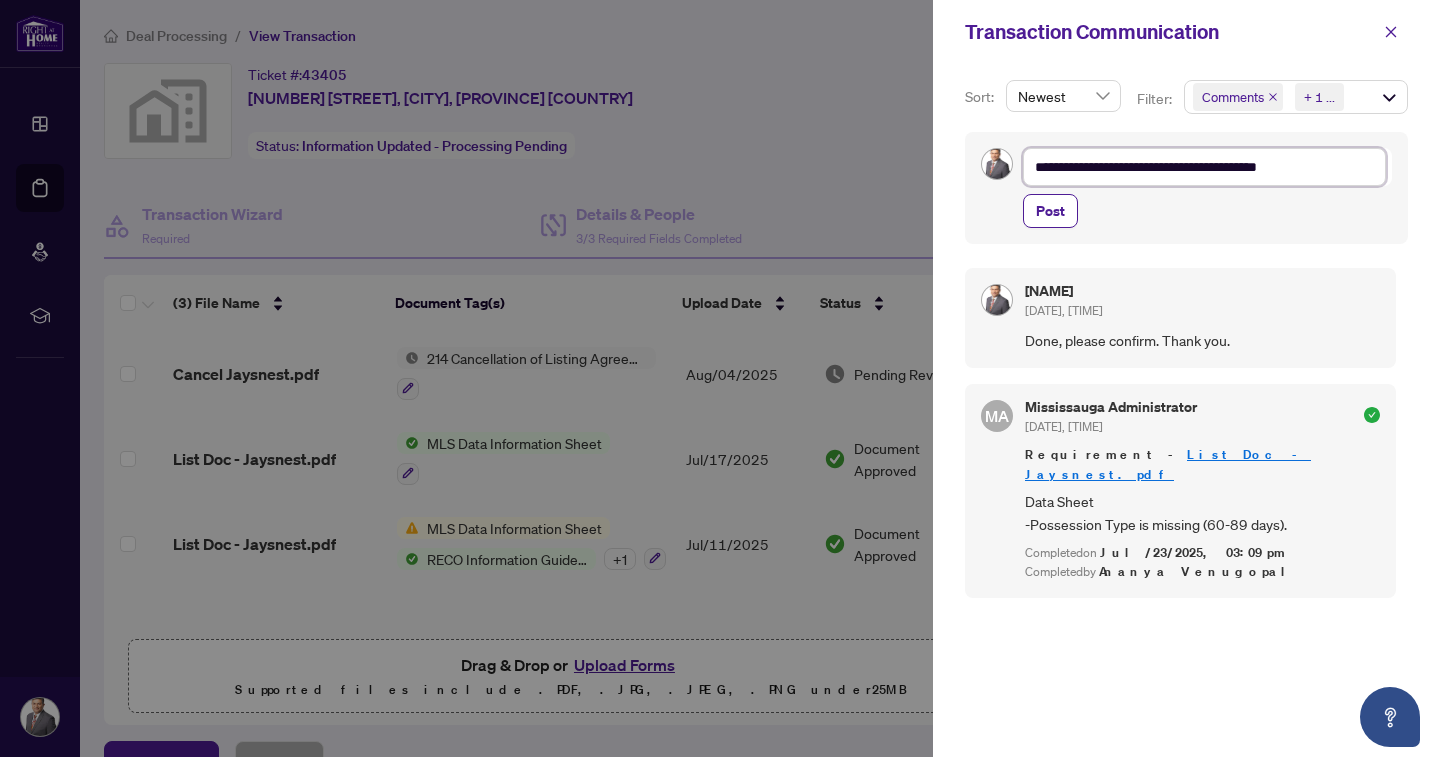 type on "**********" 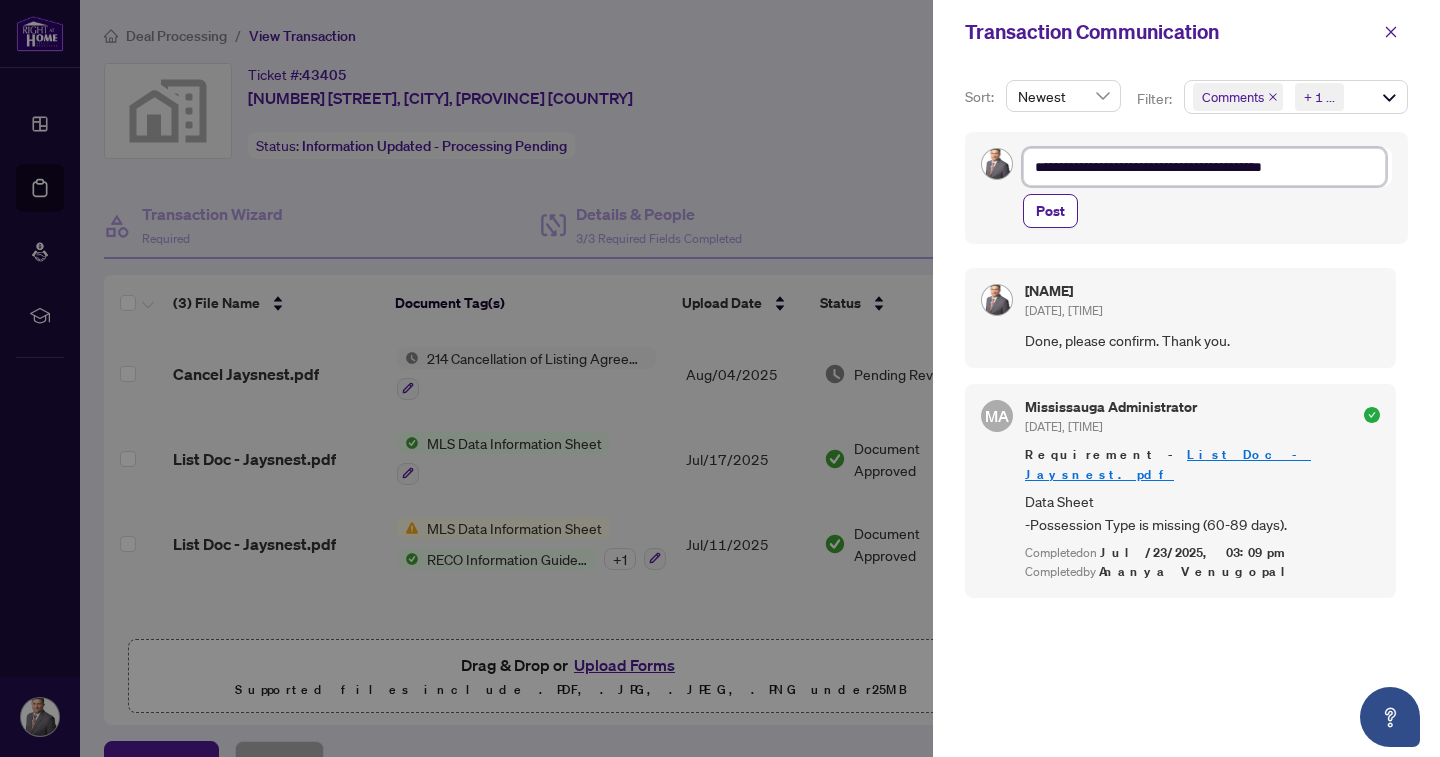 type on "**********" 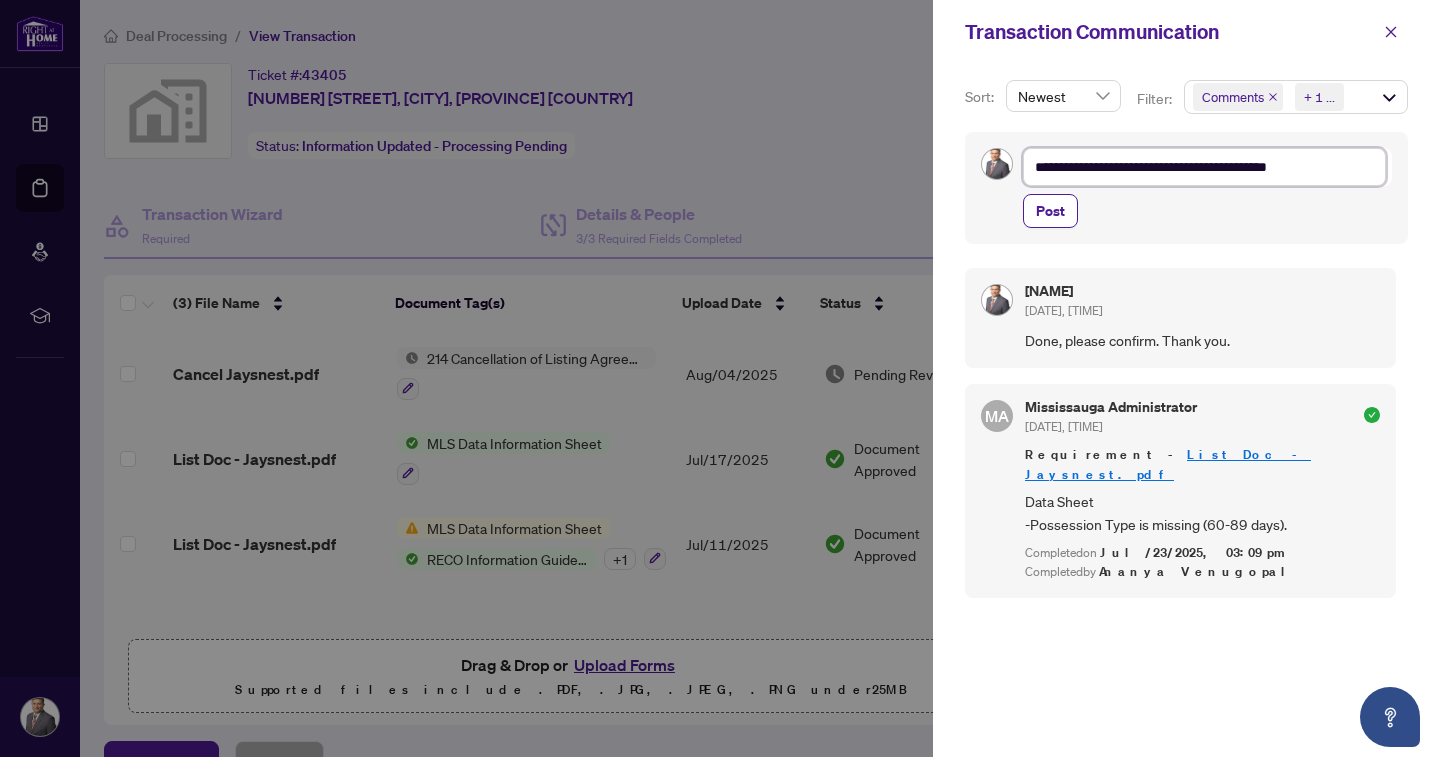 type on "**********" 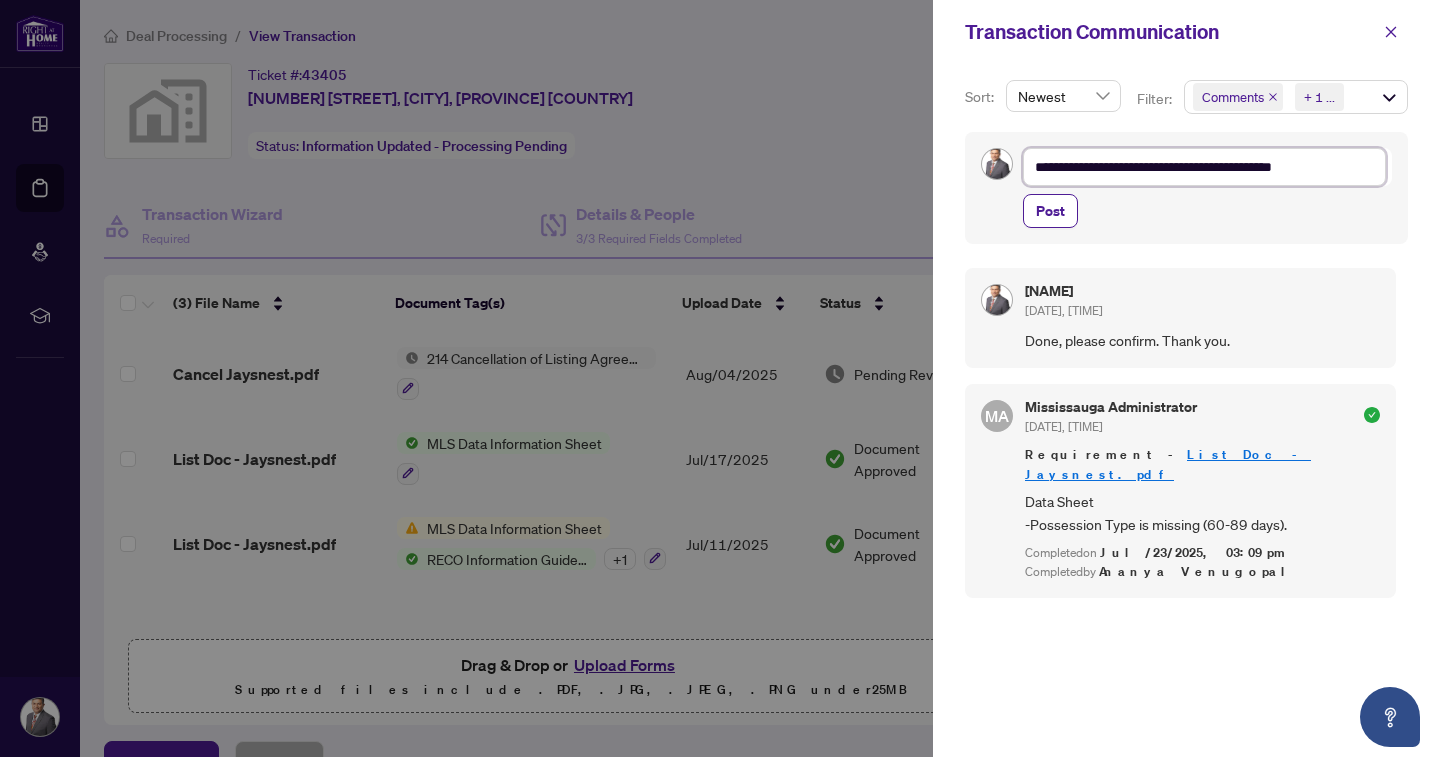 type on "**********" 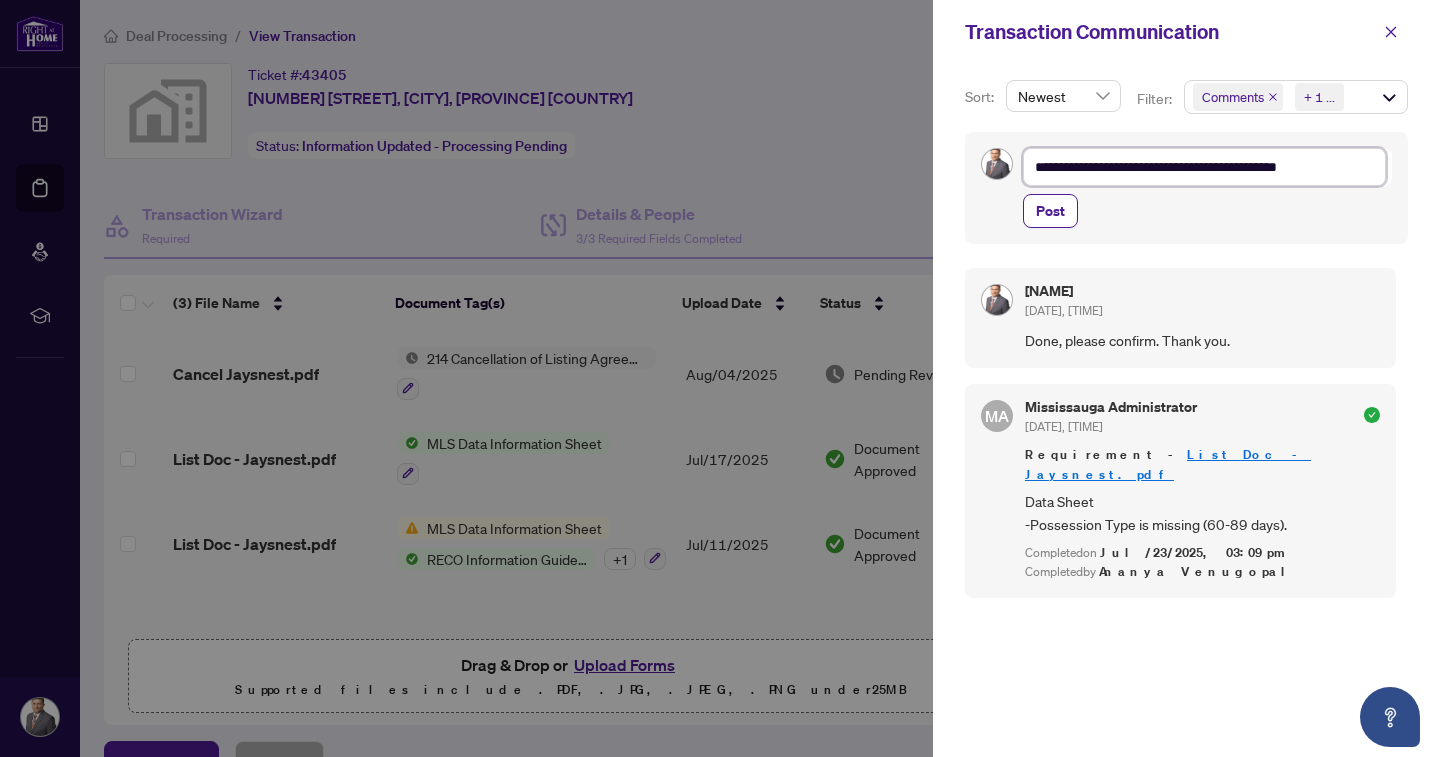 type on "**********" 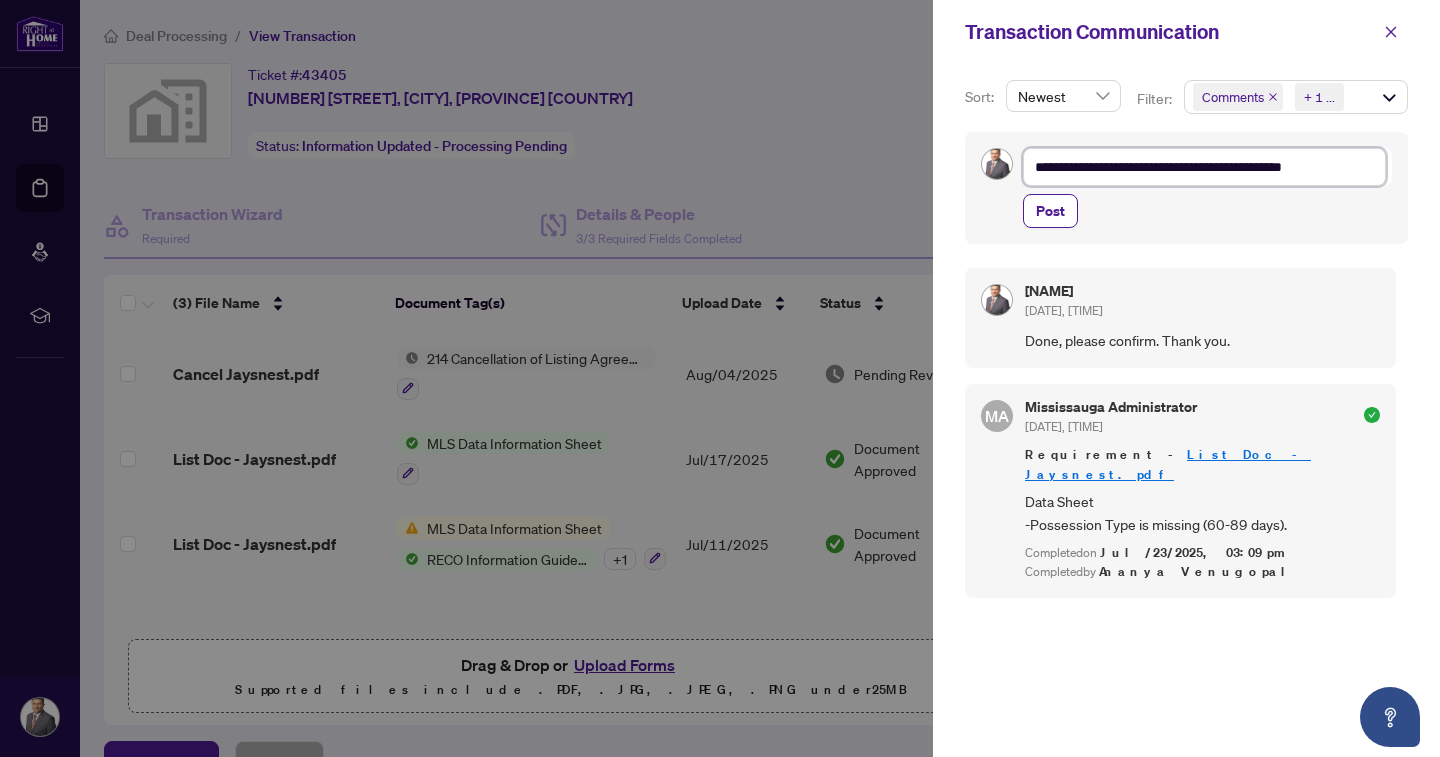 type on "**********" 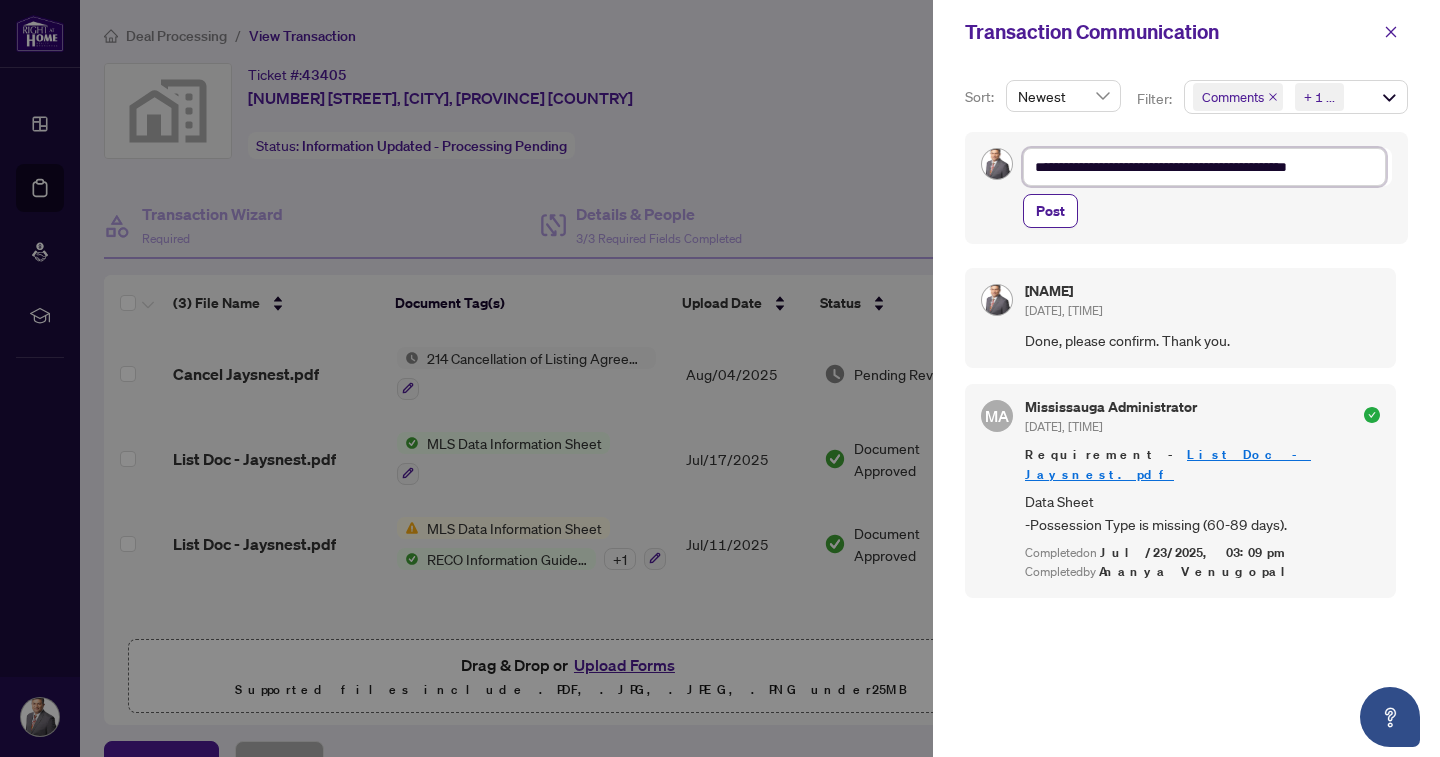 type on "**********" 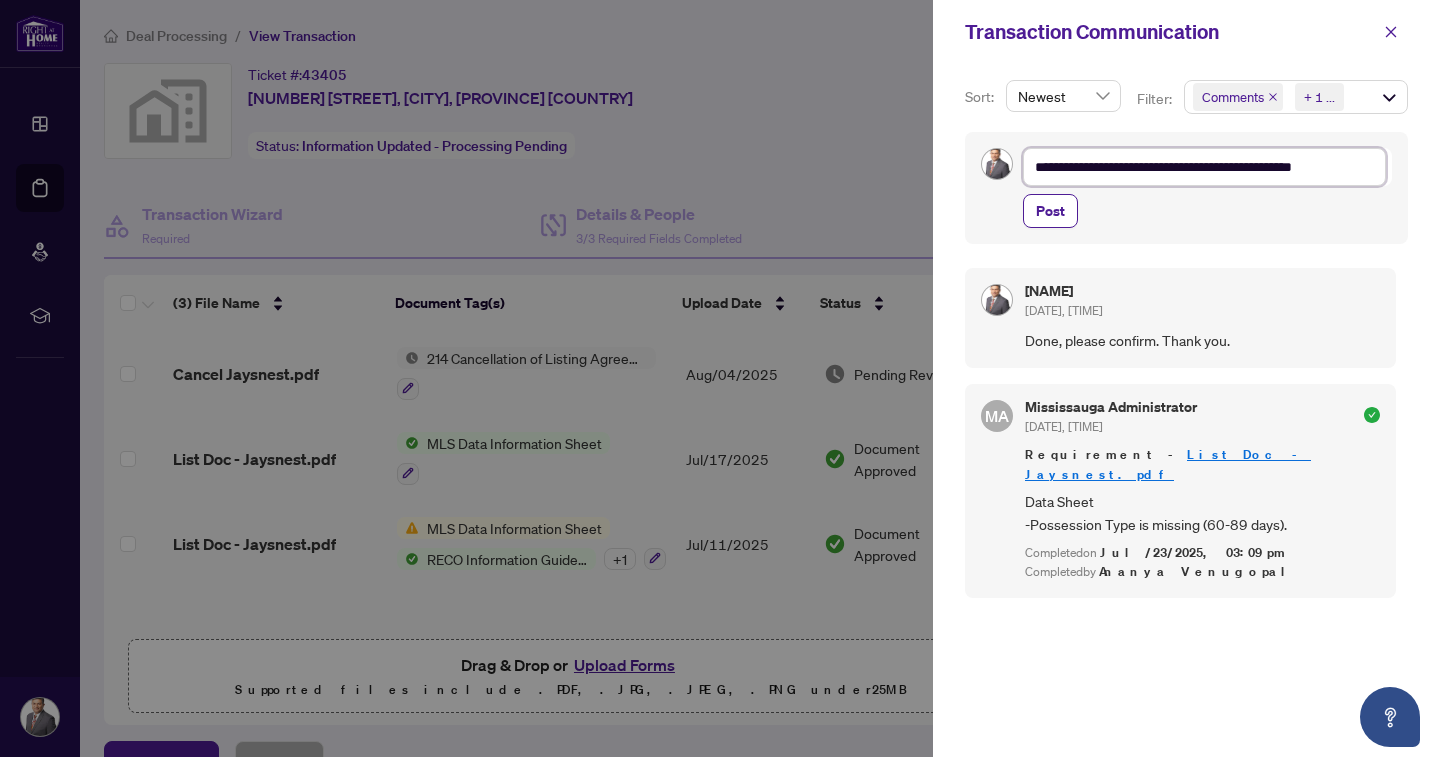 type on "**********" 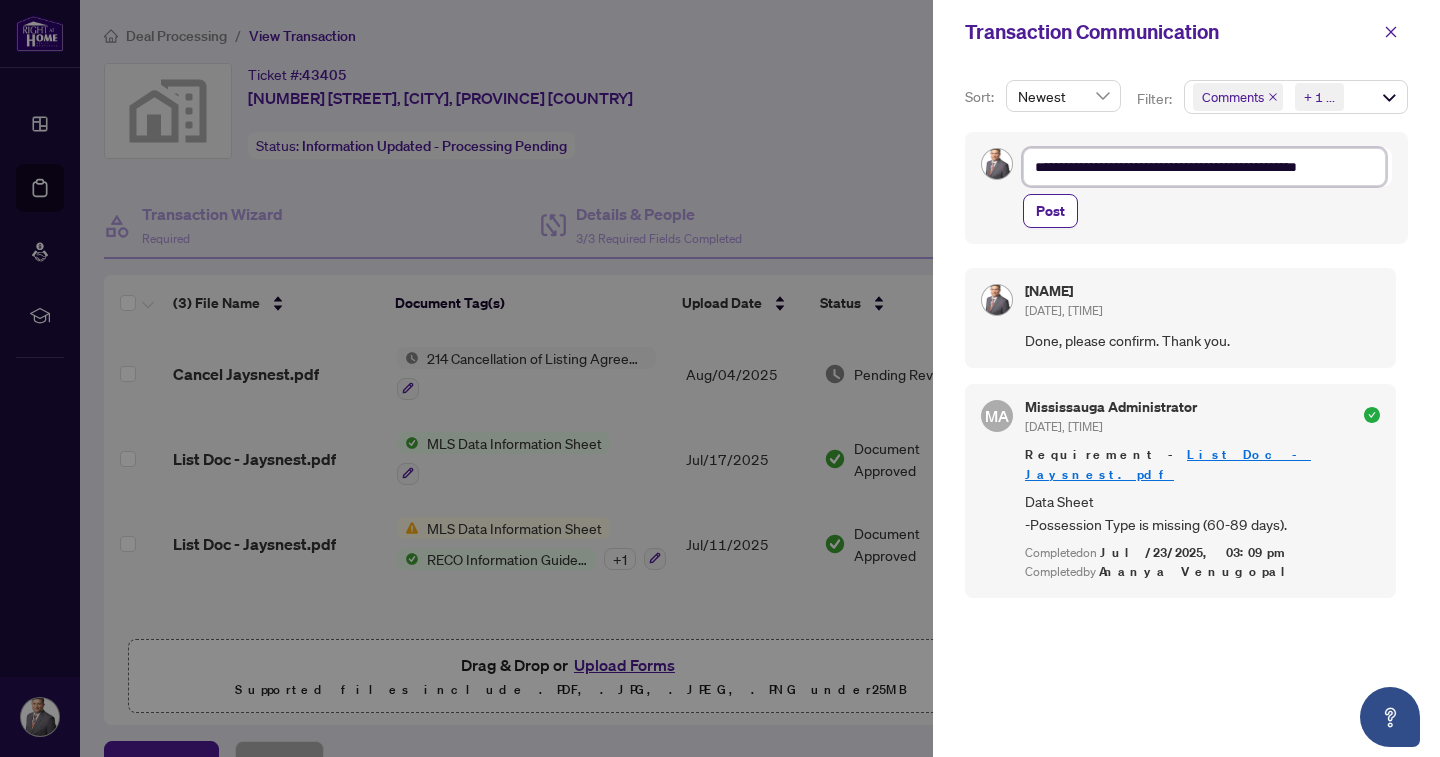 type on "**********" 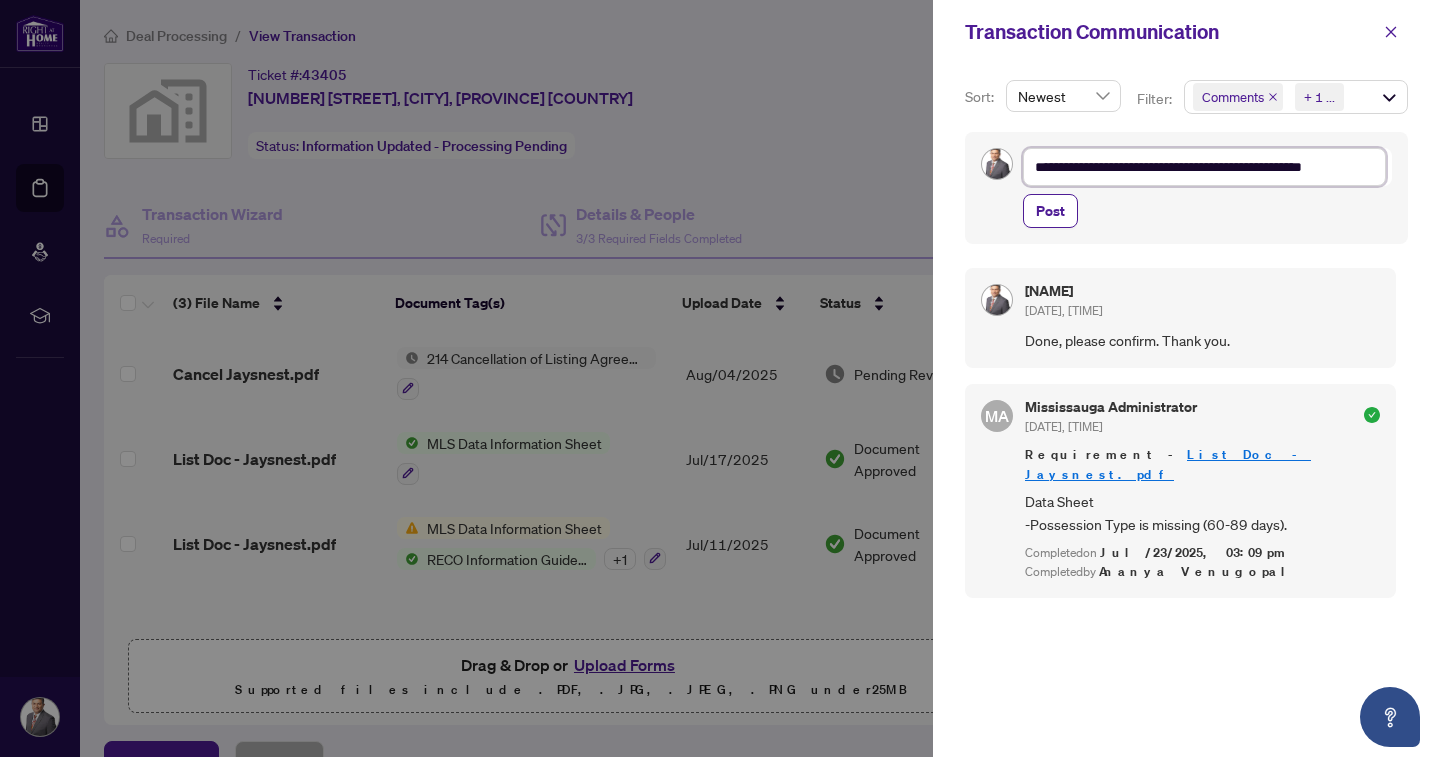 type on "**********" 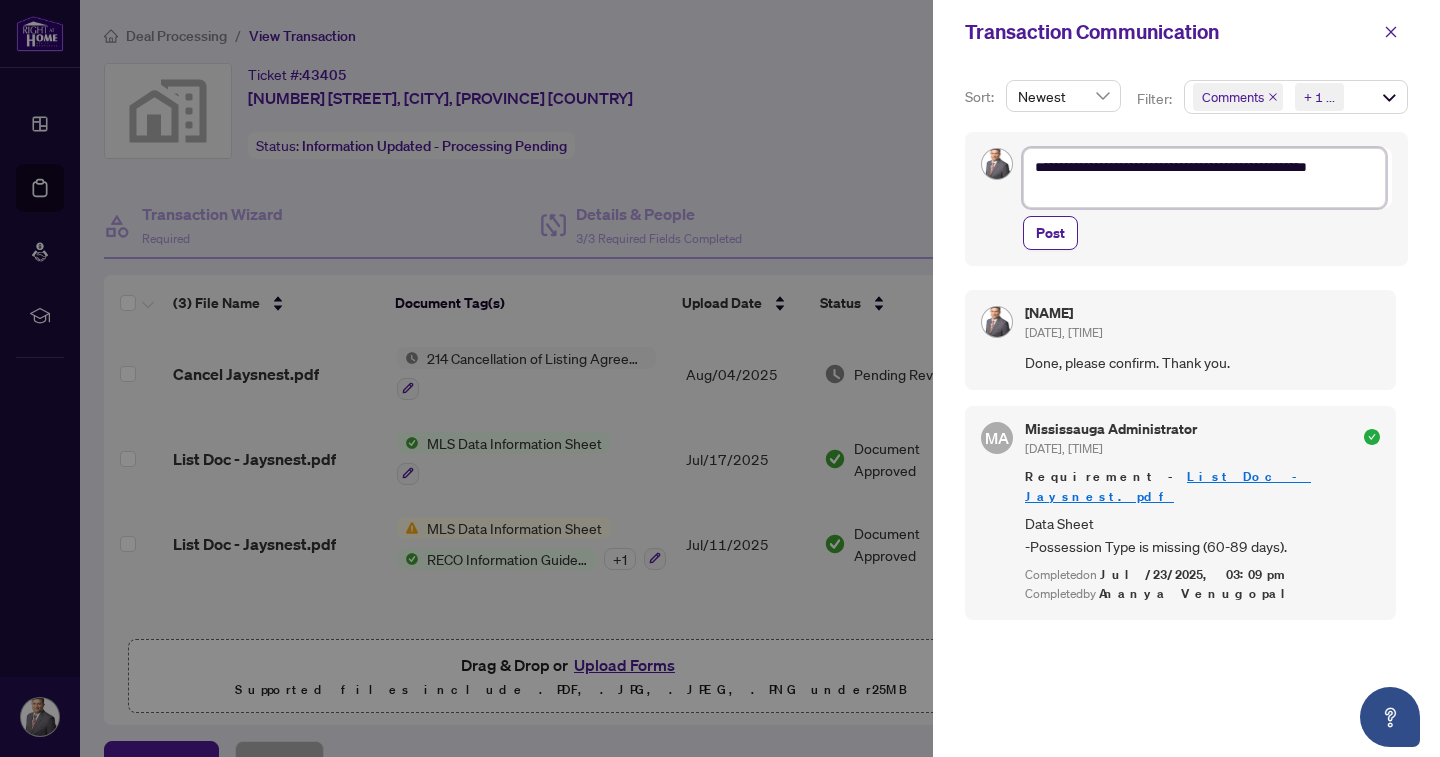 type on "**********" 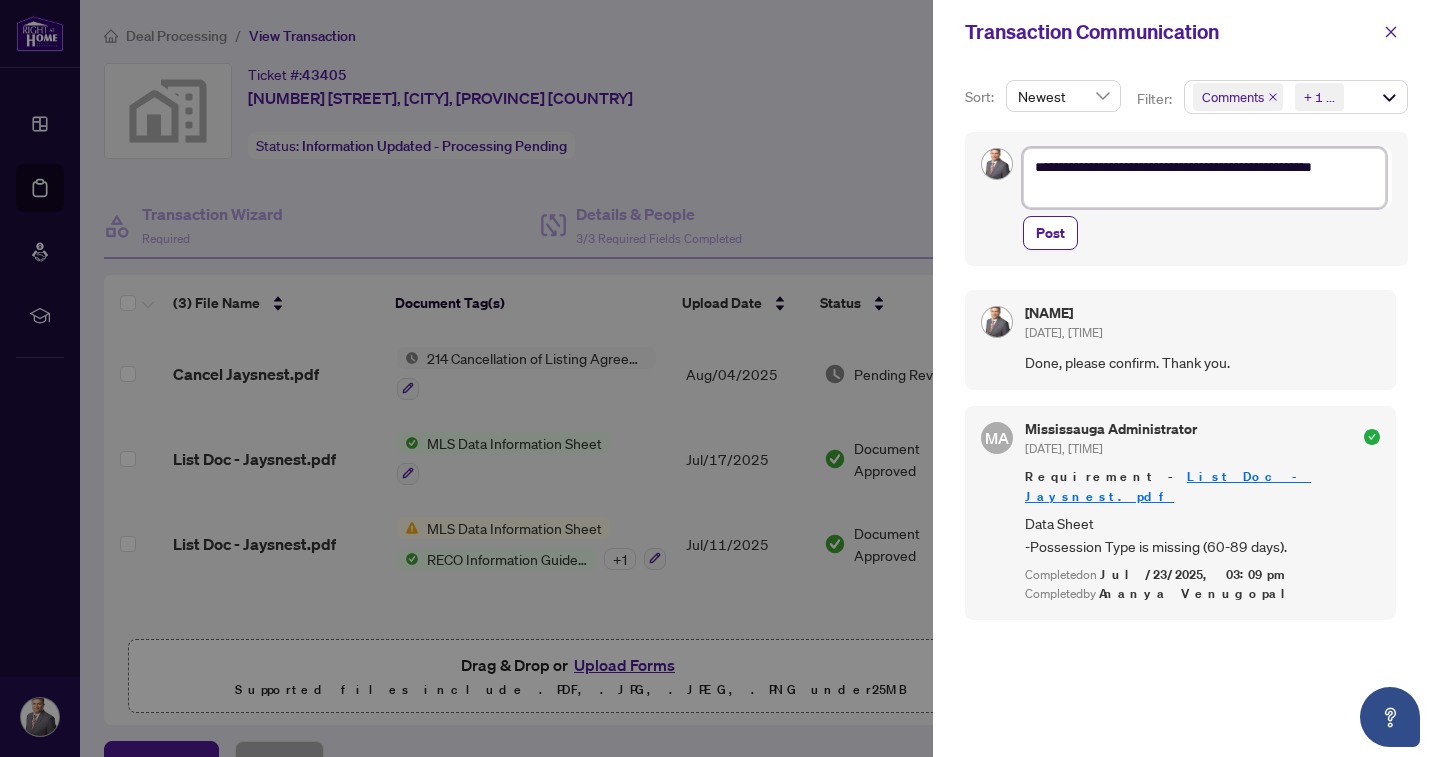 type on "**********" 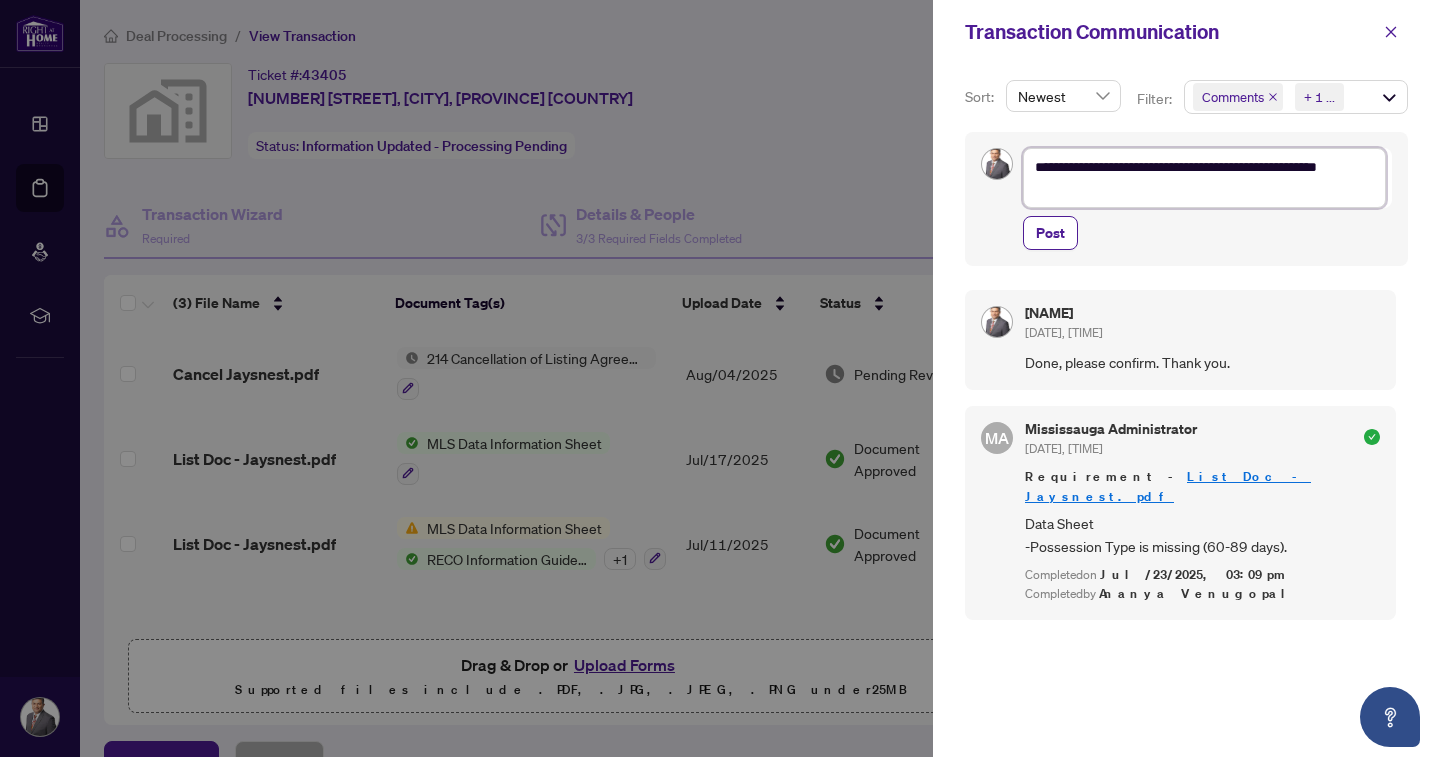 type on "**********" 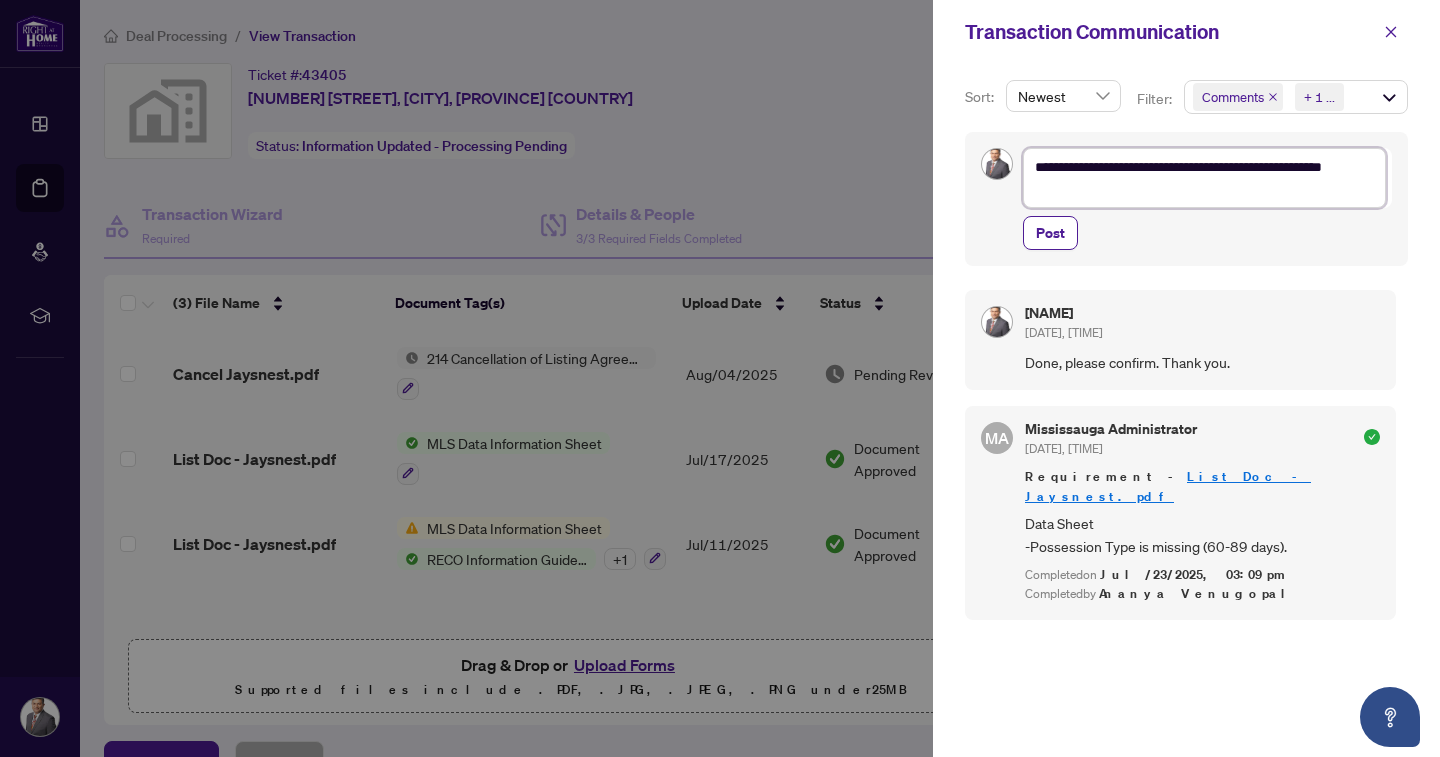 type on "**********" 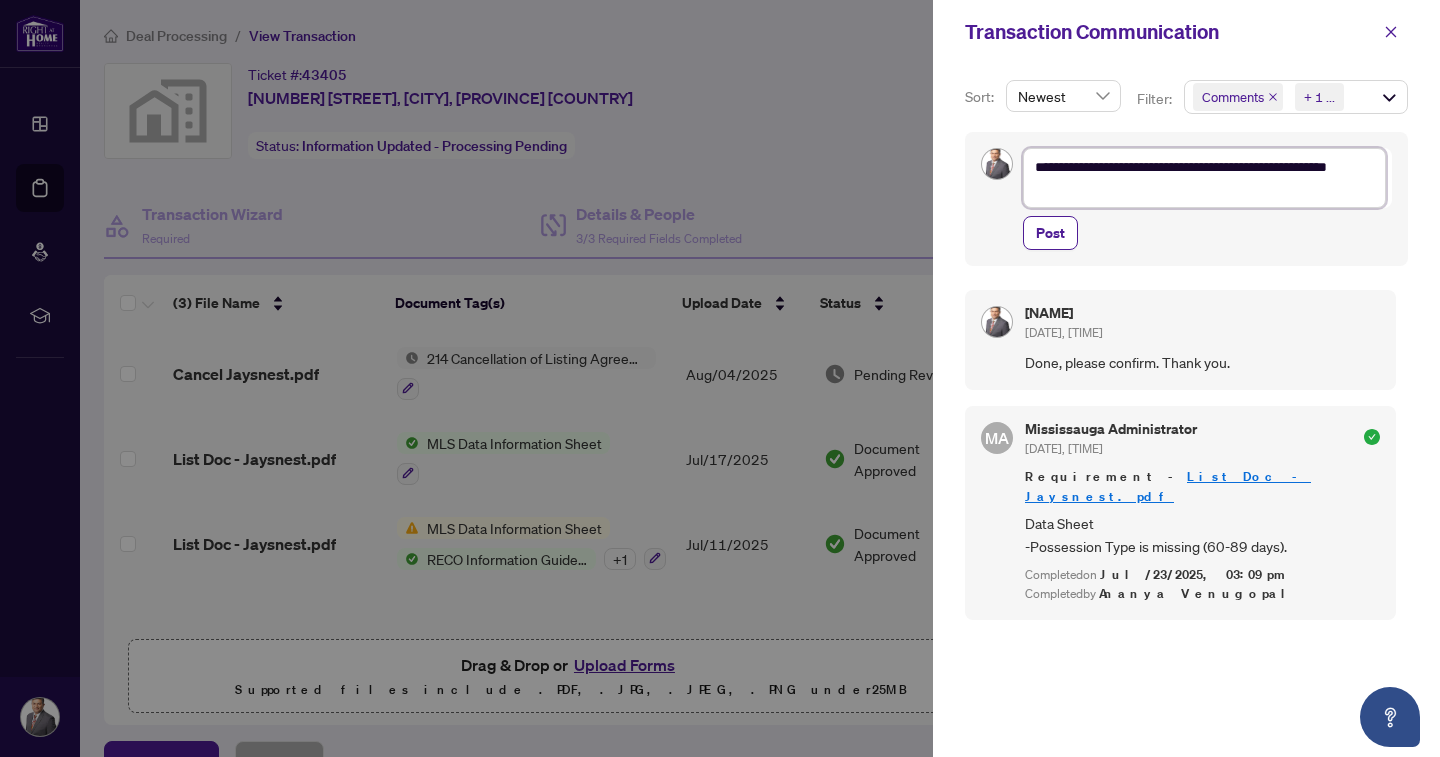 type on "**********" 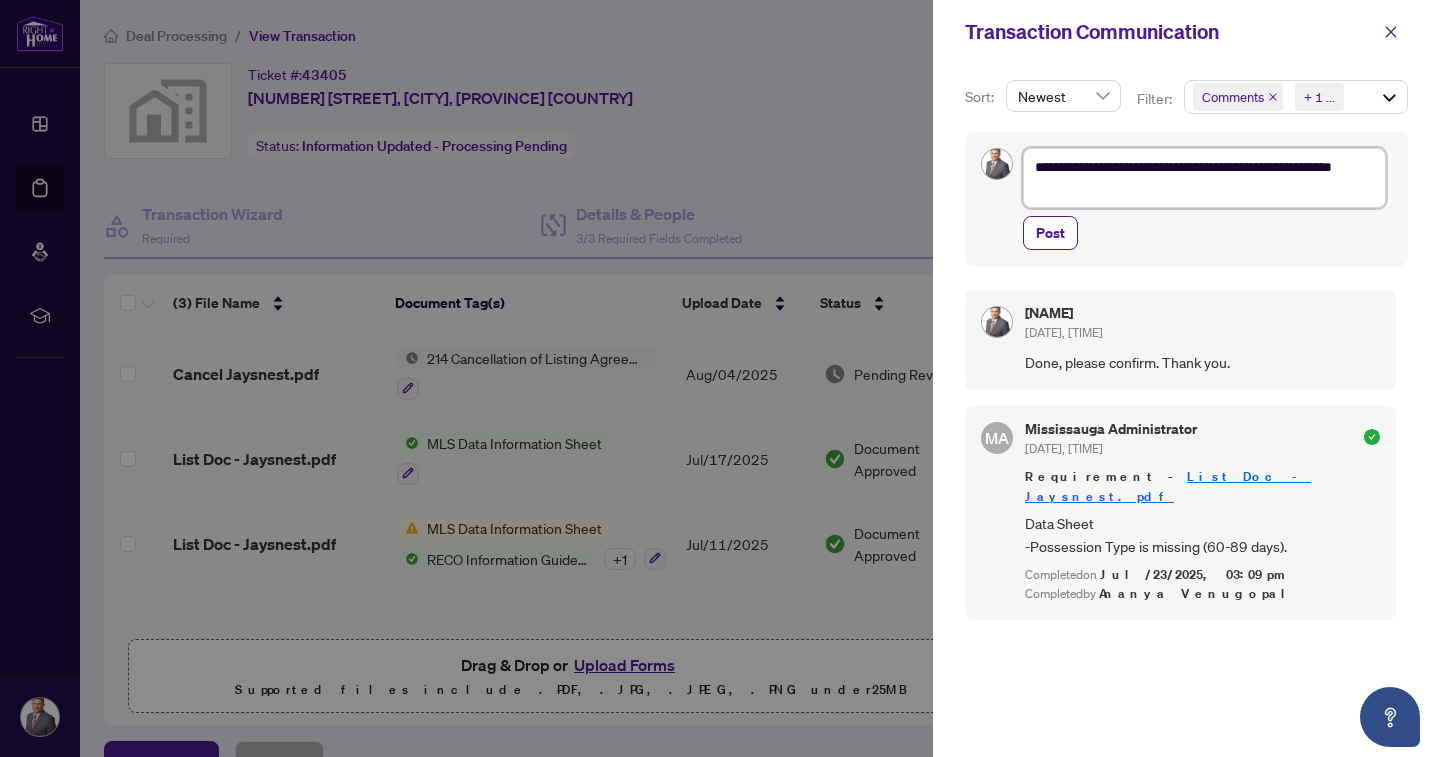 type on "**********" 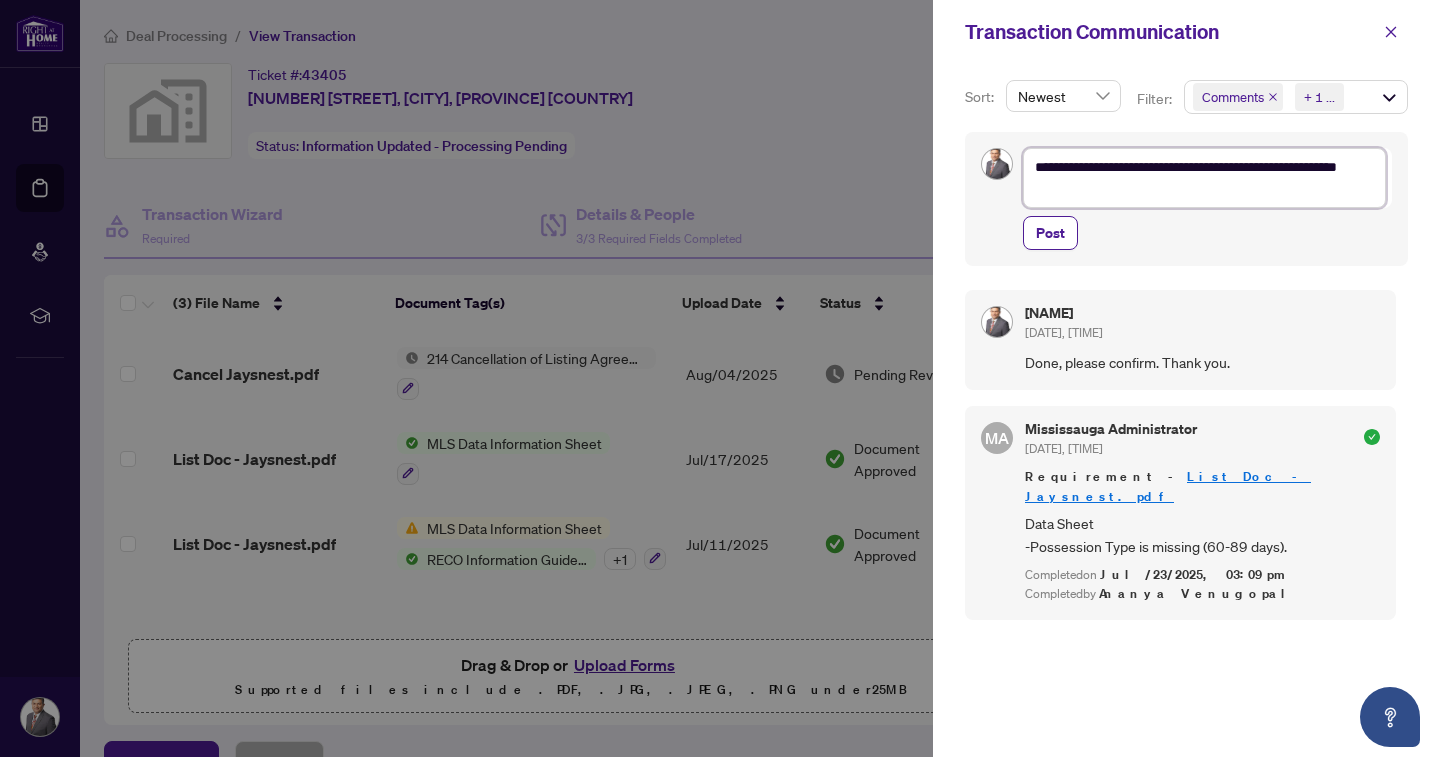 type on "**********" 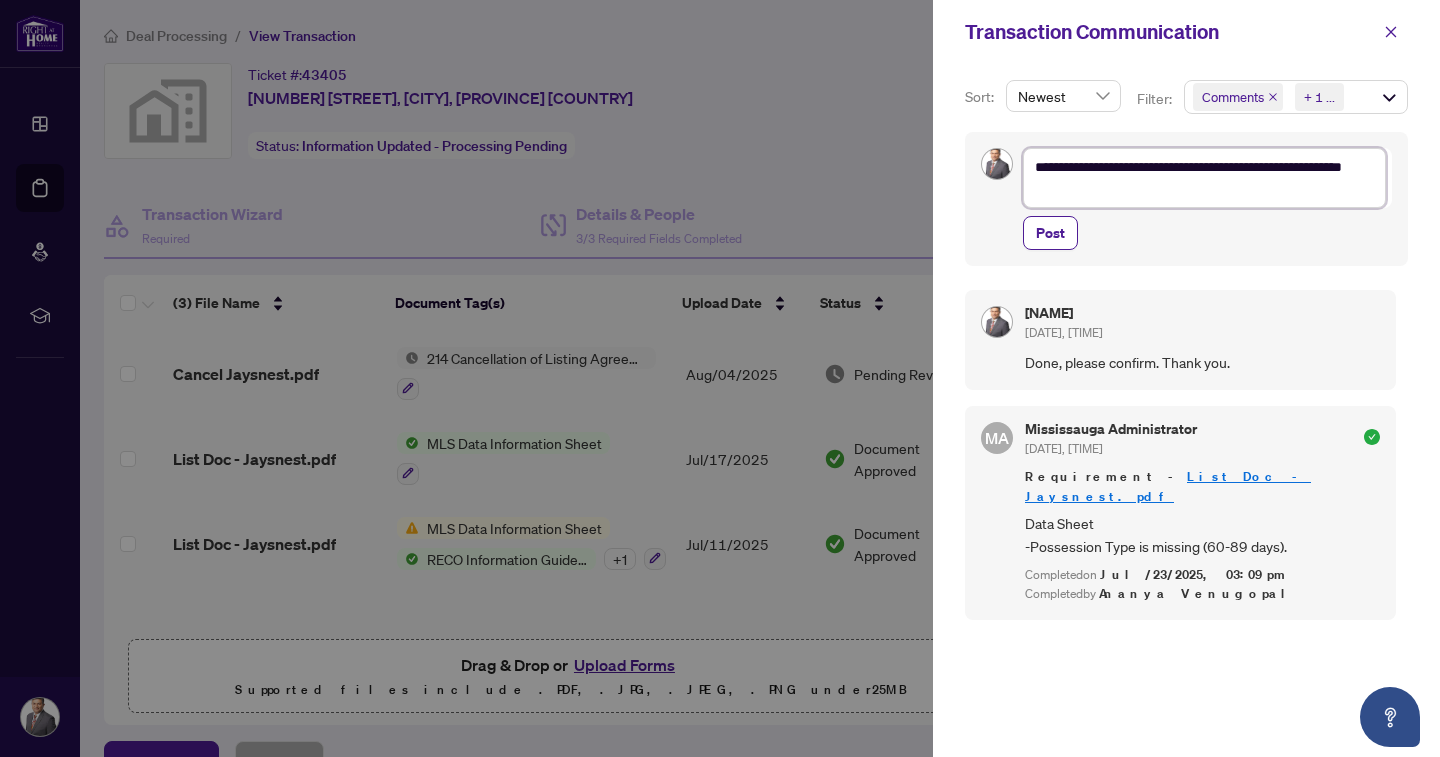 type on "**********" 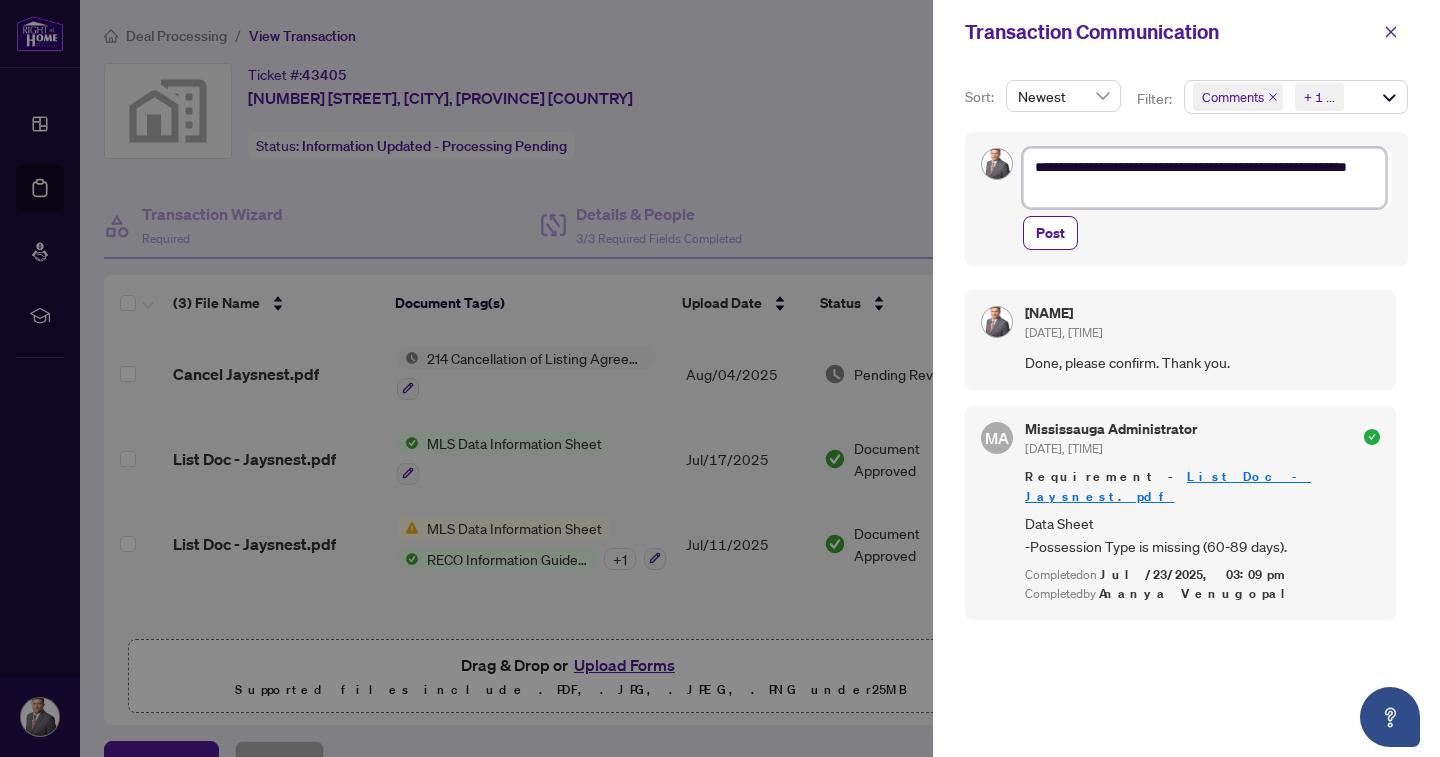 type on "**********" 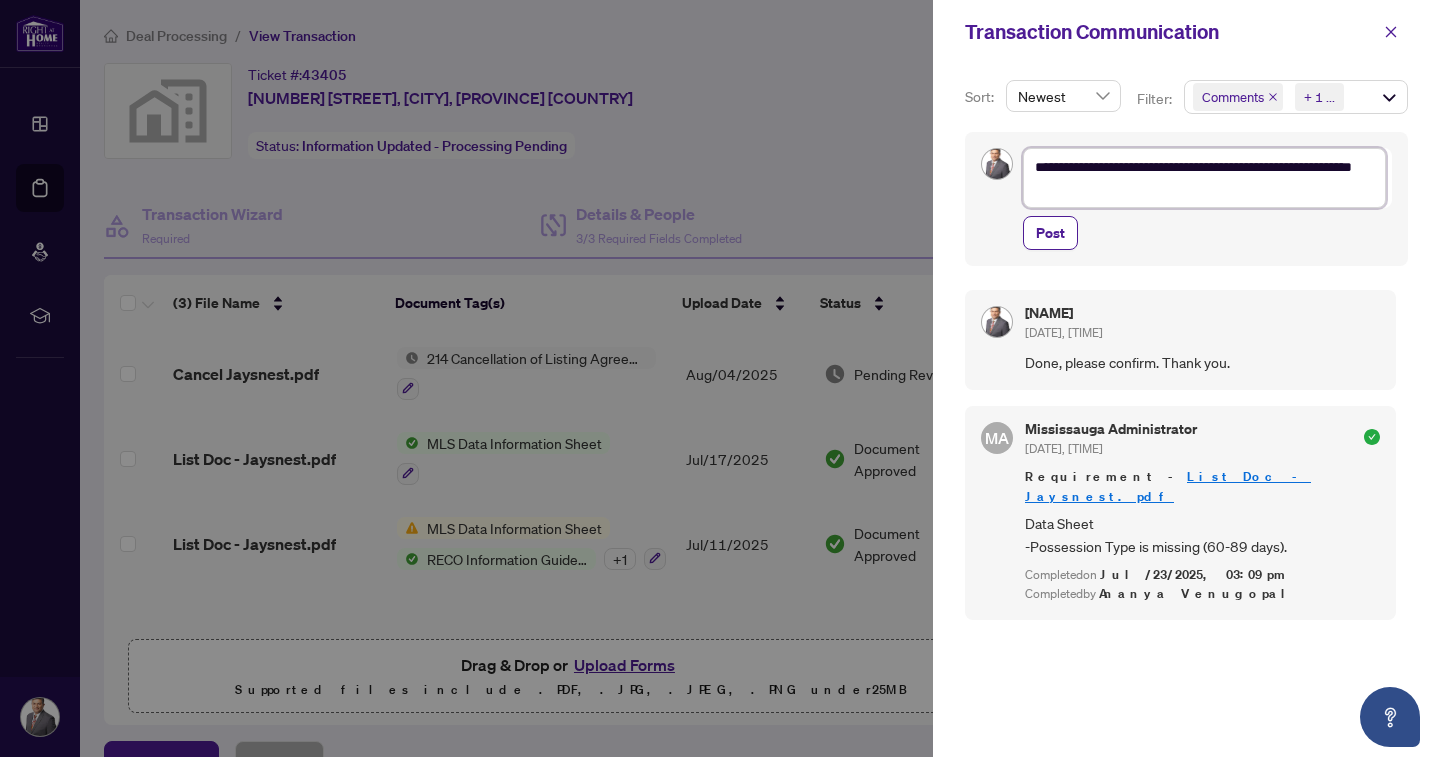 type on "**********" 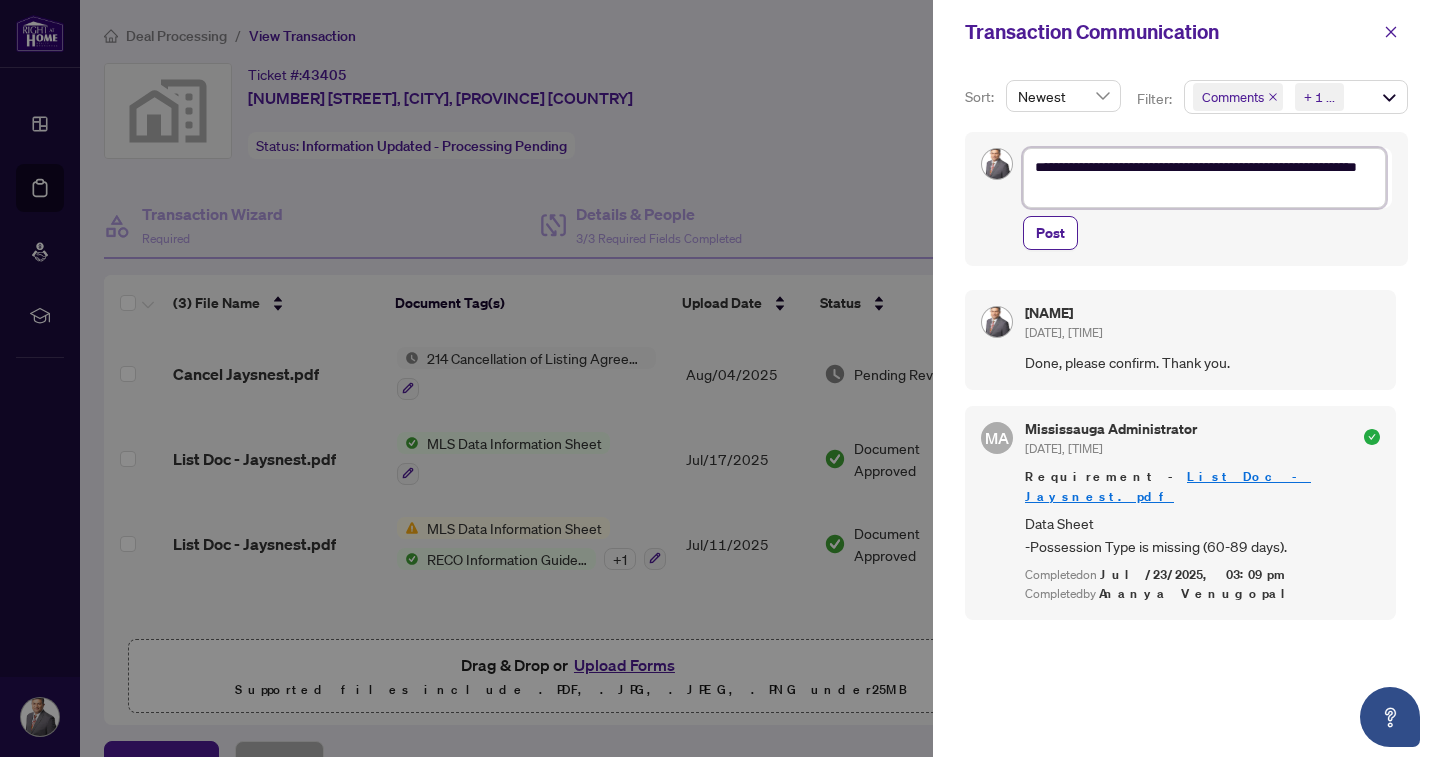 type on "**********" 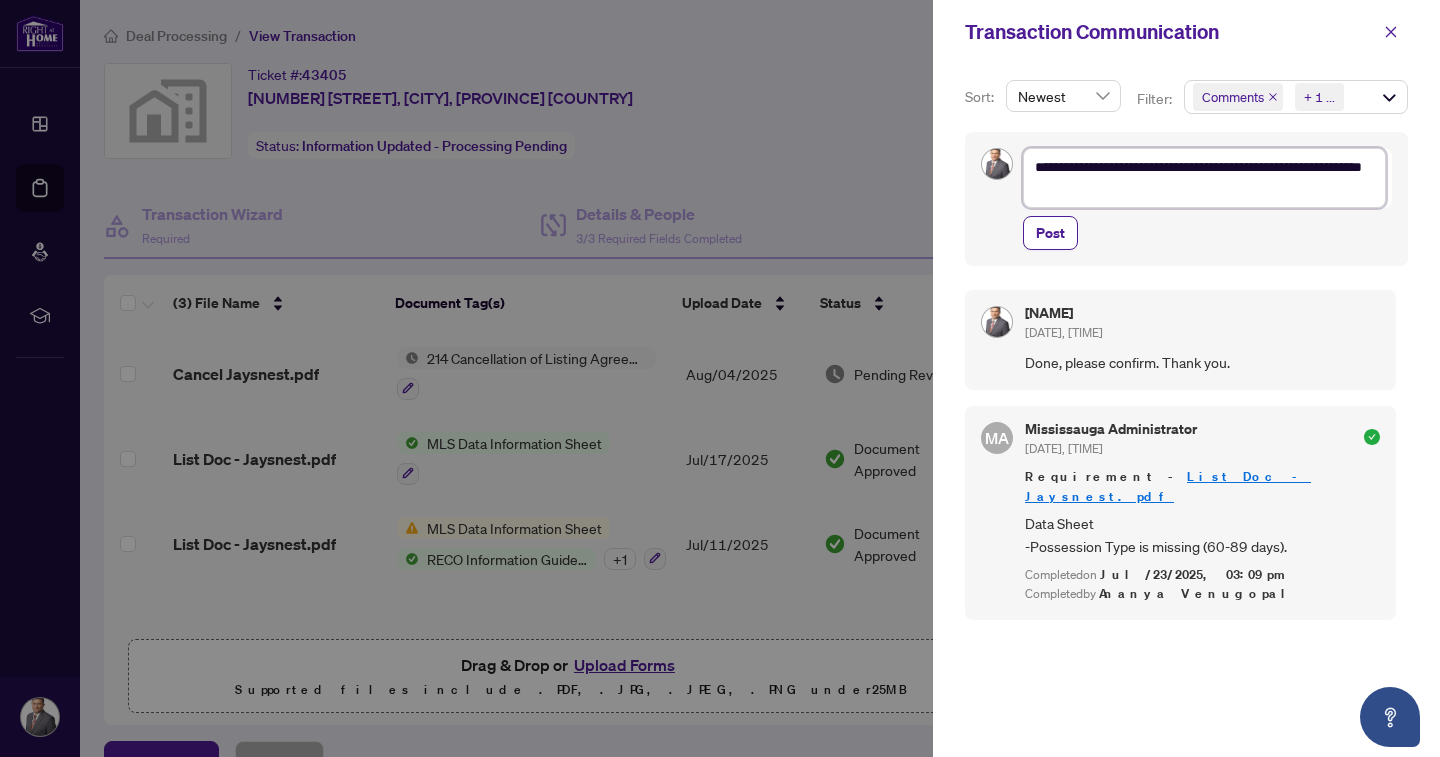 type on "**********" 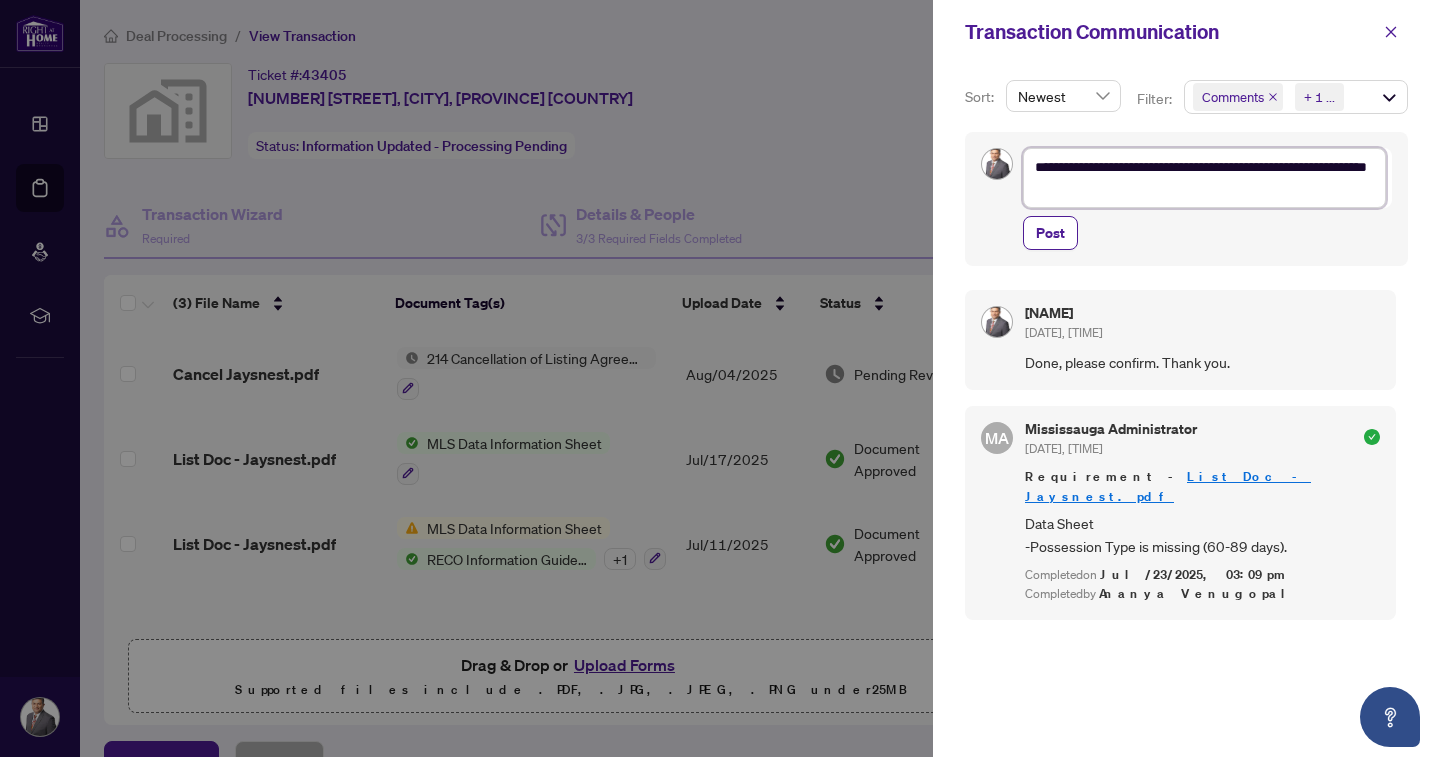 type on "**********" 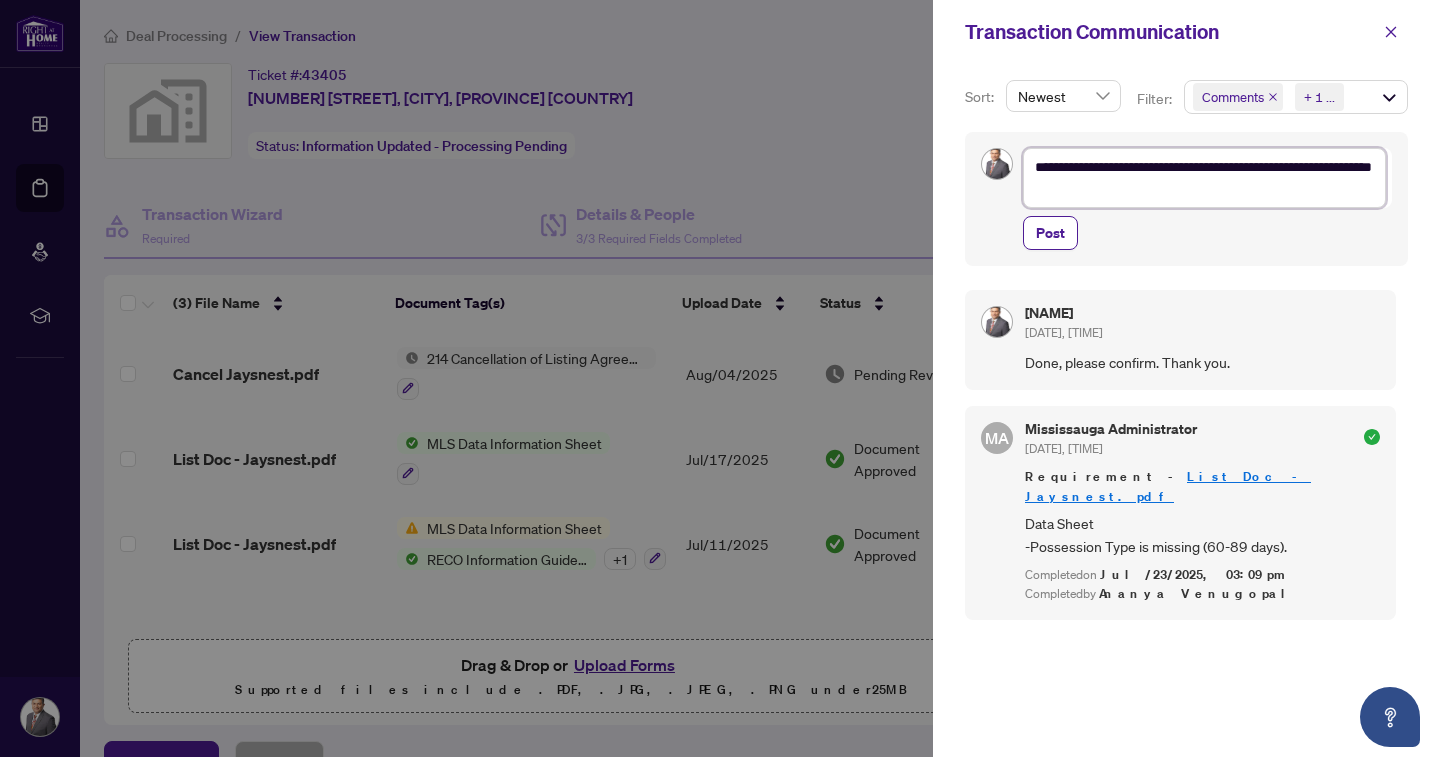 type on "**********" 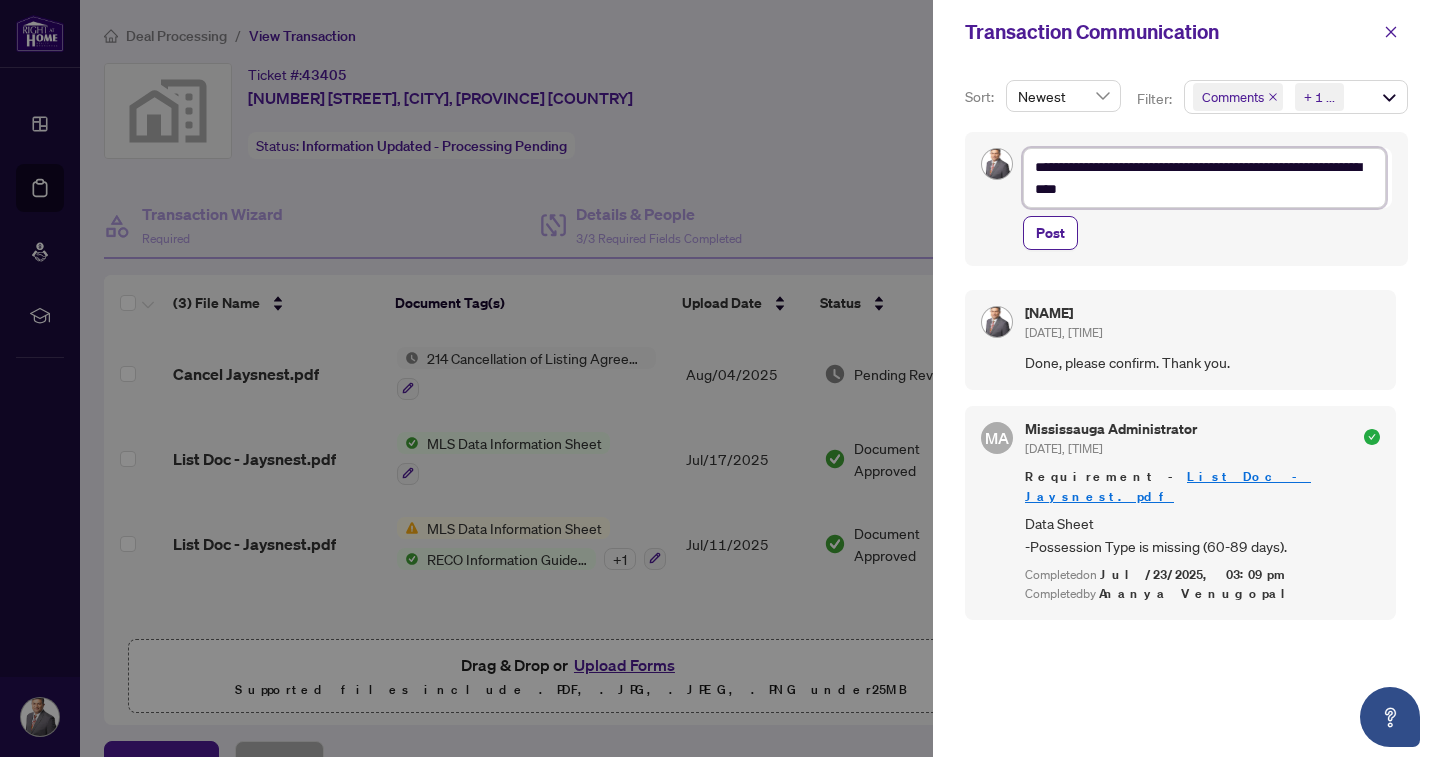 type on "**********" 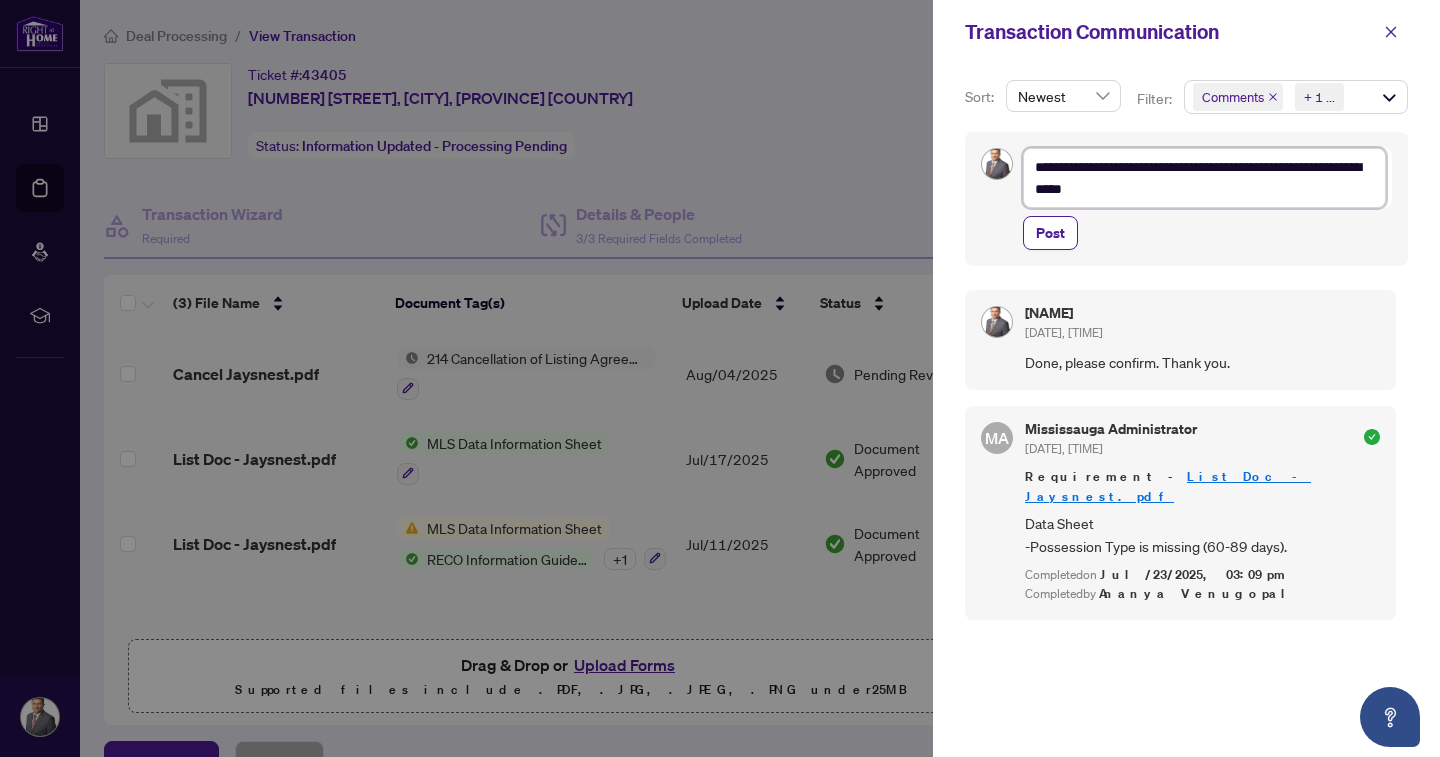 type on "**********" 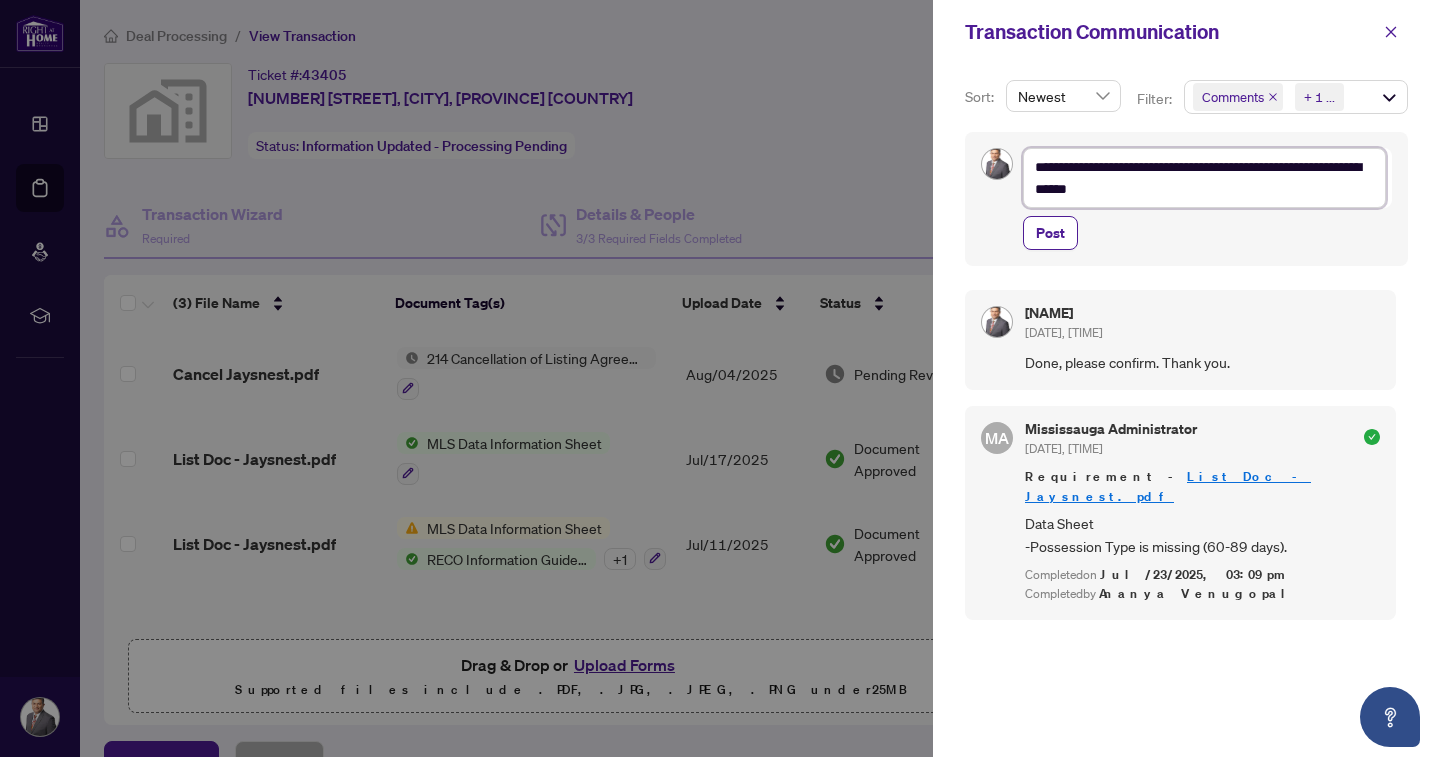 type on "**********" 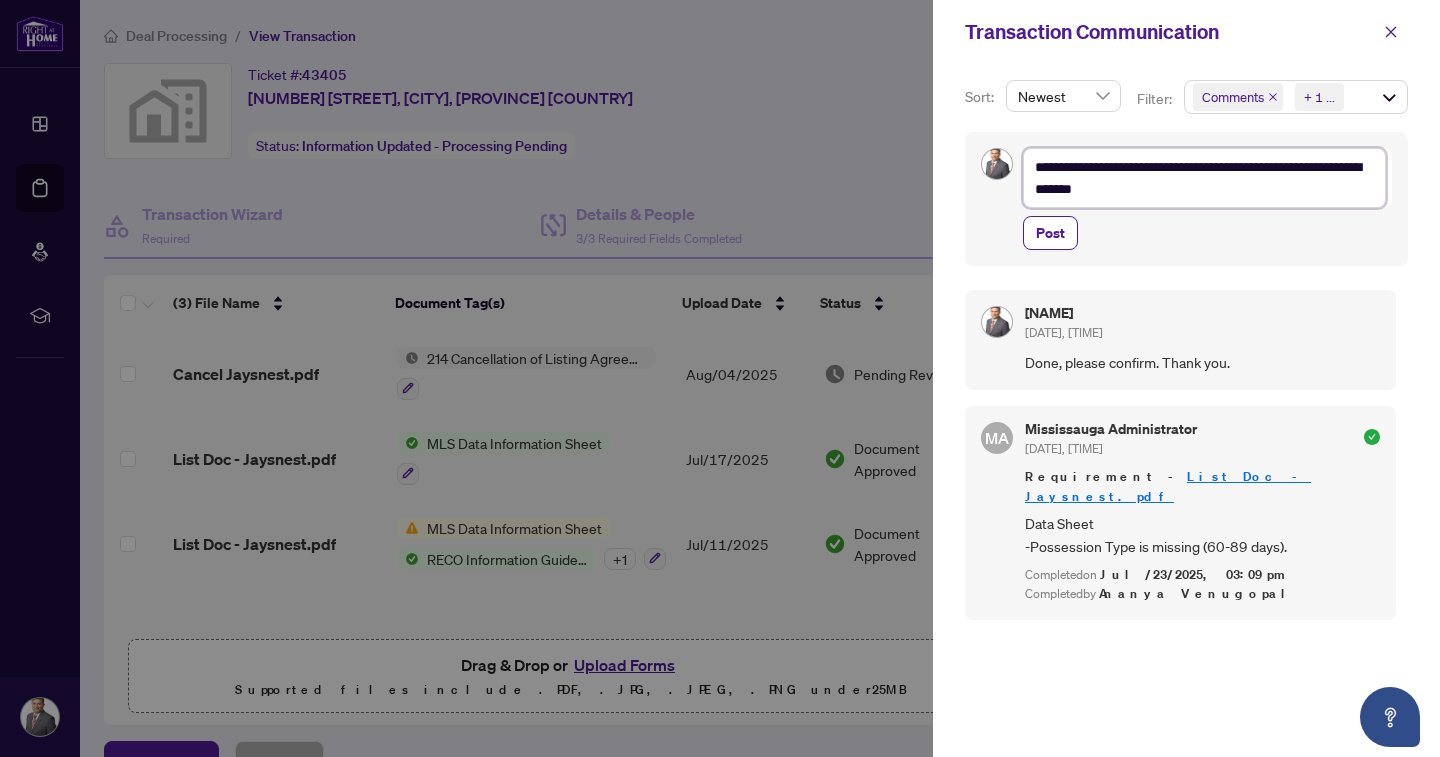 type on "**********" 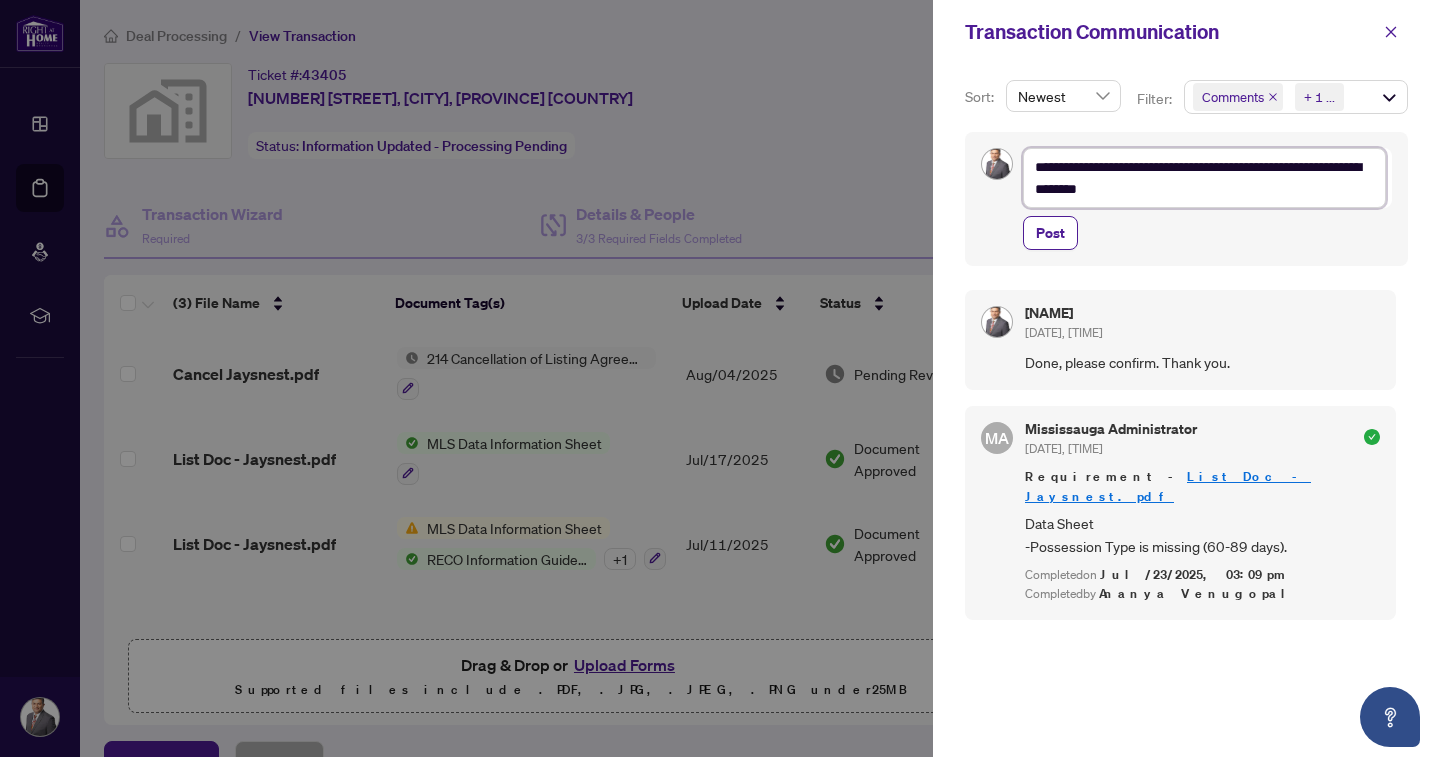 type on "**********" 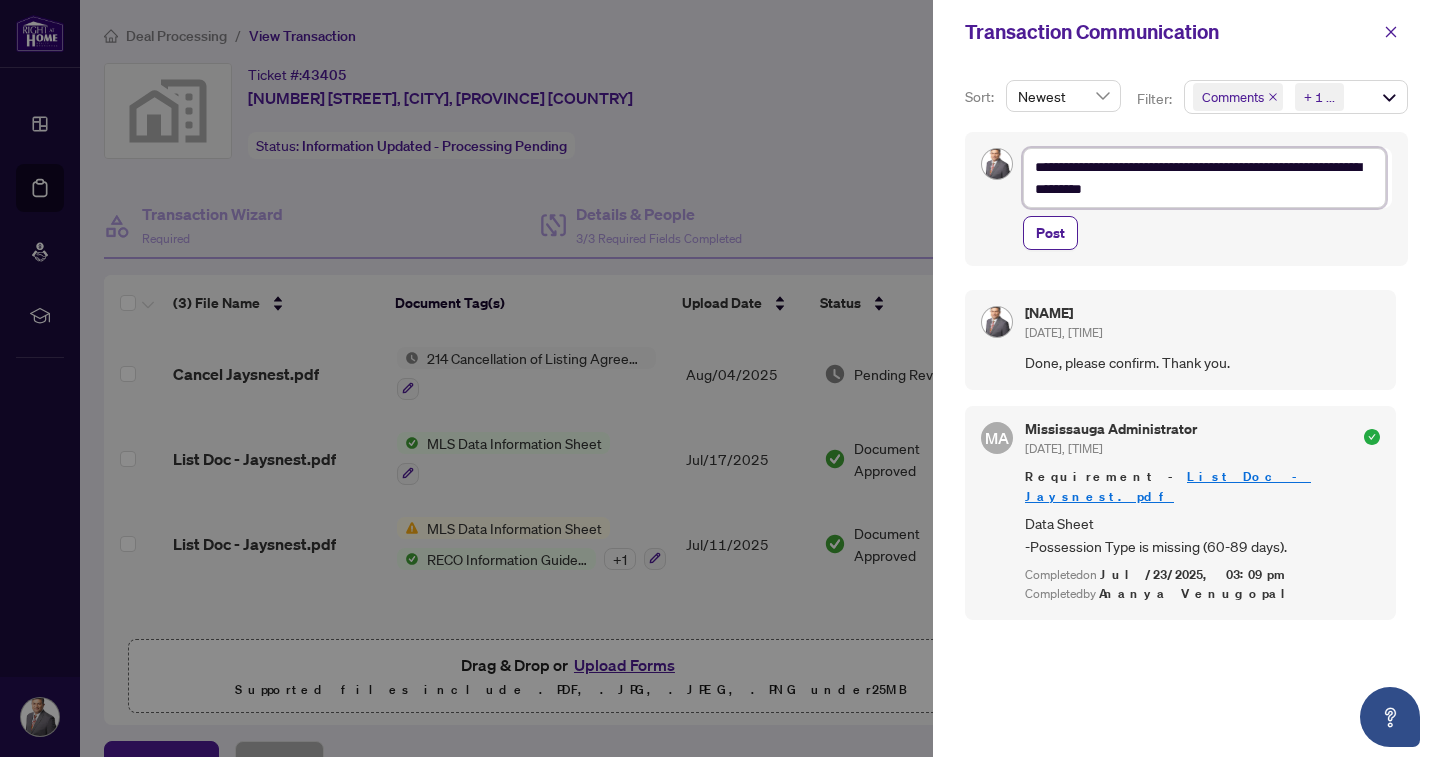 type on "**********" 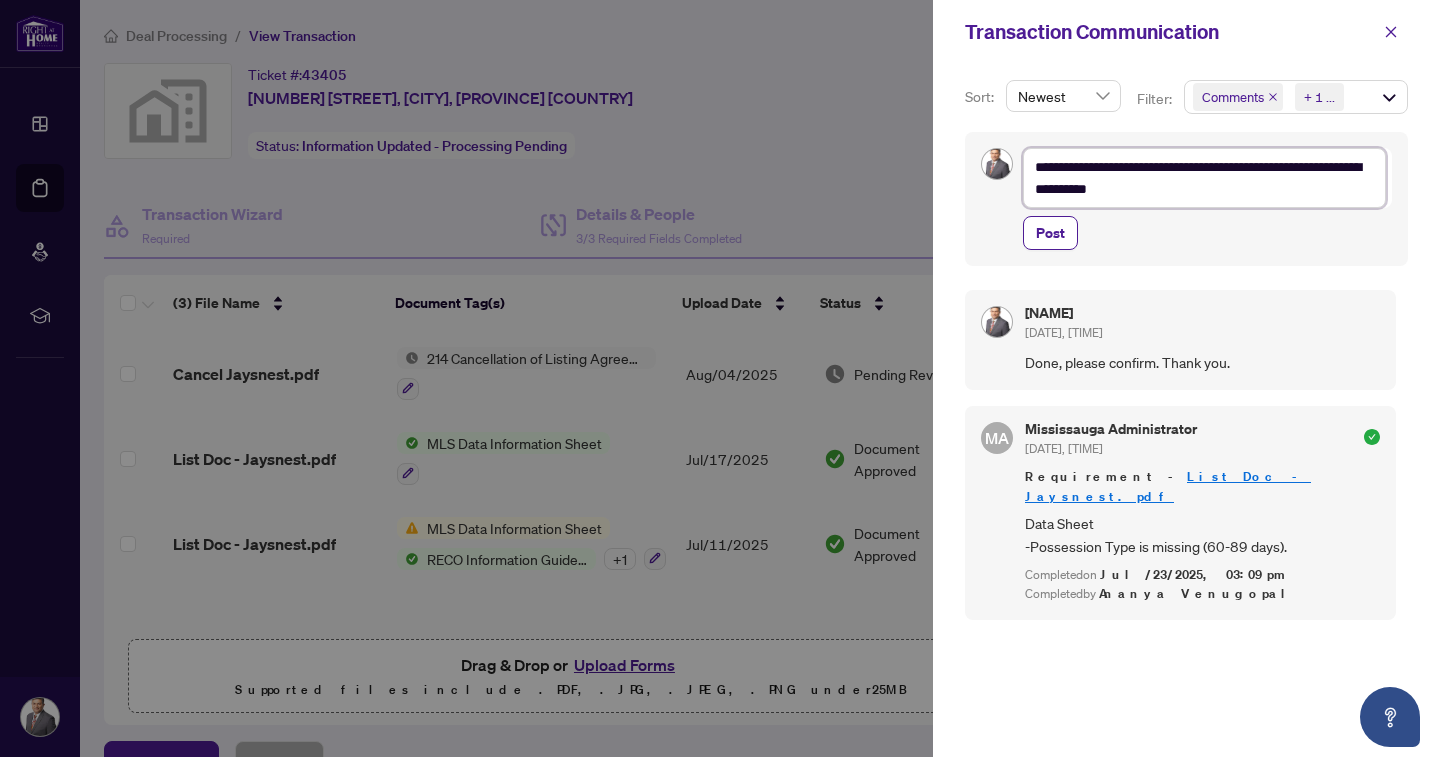type on "**********" 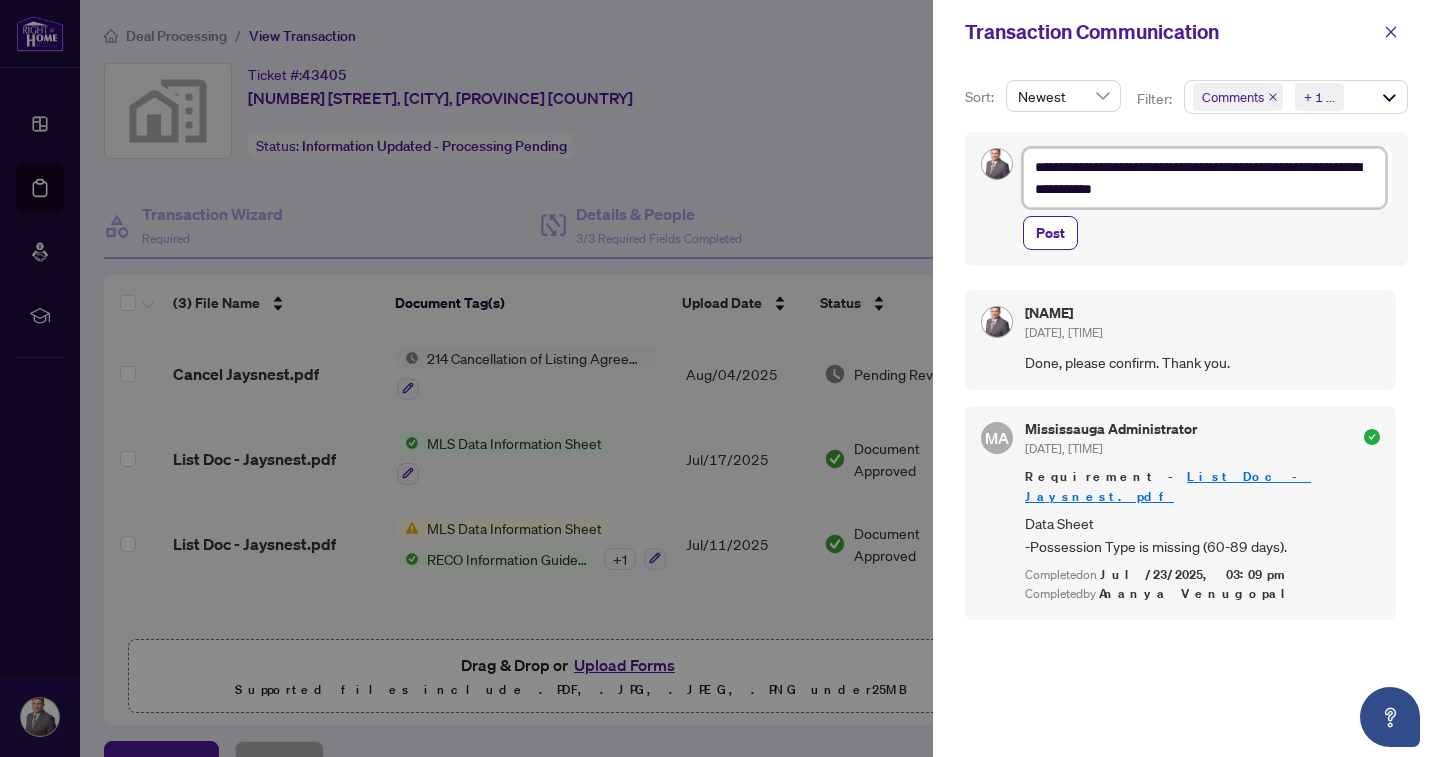 type on "**********" 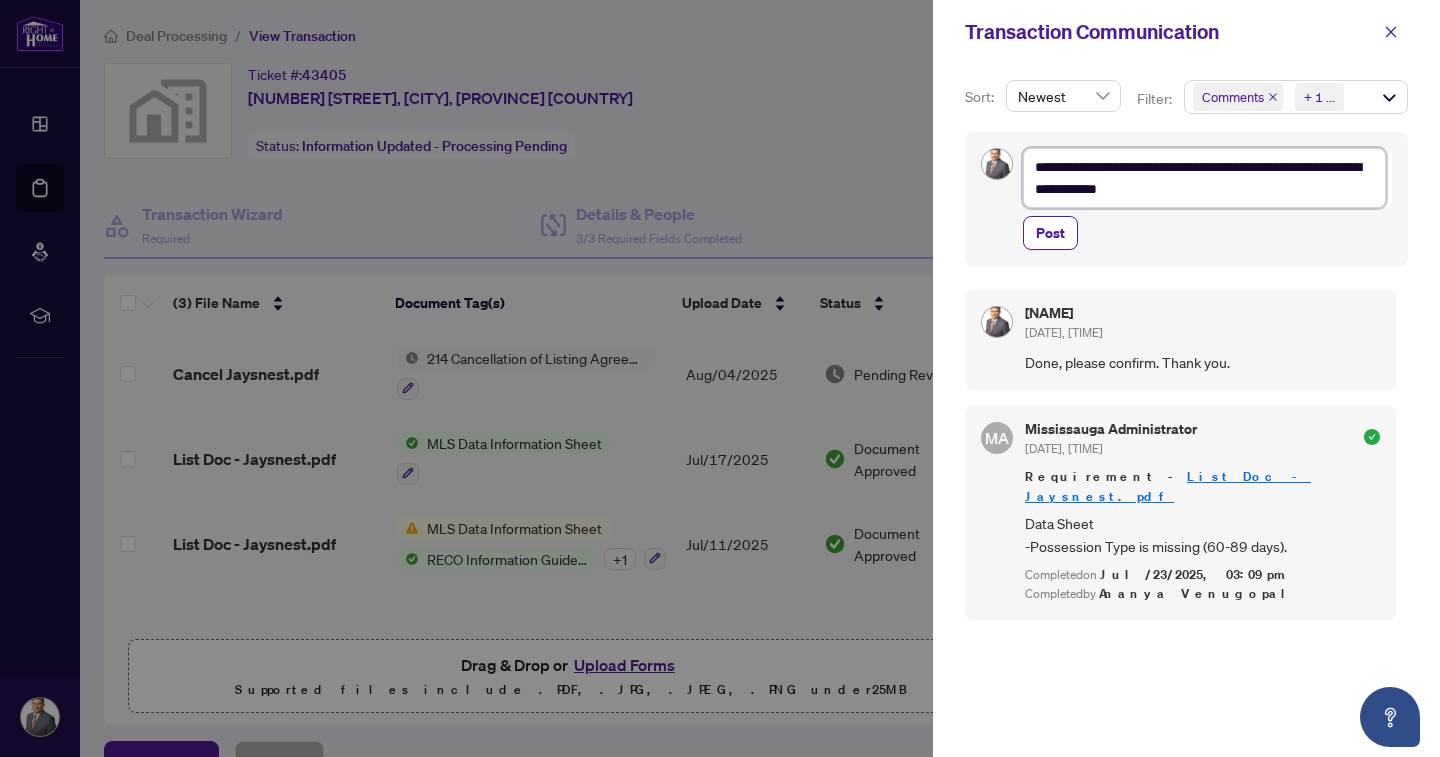 type on "**********" 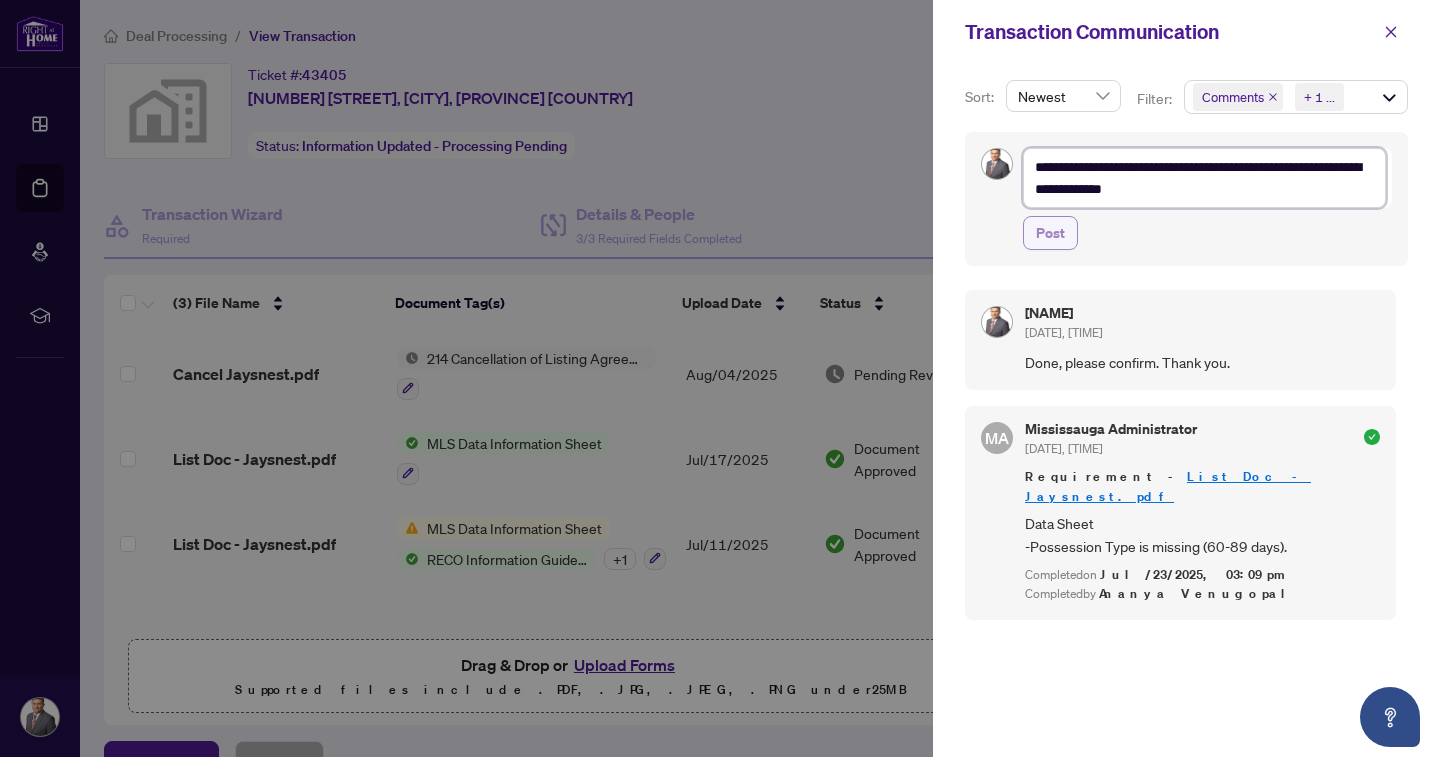 type on "**********" 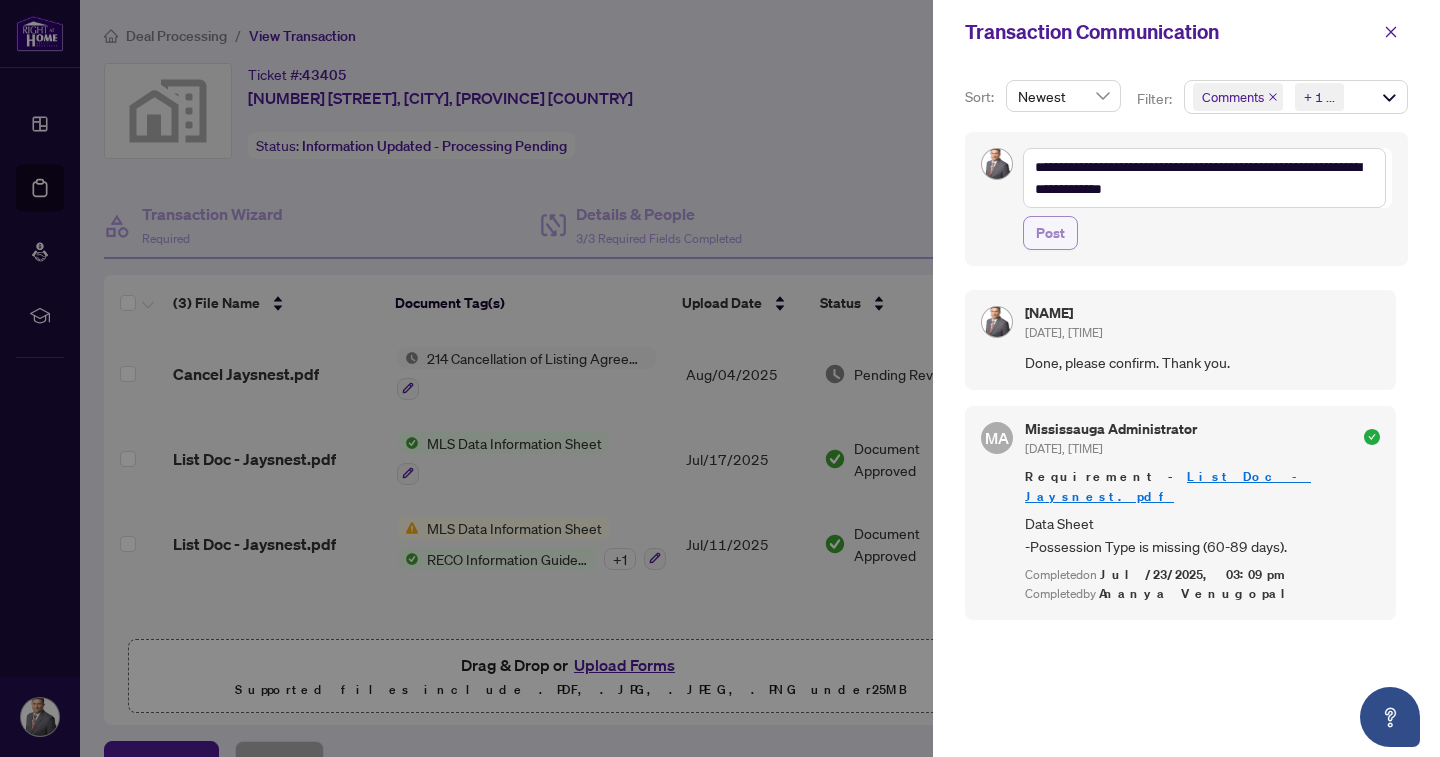 click on "Post" at bounding box center (1050, 233) 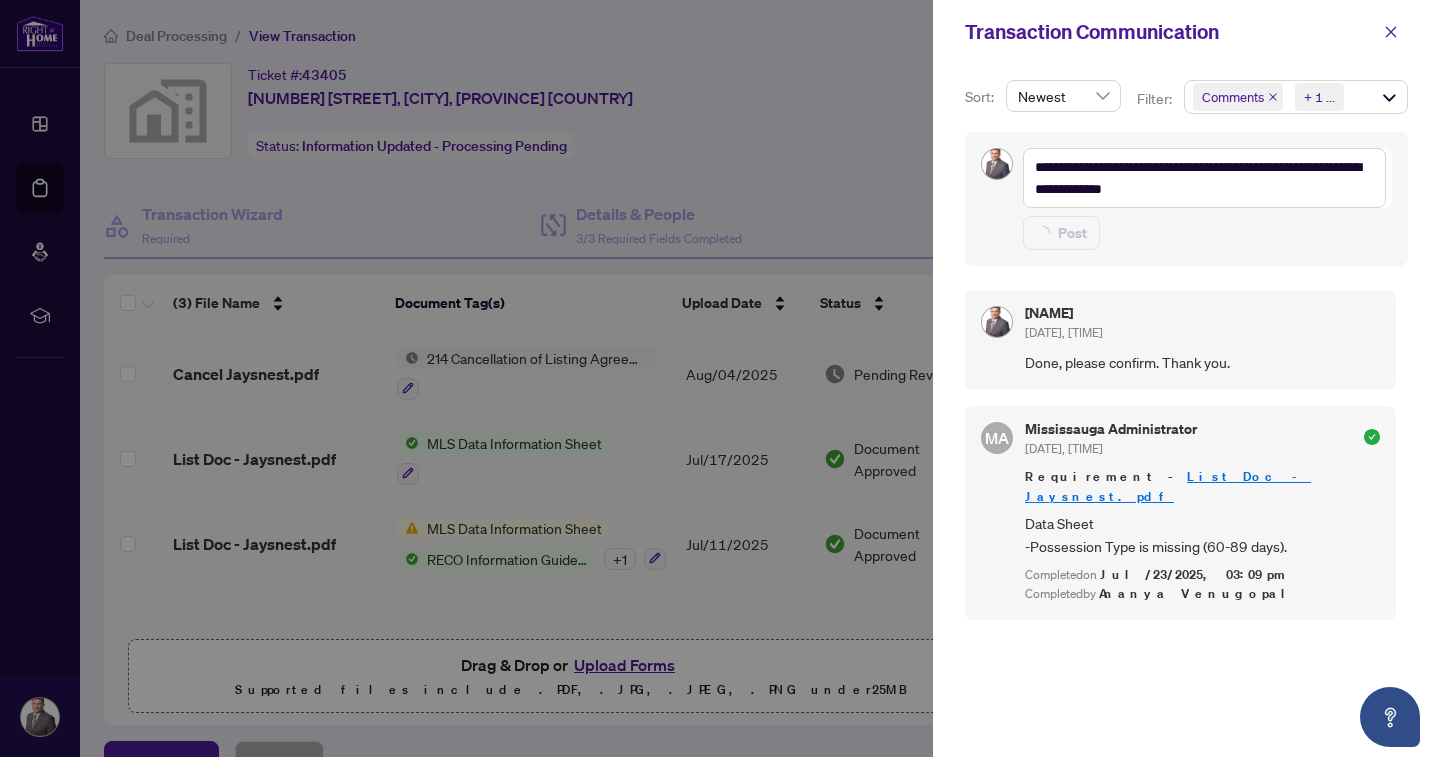 type 